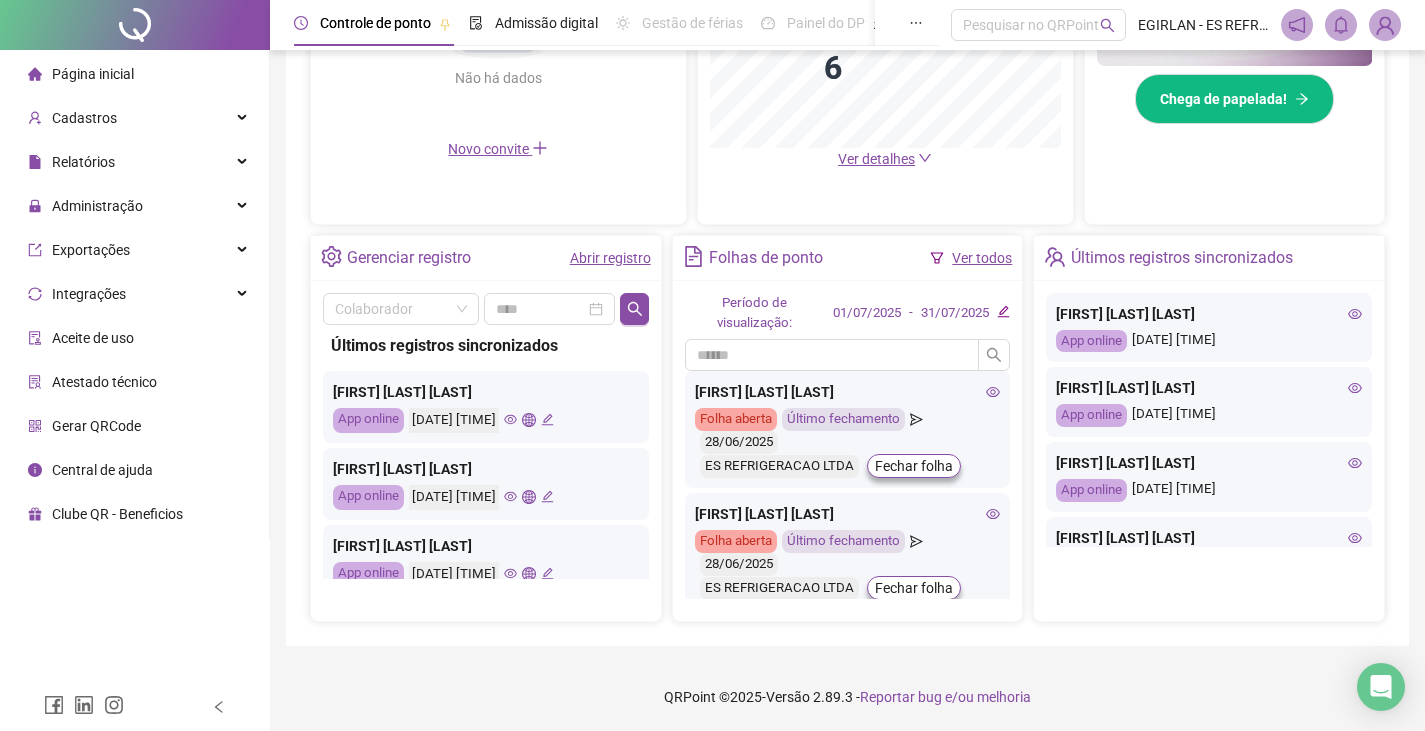 scroll, scrollTop: 591, scrollLeft: 0, axis: vertical 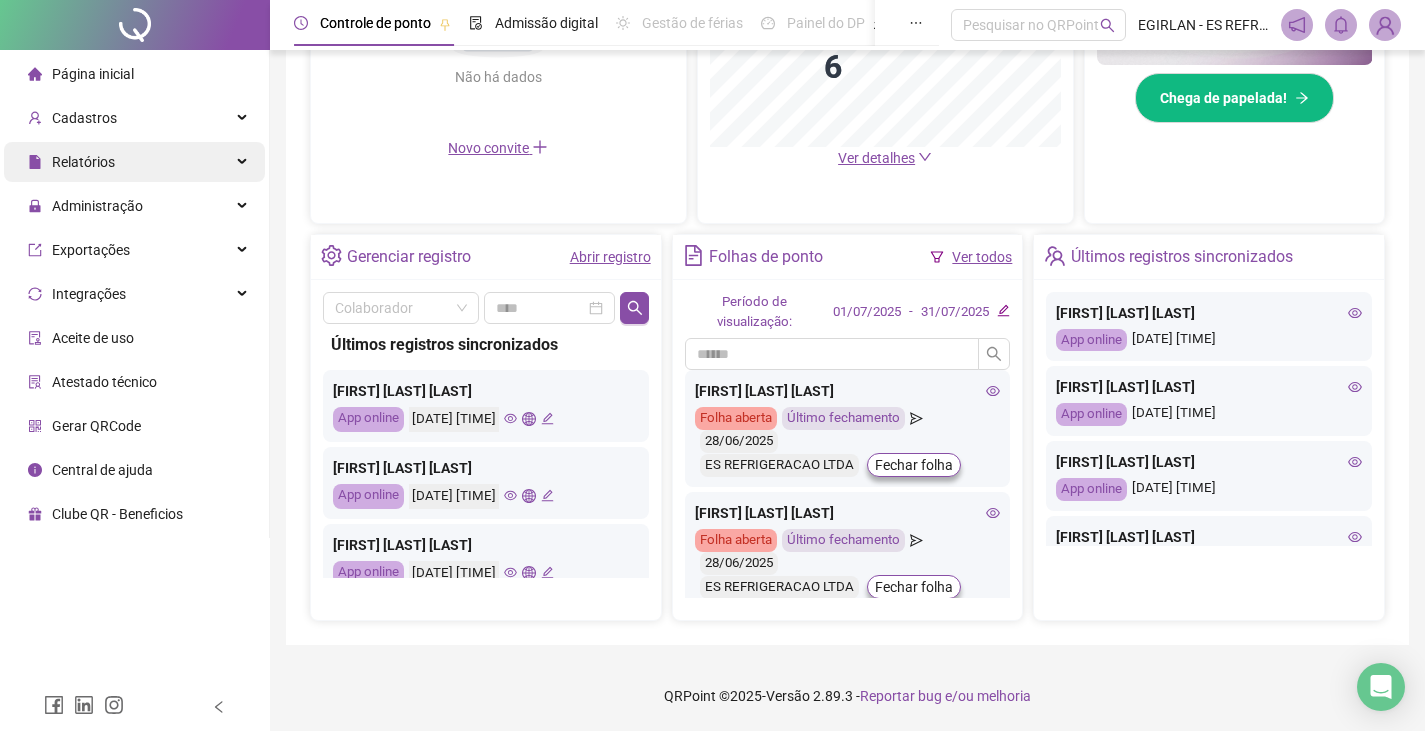 click on "Relatórios" at bounding box center (134, 162) 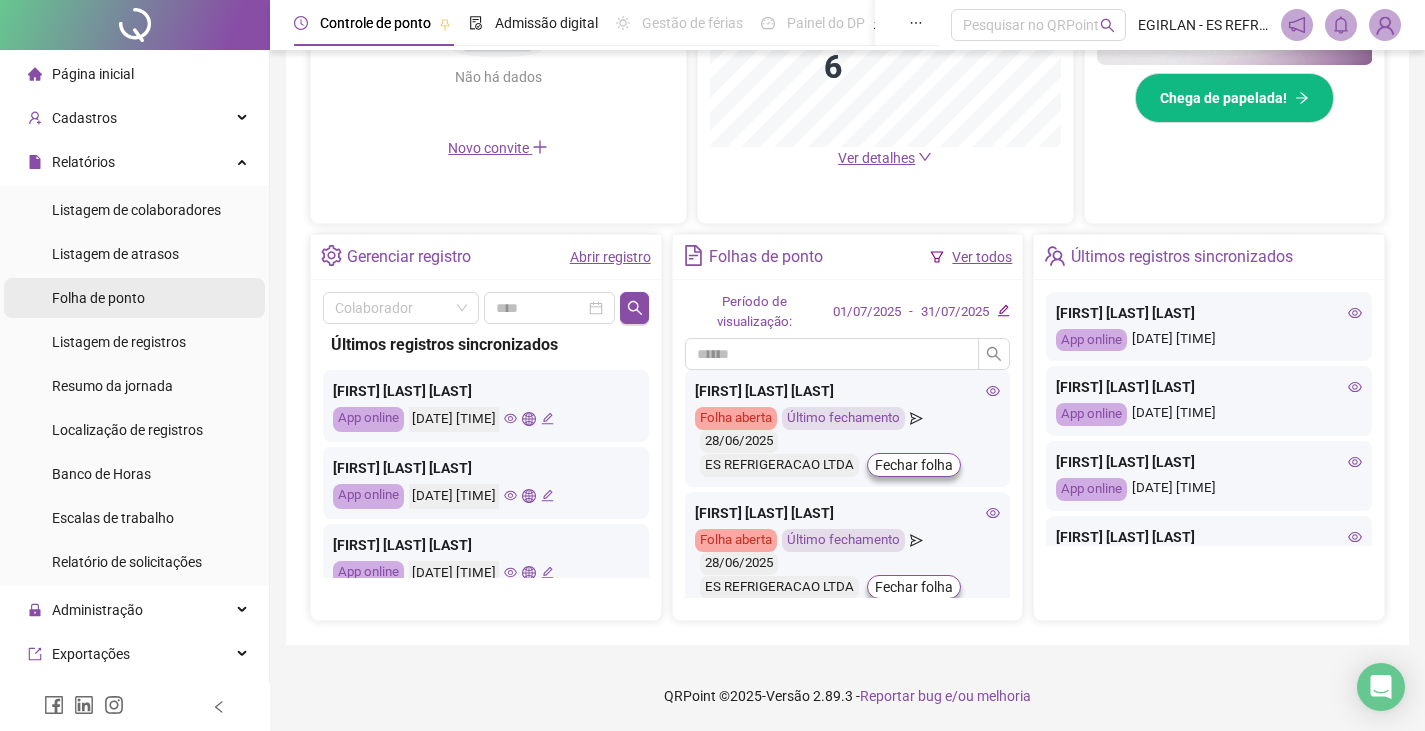 click on "Folha de ponto" at bounding box center (134, 298) 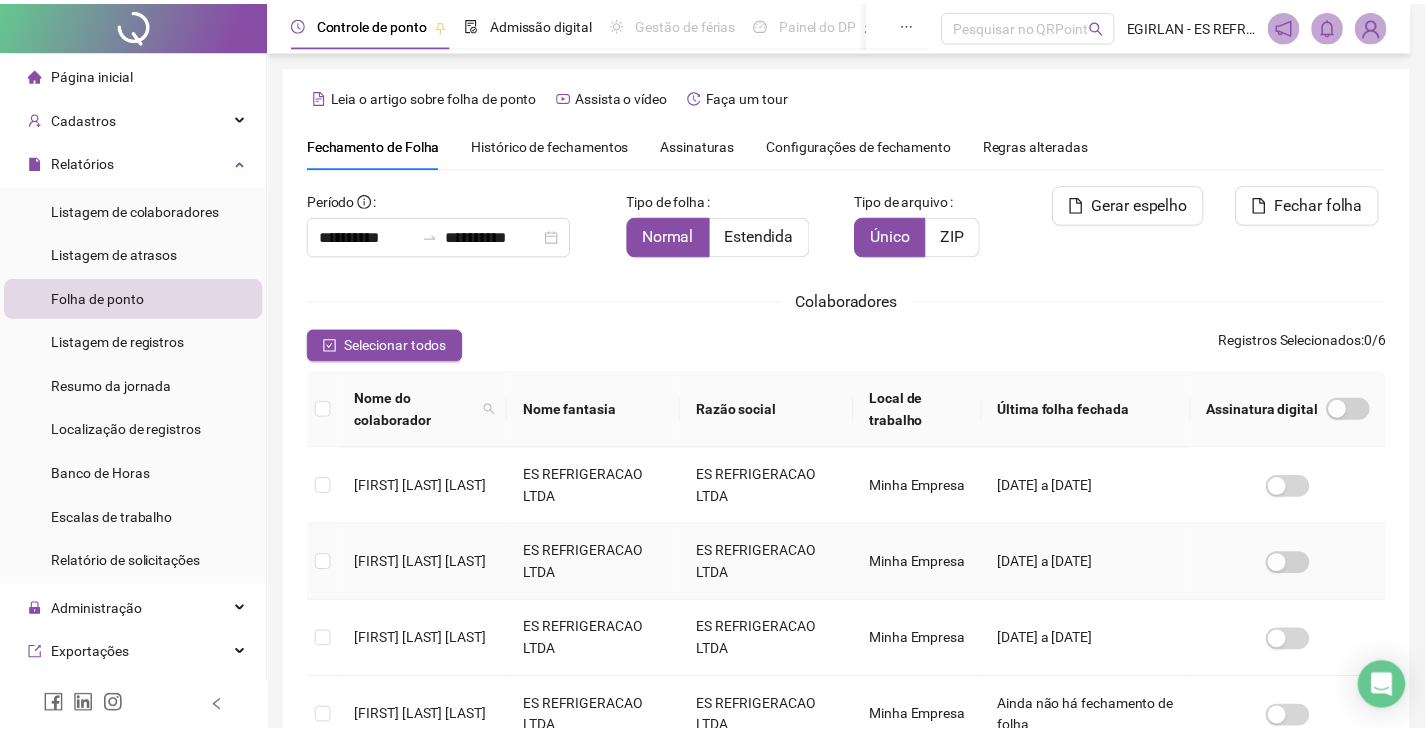 scroll, scrollTop: 44, scrollLeft: 0, axis: vertical 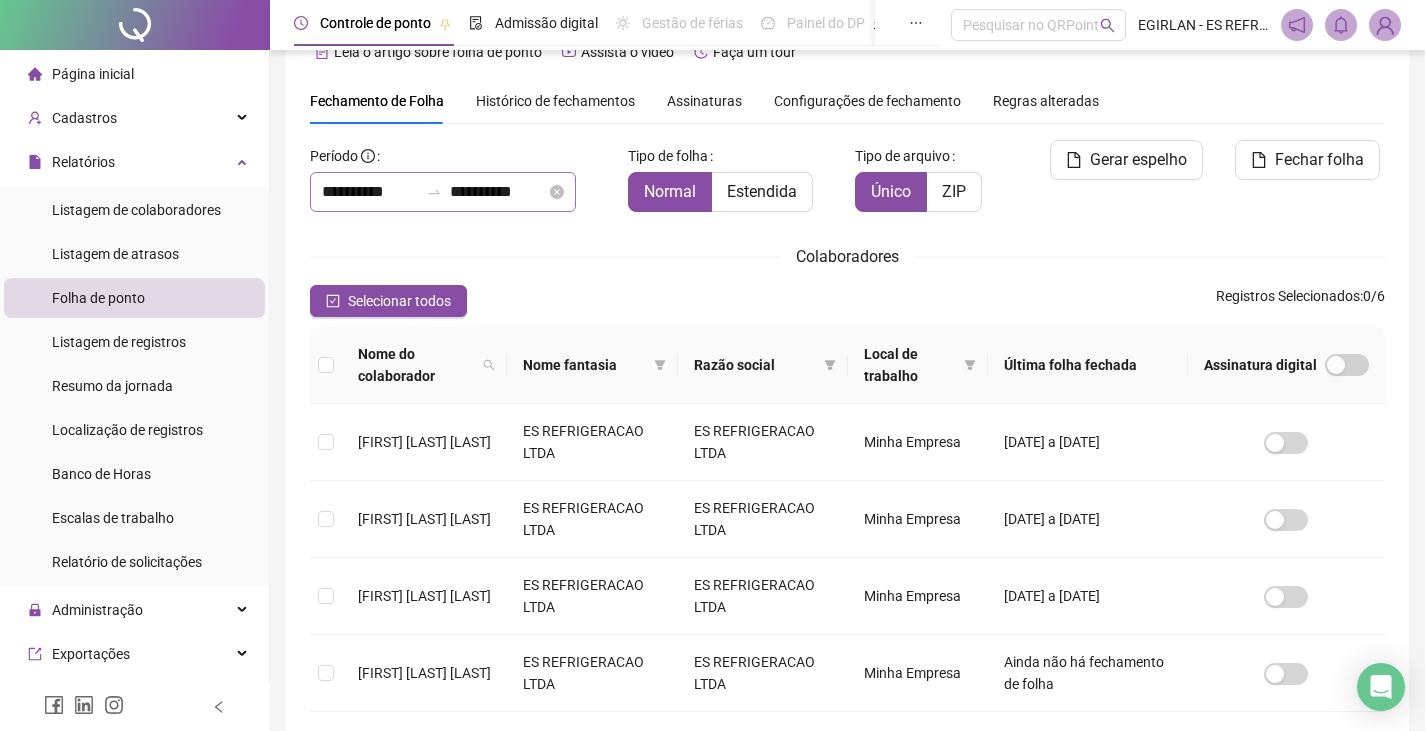 click on "**********" at bounding box center [443, 192] 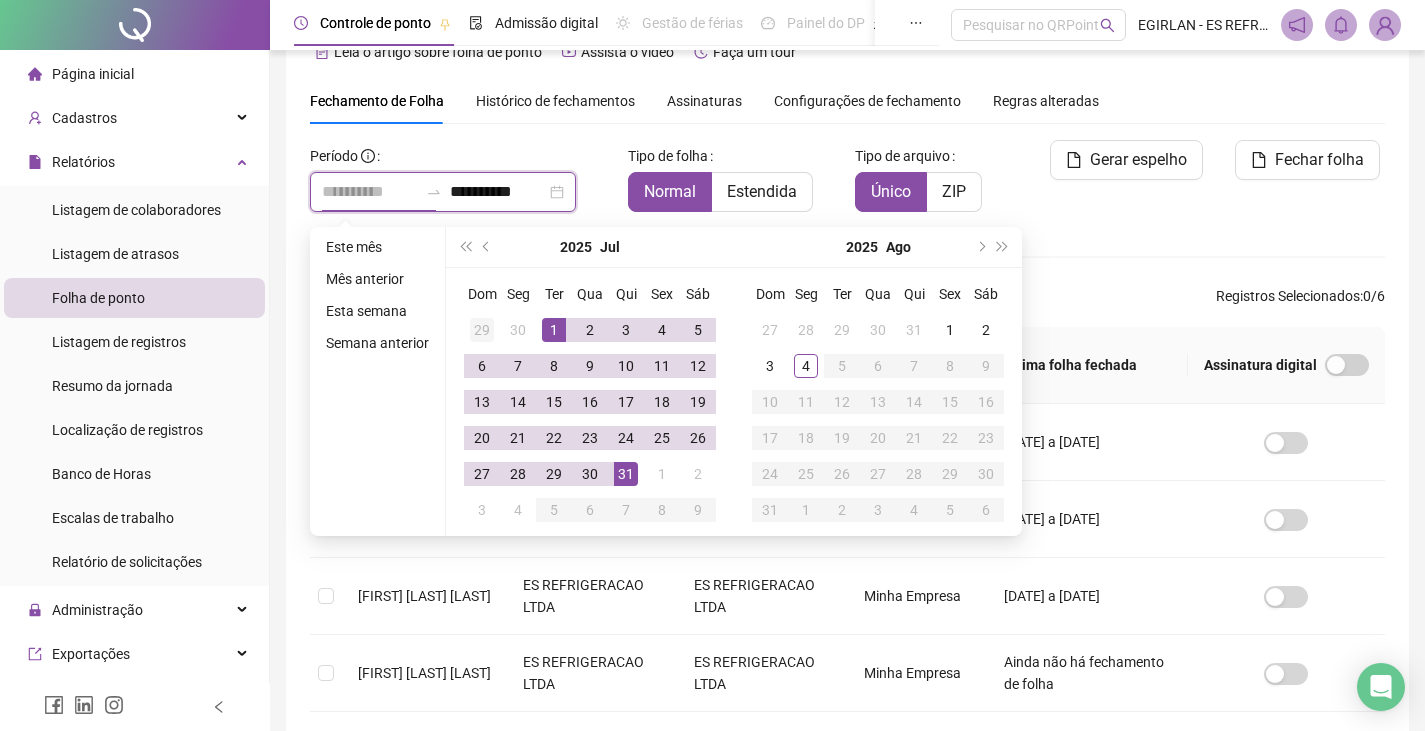 type on "**********" 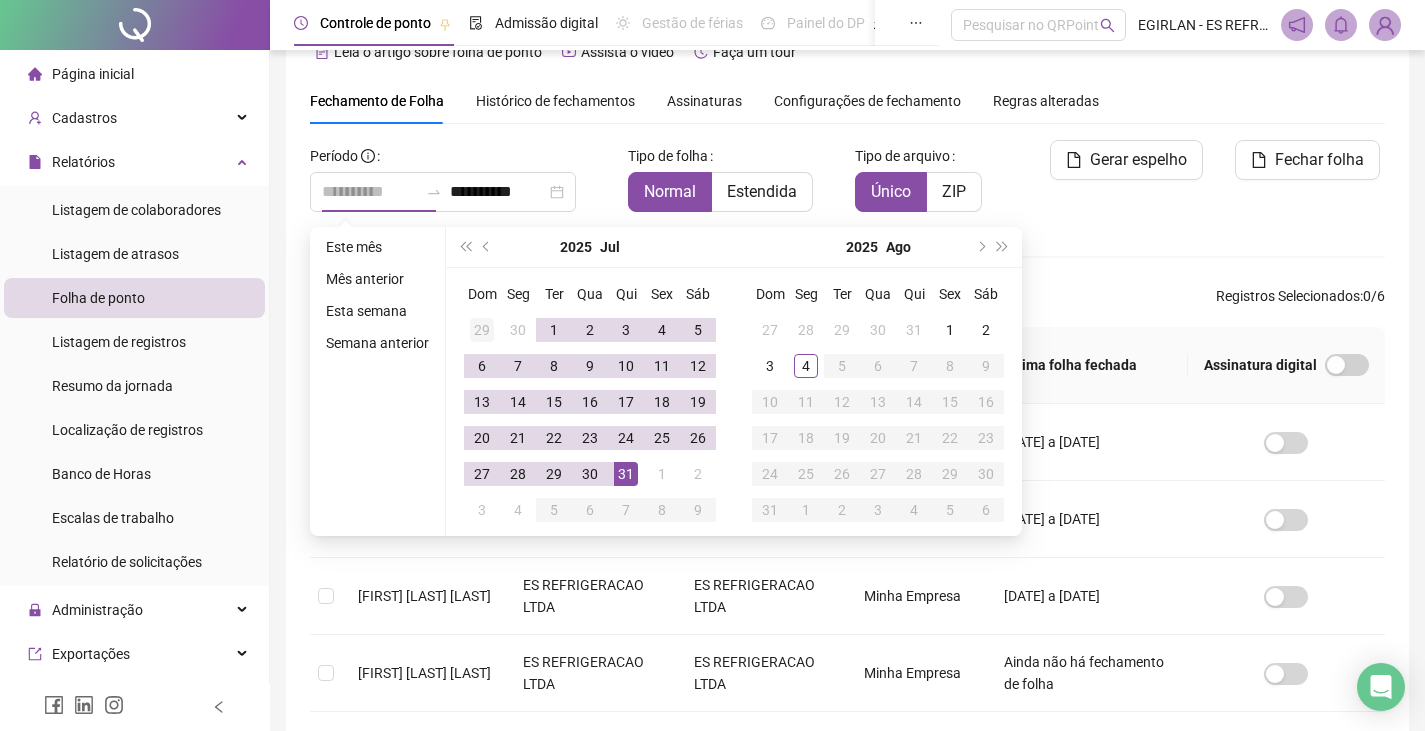 click on "29" at bounding box center (482, 330) 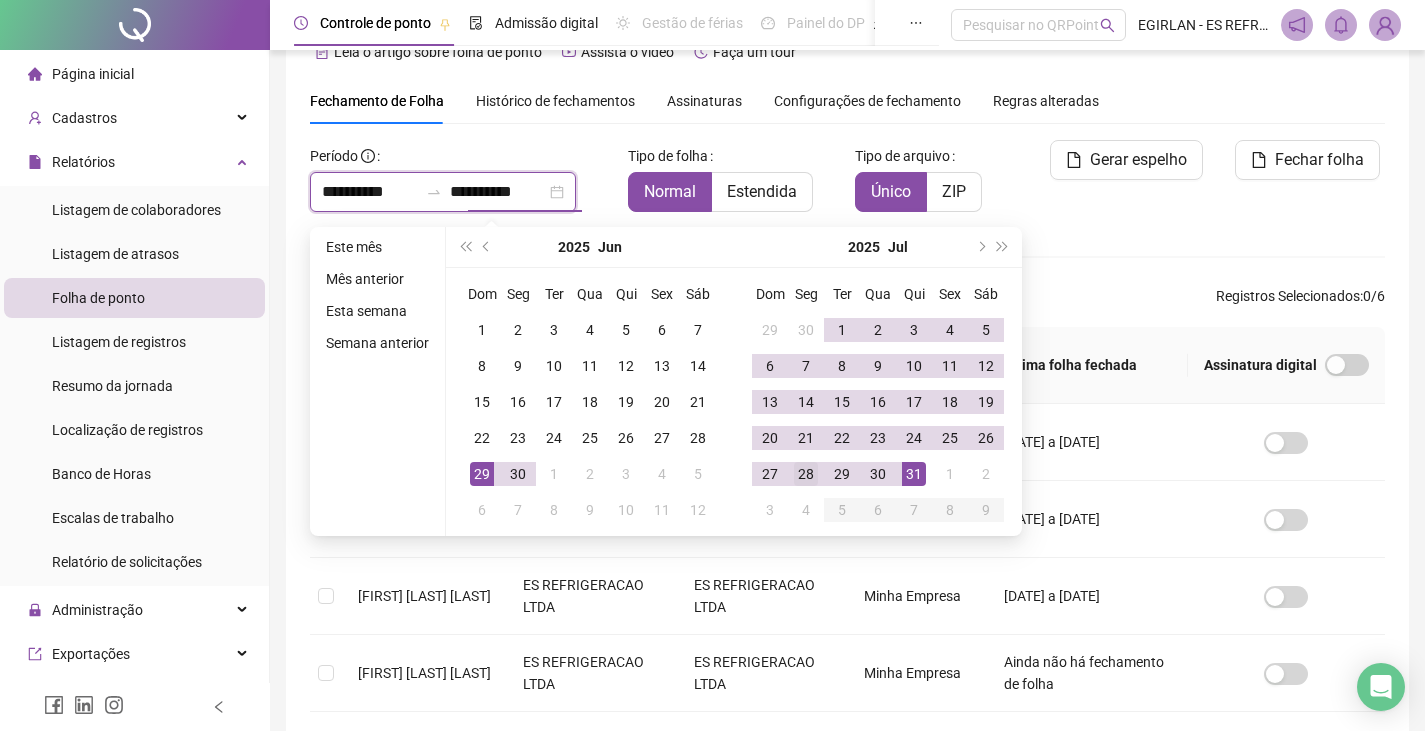 type on "**********" 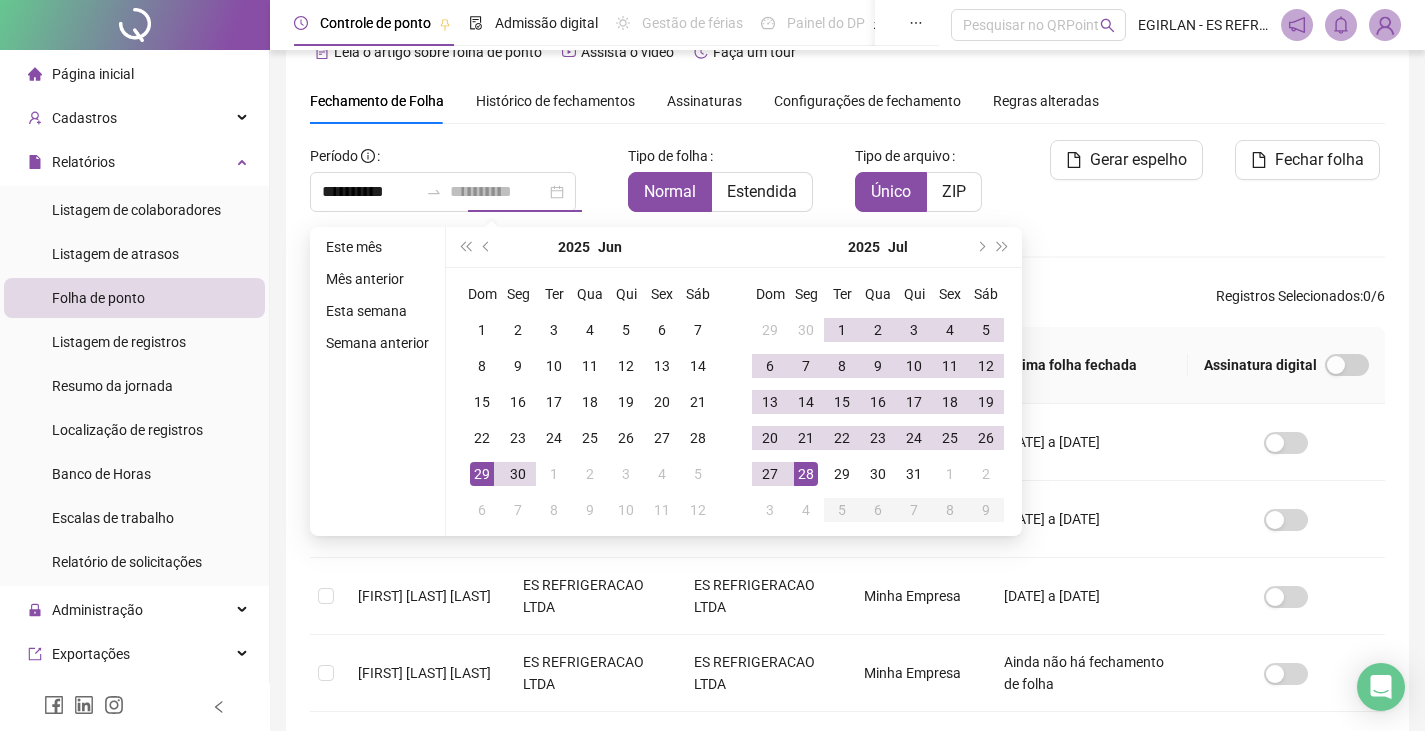 click on "28" at bounding box center (806, 474) 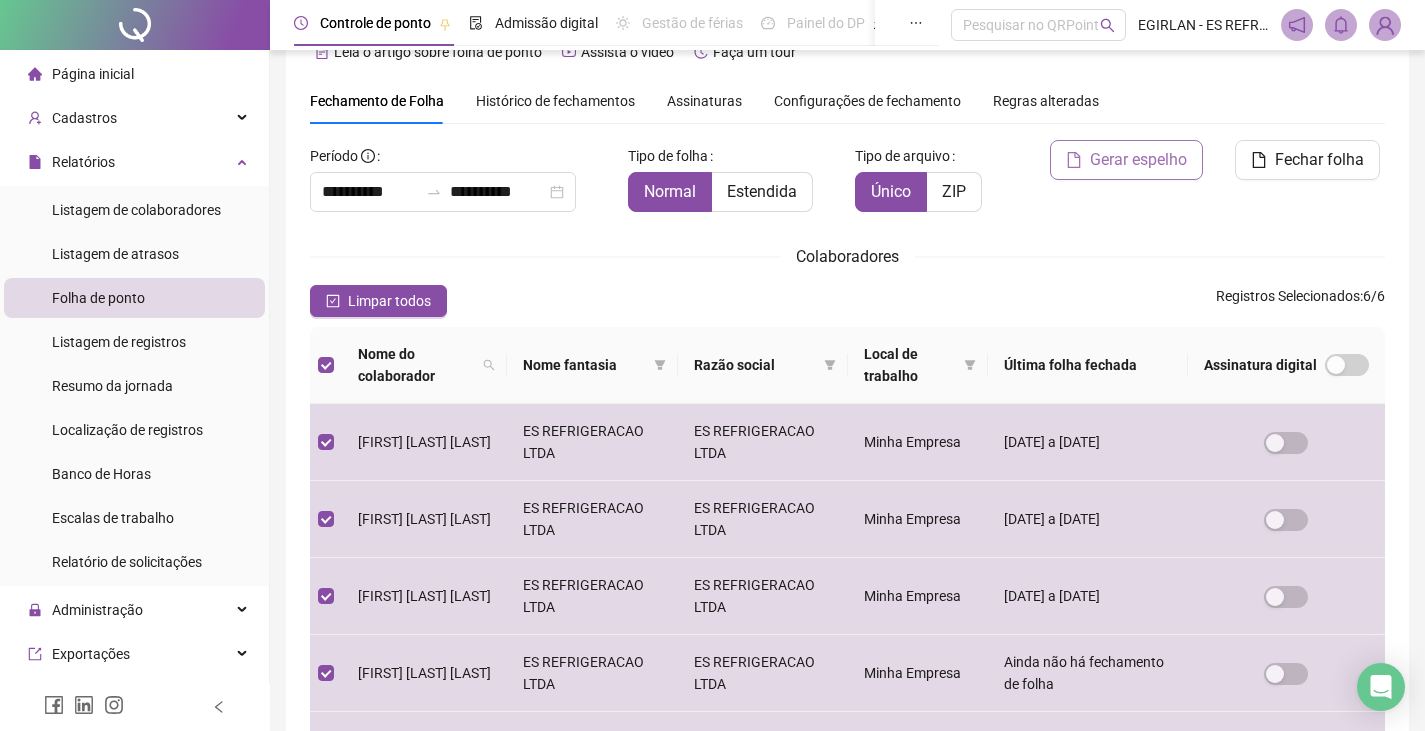 click on "Gerar espelho" at bounding box center [1138, 160] 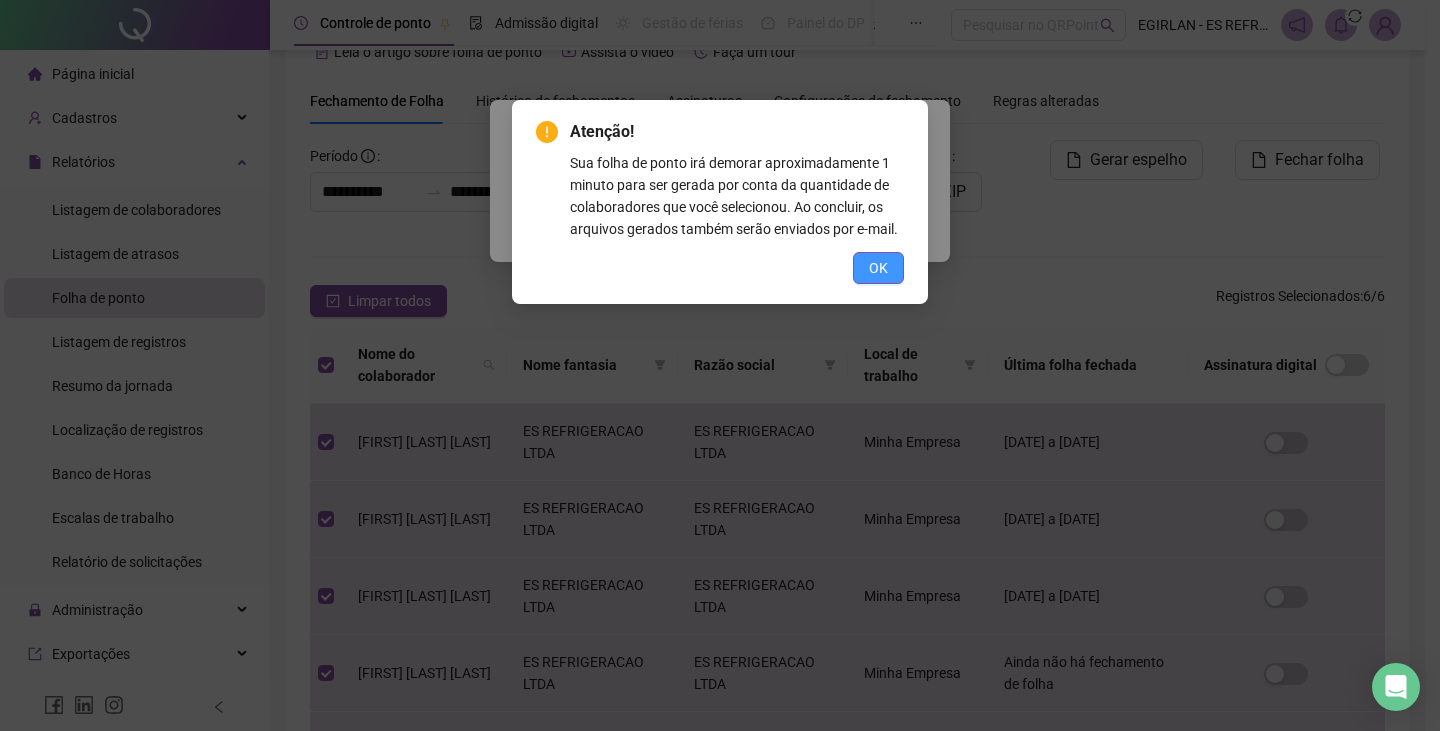 click on "OK" at bounding box center (878, 268) 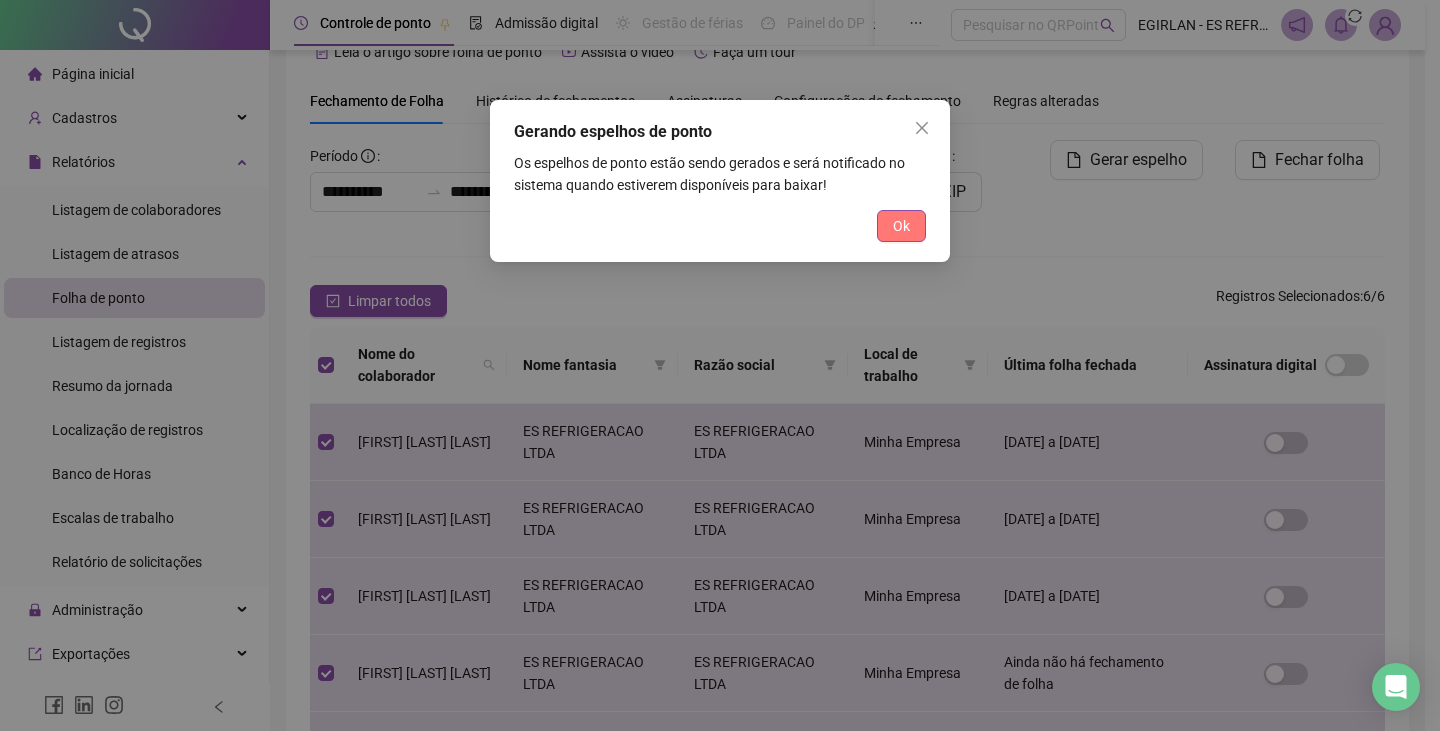 click on "Ok" at bounding box center [901, 226] 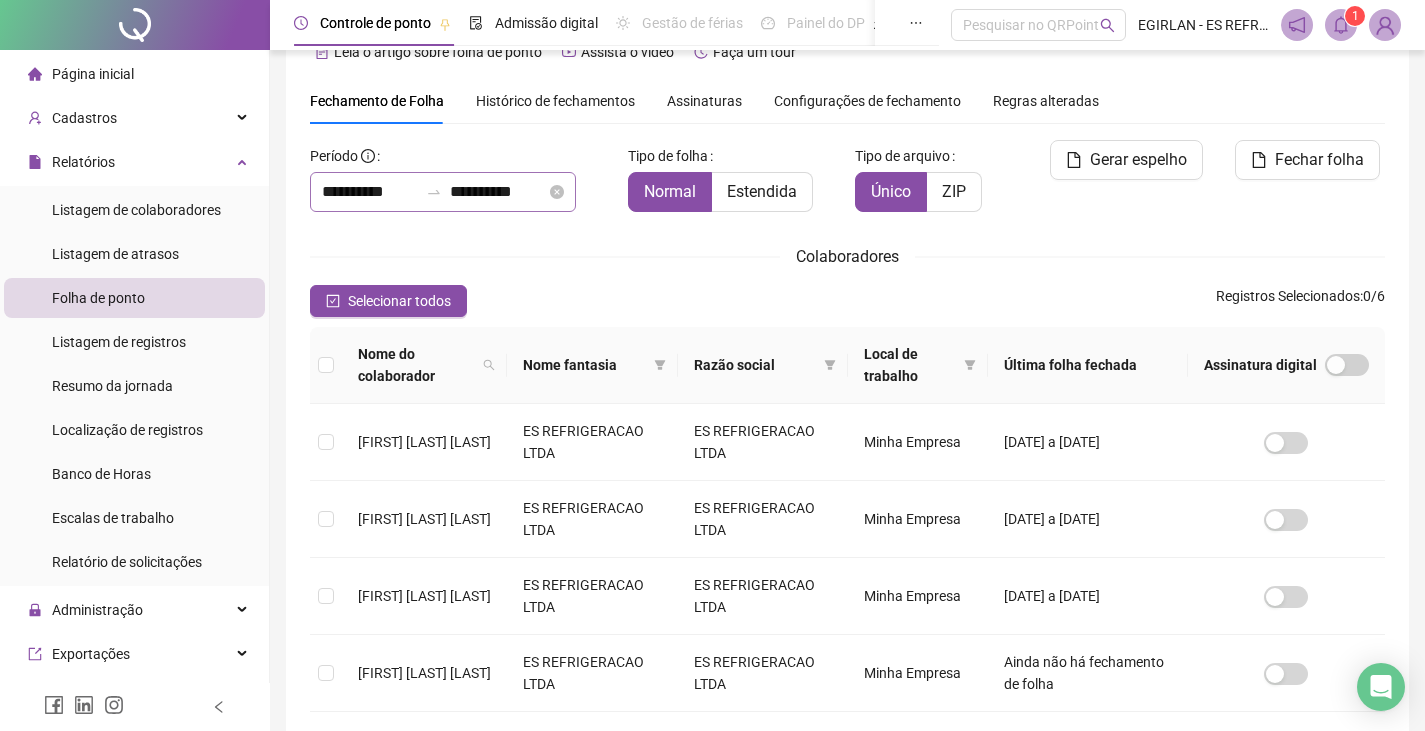 click on "**********" at bounding box center (443, 192) 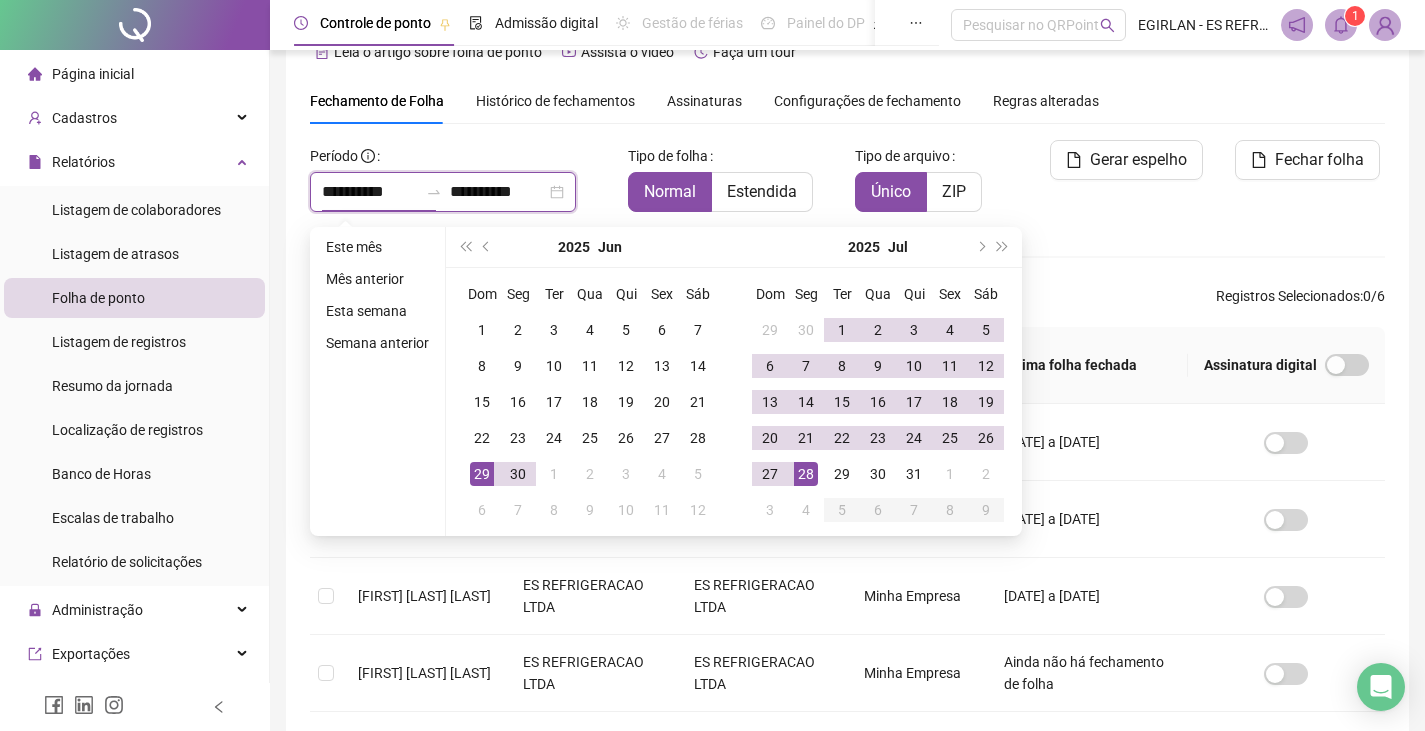 type on "**********" 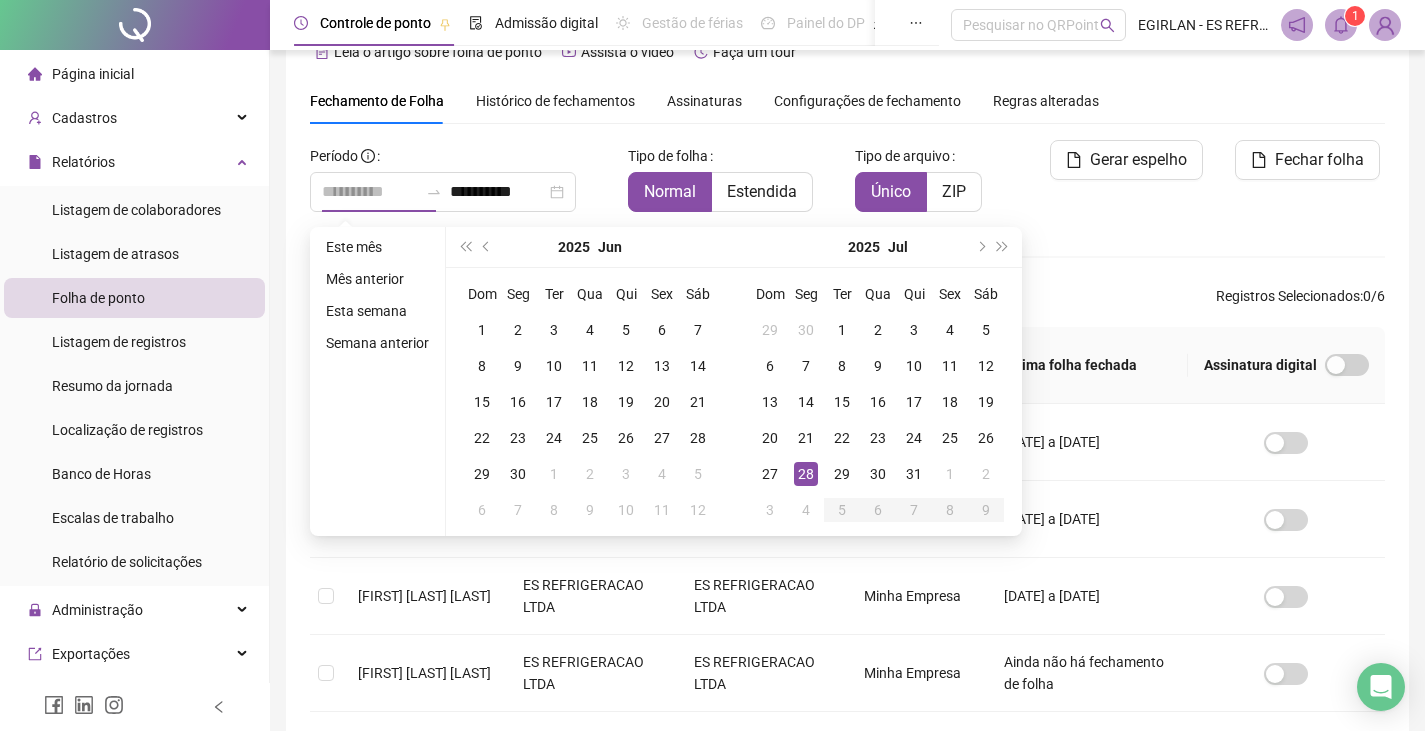 click on "28" at bounding box center [806, 474] 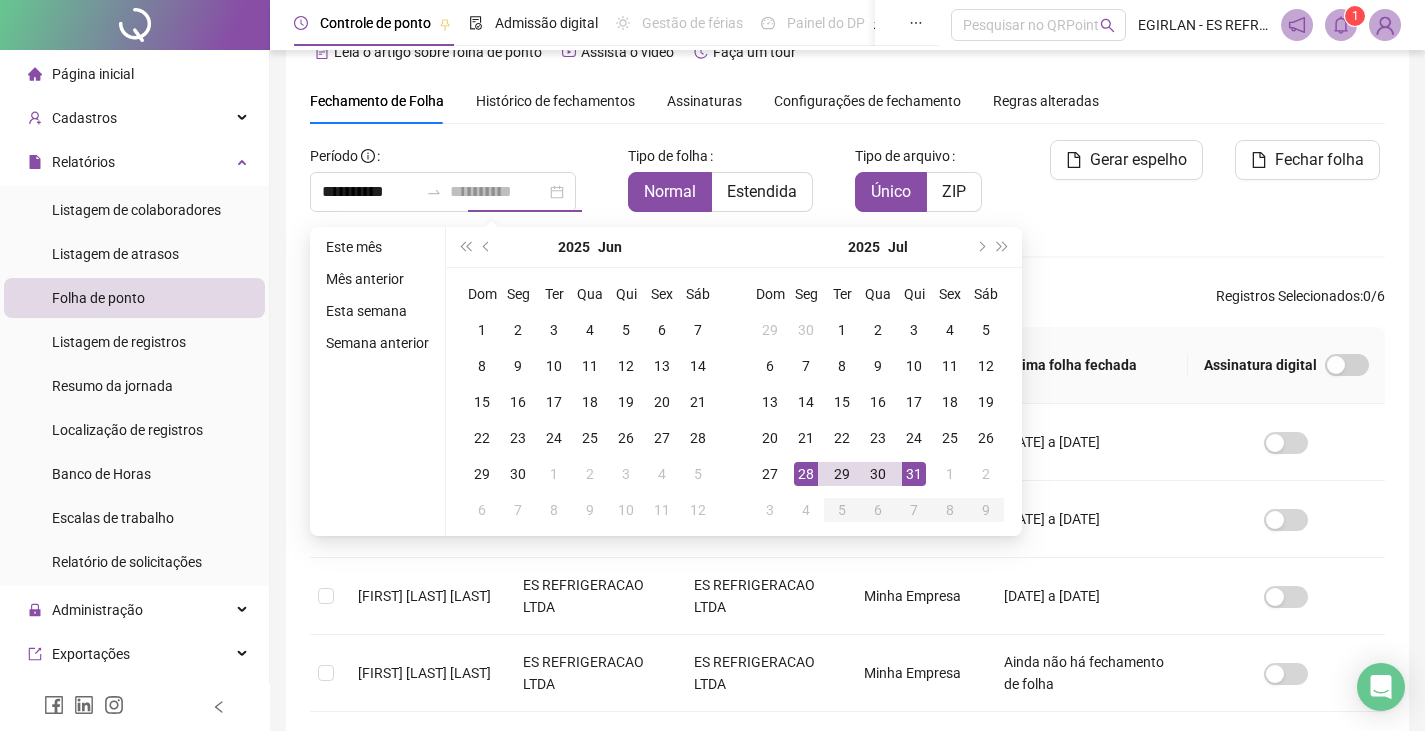 click on "31" at bounding box center [914, 474] 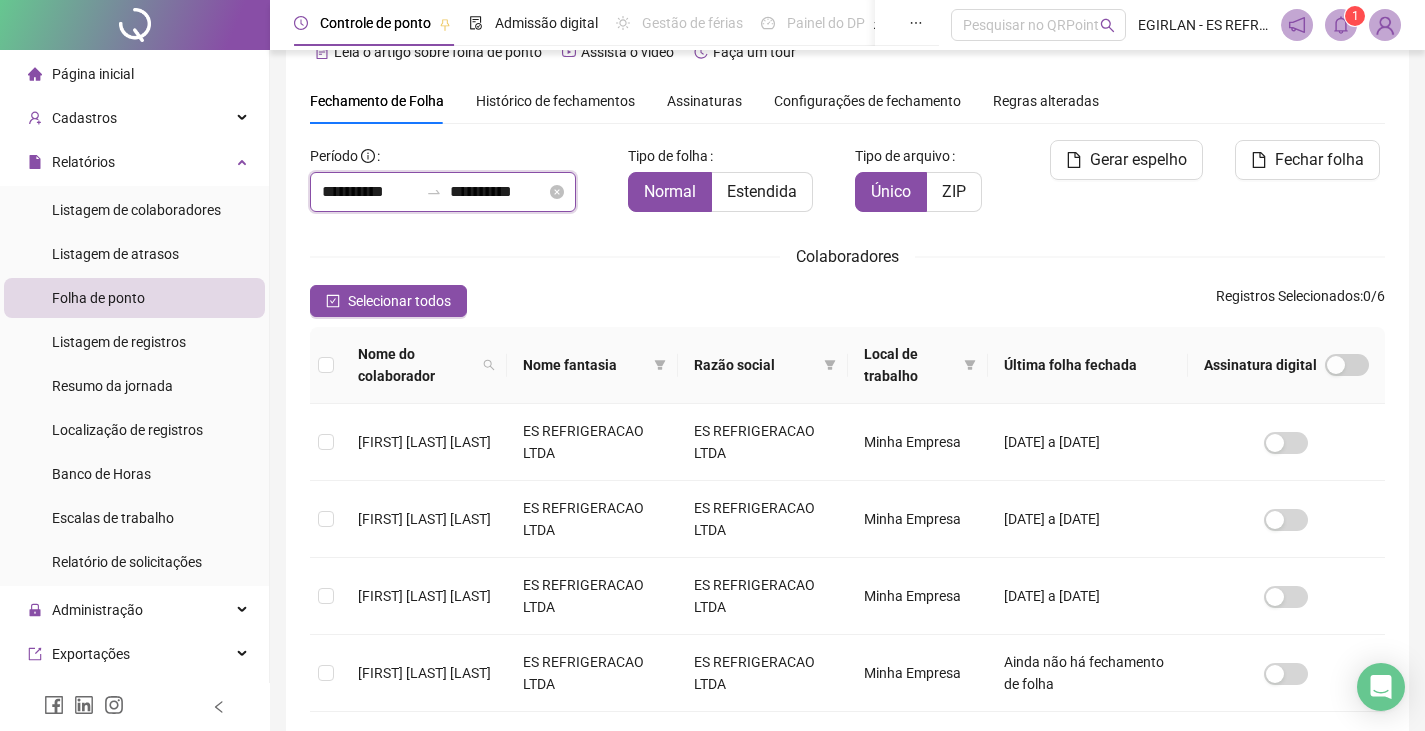 click on "**********" at bounding box center [498, 192] 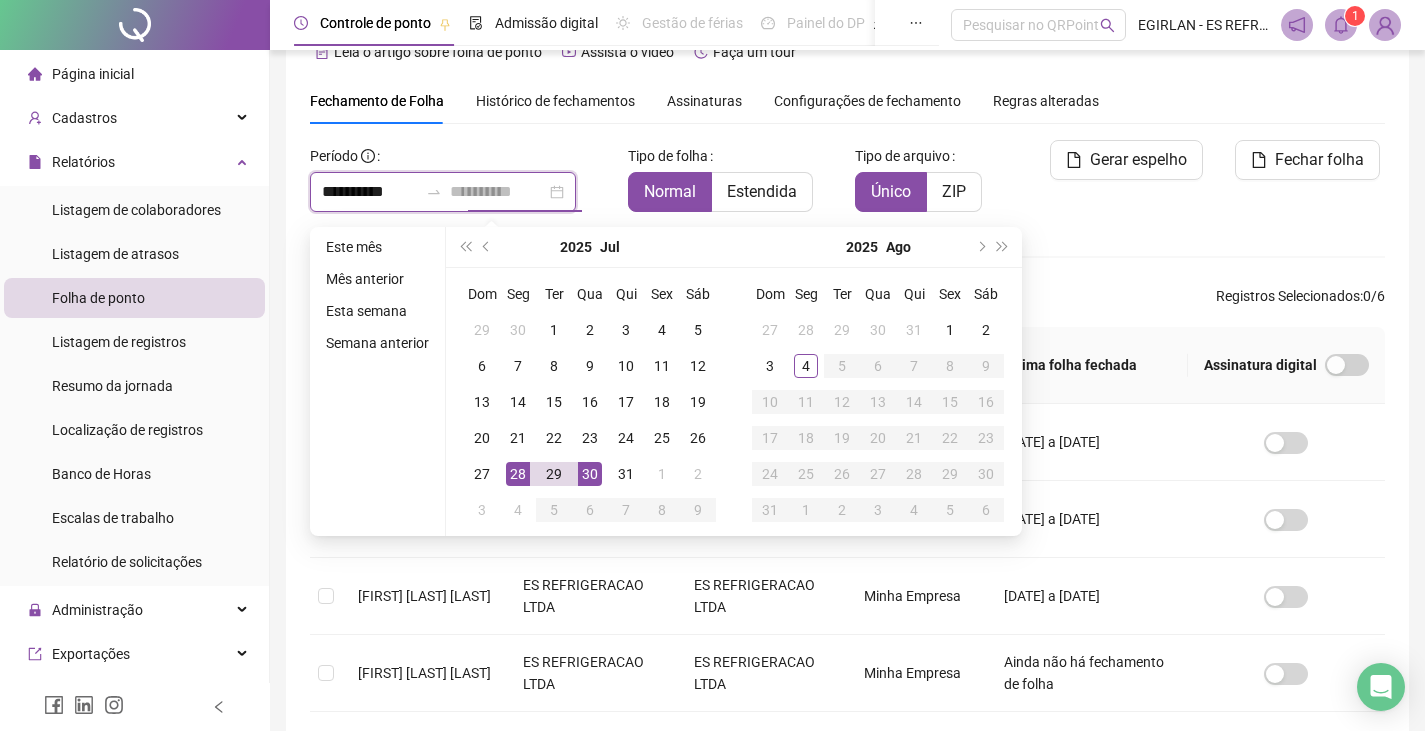 type on "**********" 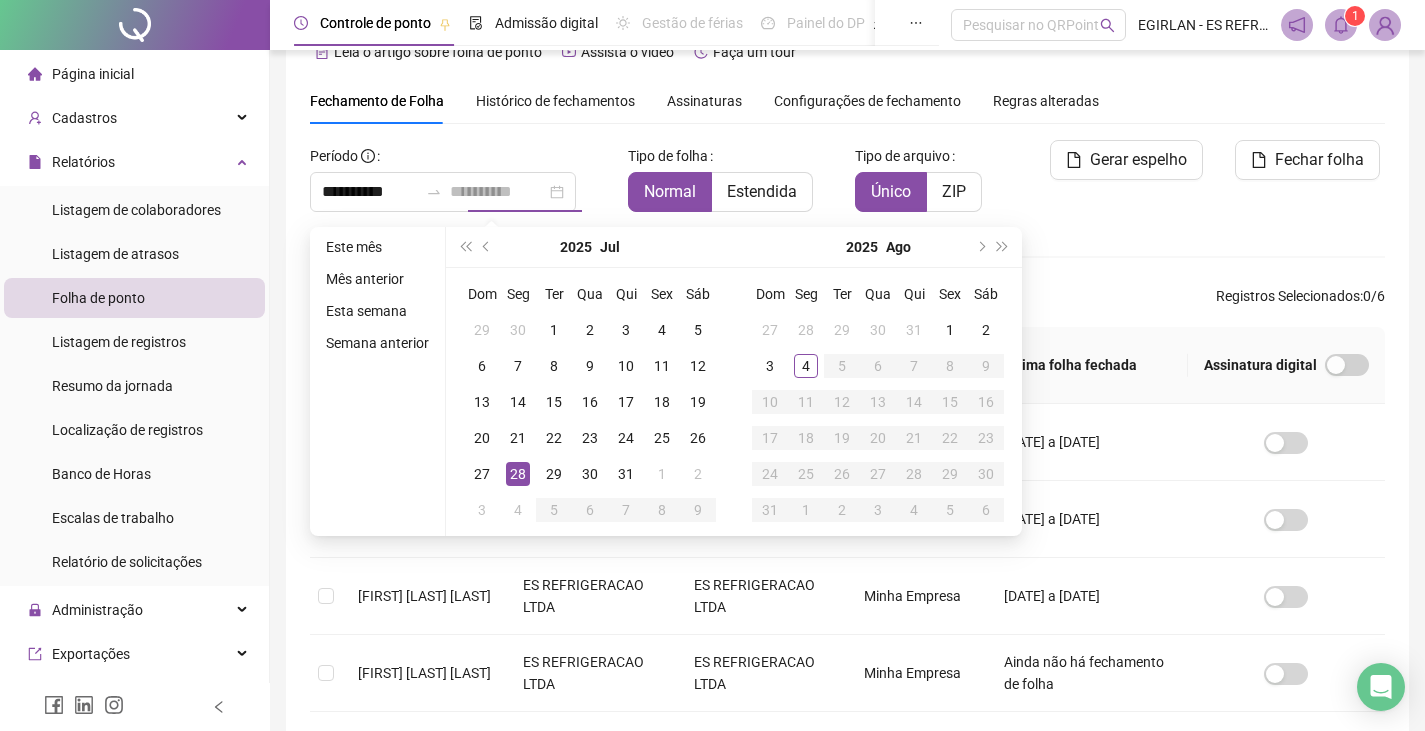 click on "28" at bounding box center [518, 474] 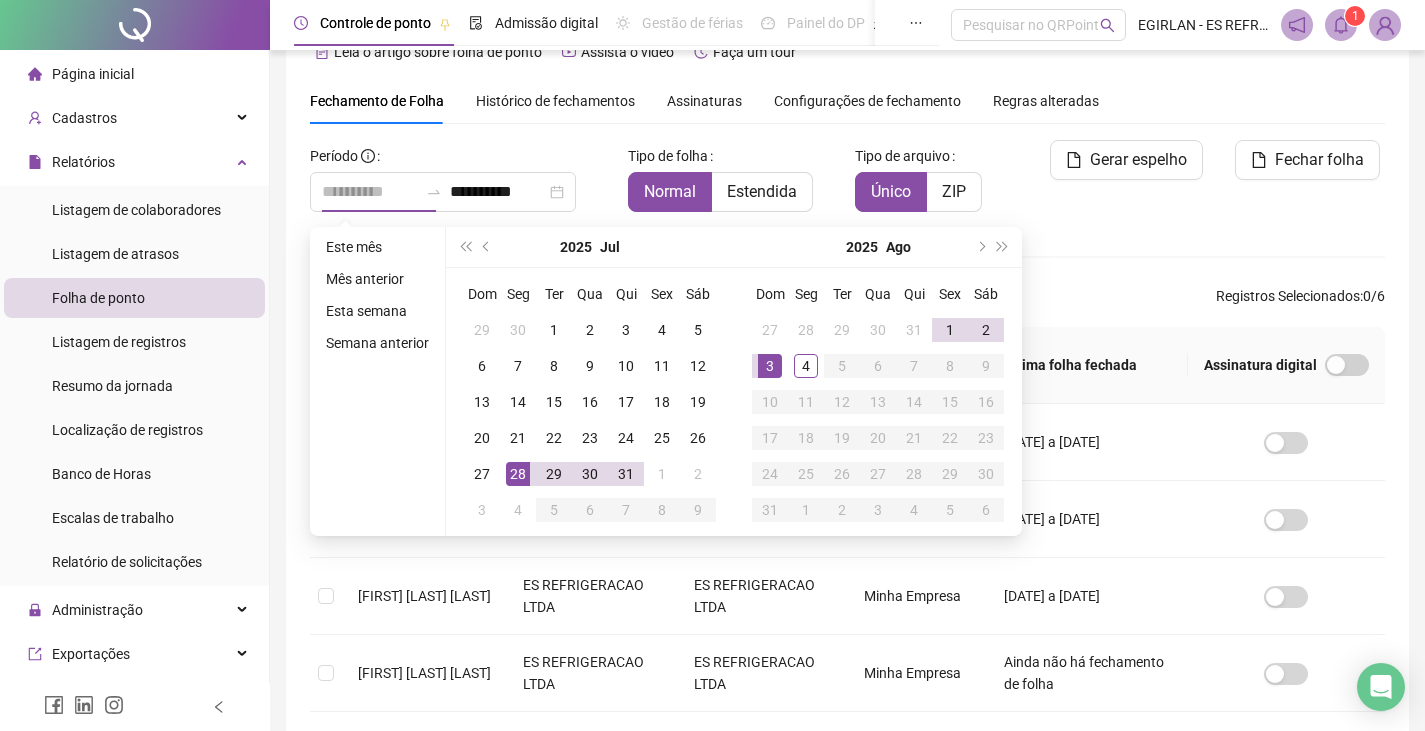 click on "3" at bounding box center [770, 366] 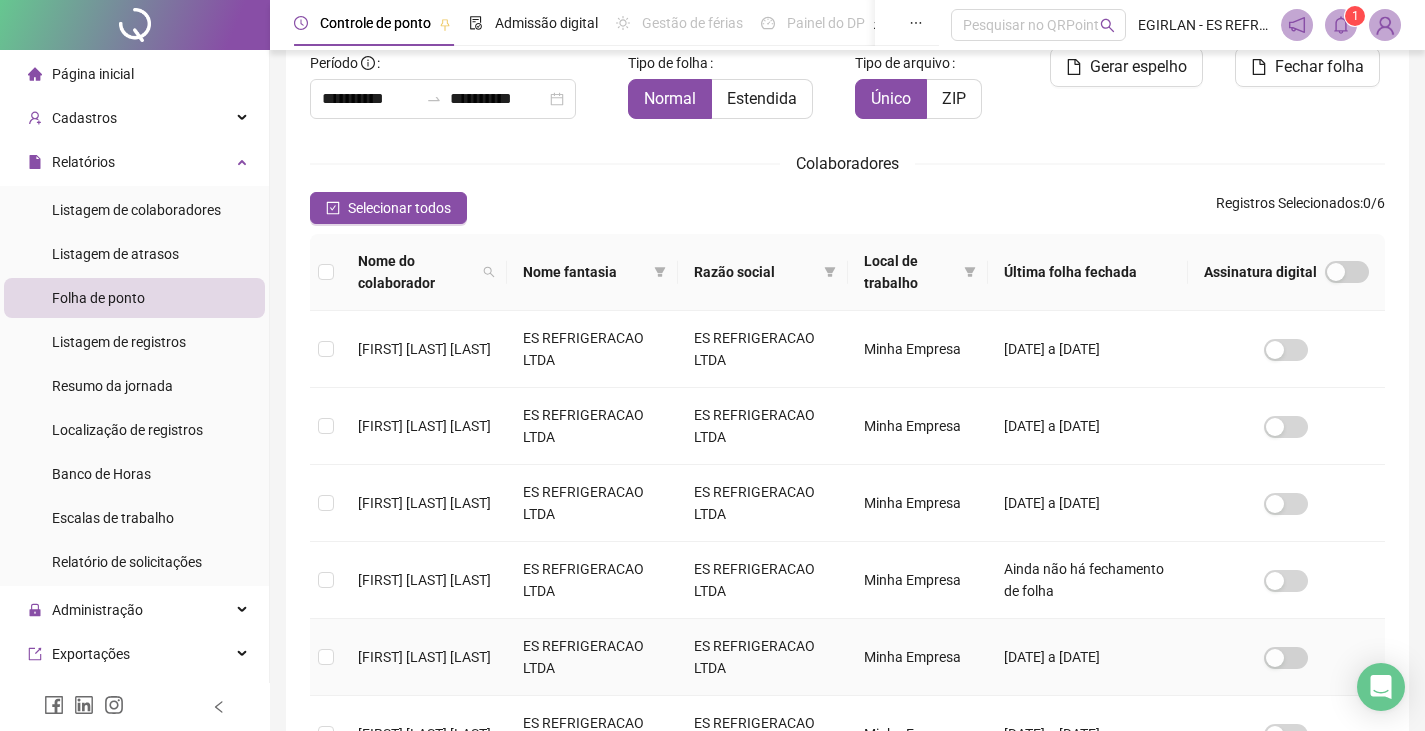 scroll, scrollTop: 244, scrollLeft: 0, axis: vertical 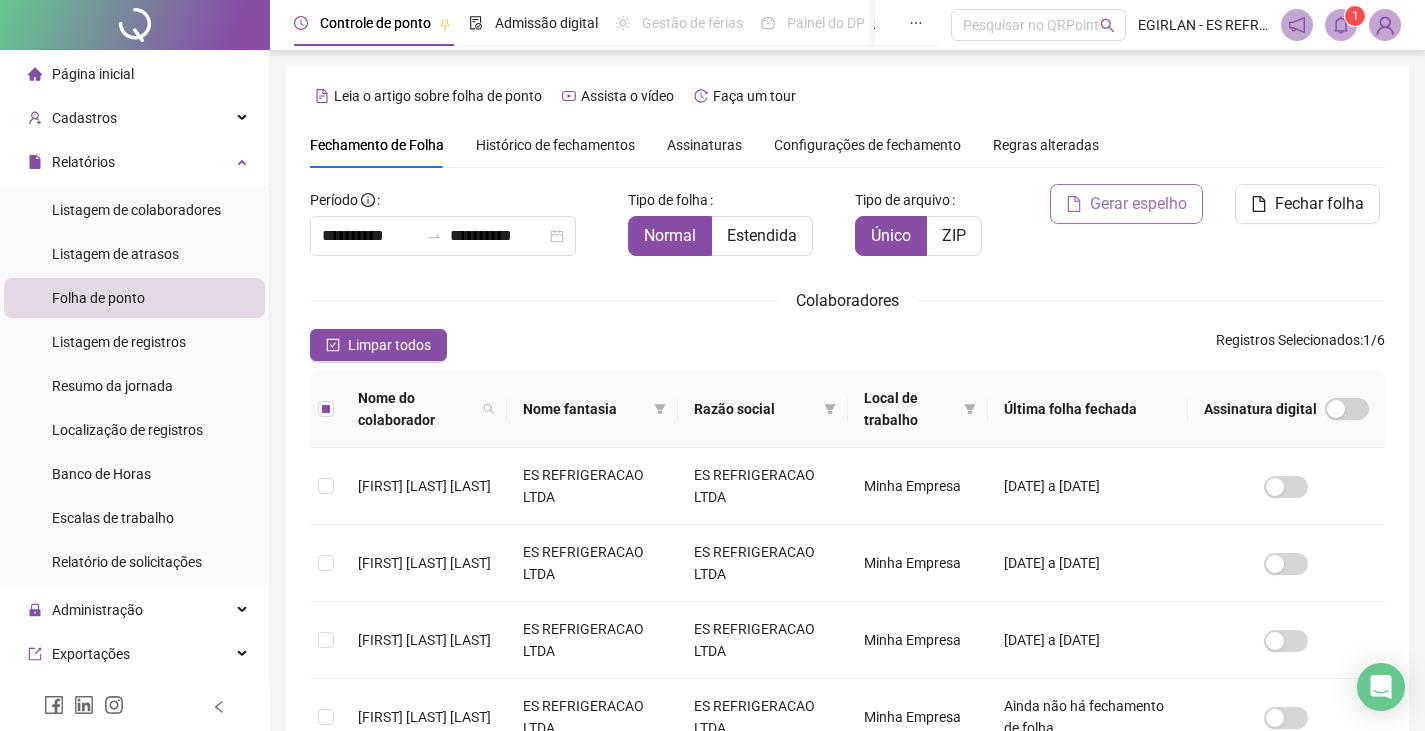 click on "Gerar espelho" at bounding box center [1138, 204] 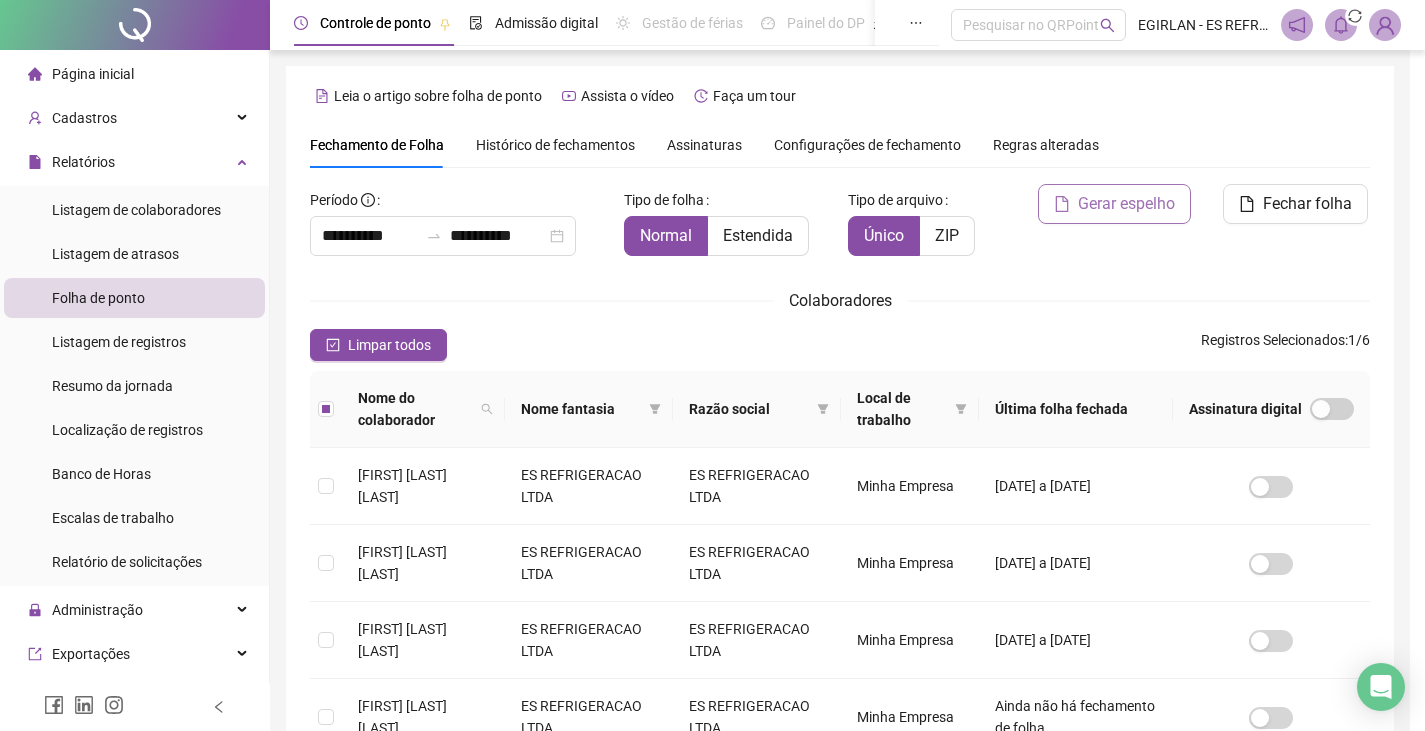 scroll, scrollTop: 44, scrollLeft: 0, axis: vertical 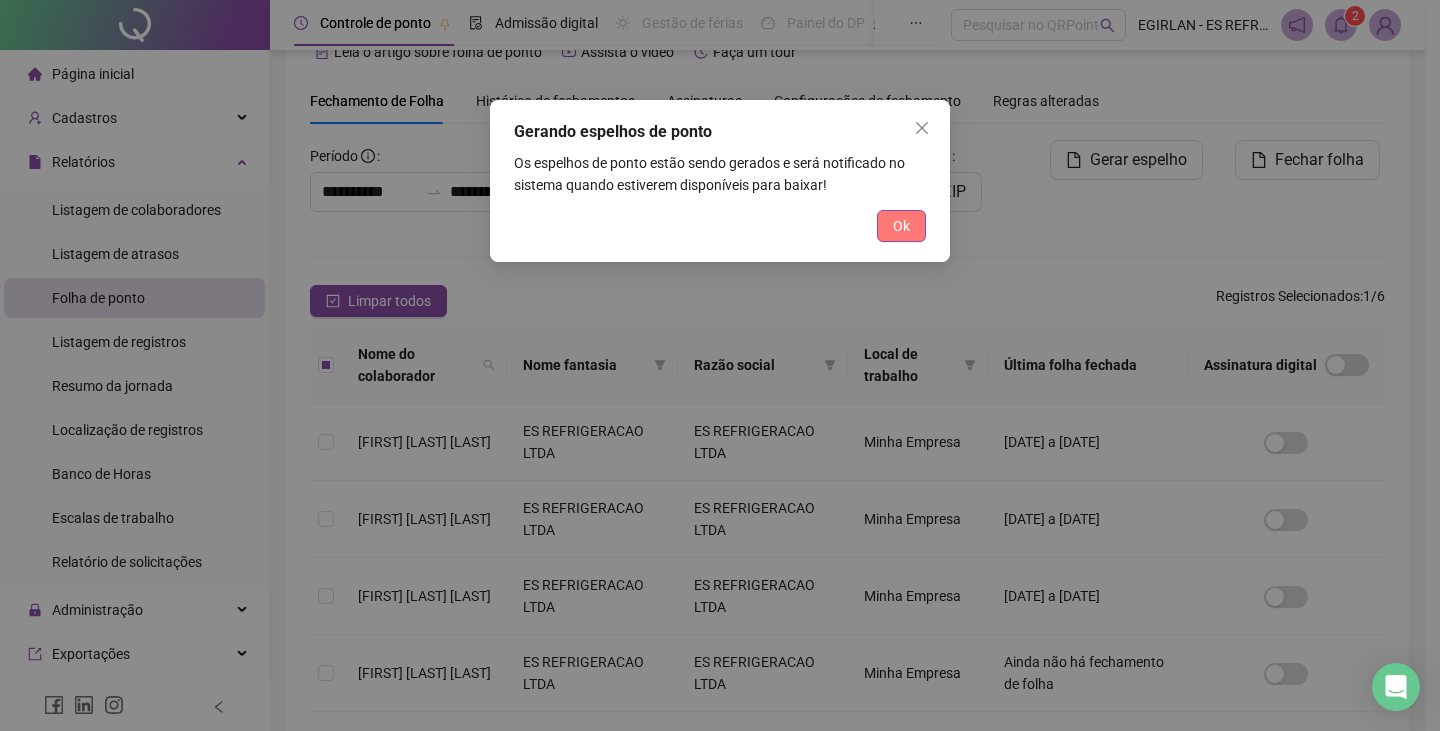 click on "Ok" at bounding box center [901, 226] 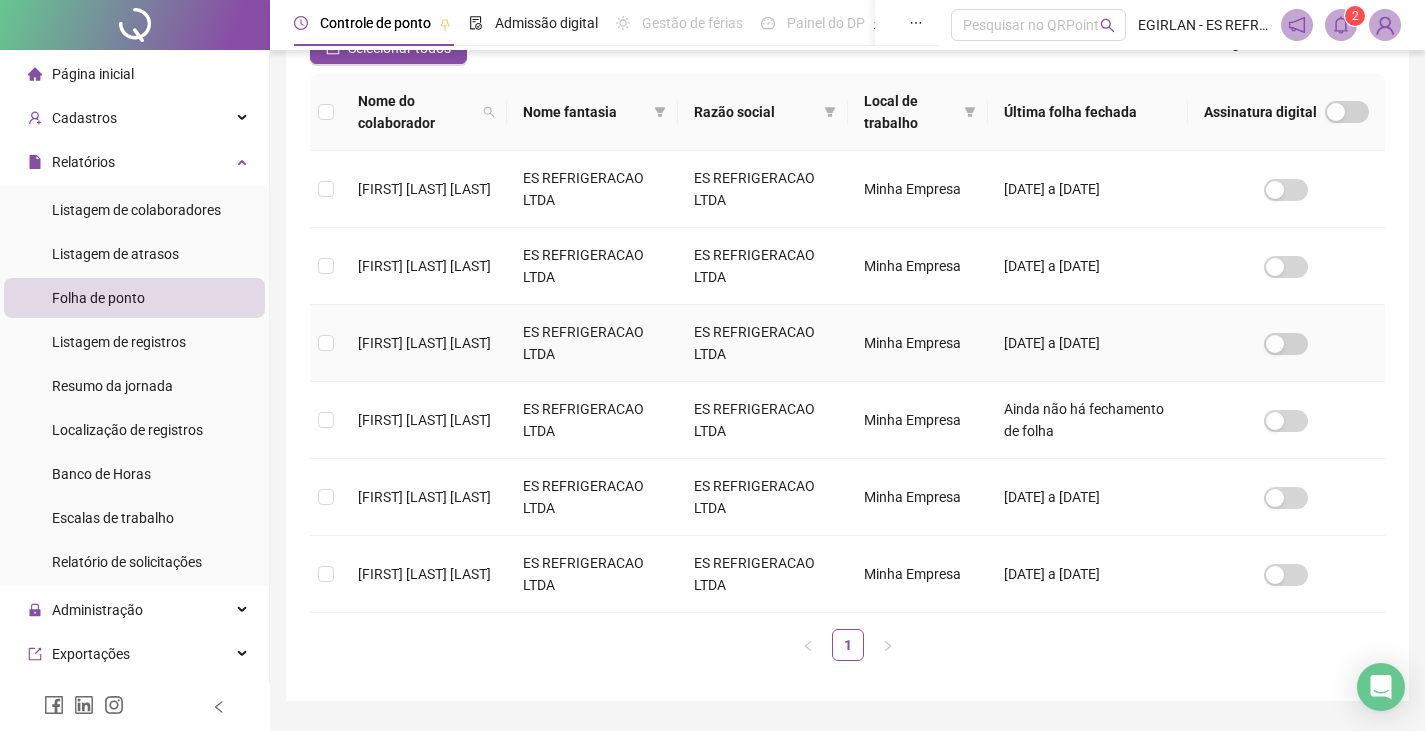 scroll, scrollTop: 344, scrollLeft: 0, axis: vertical 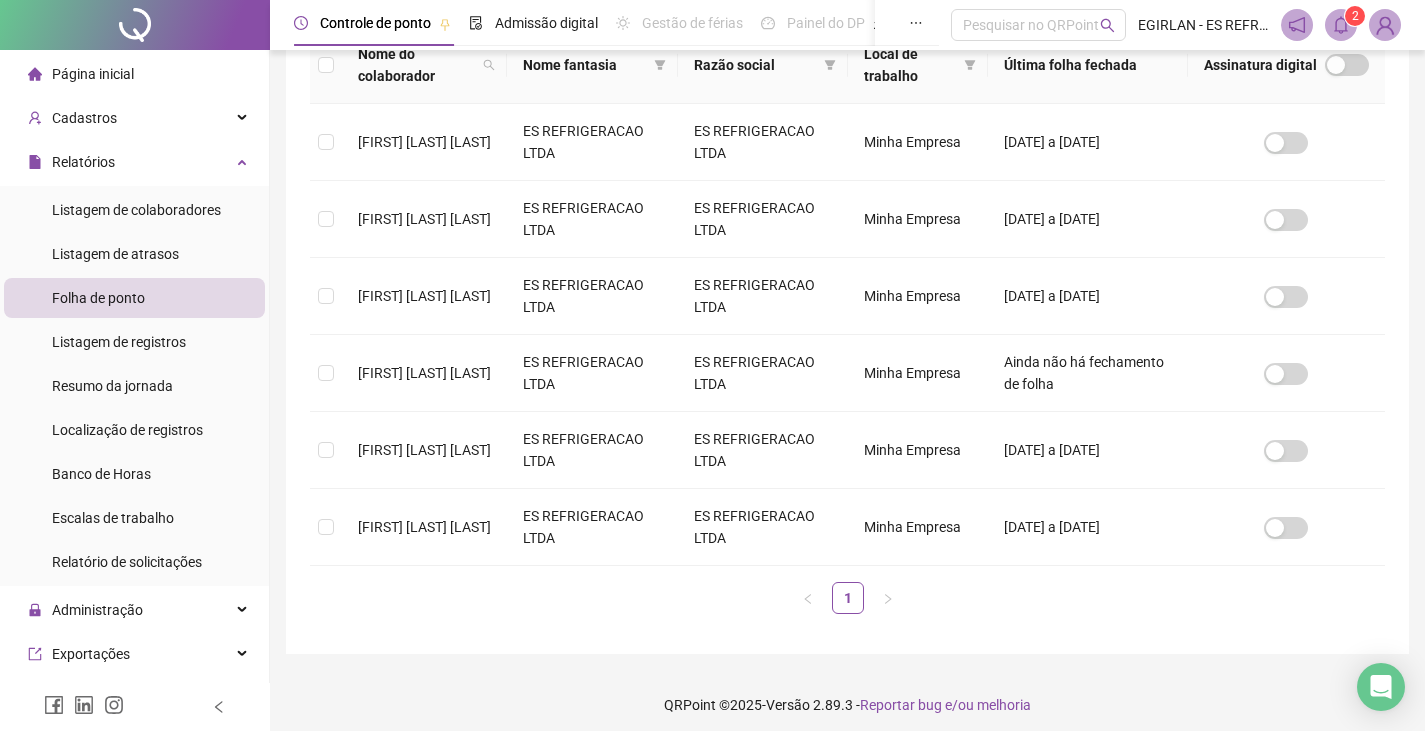 click 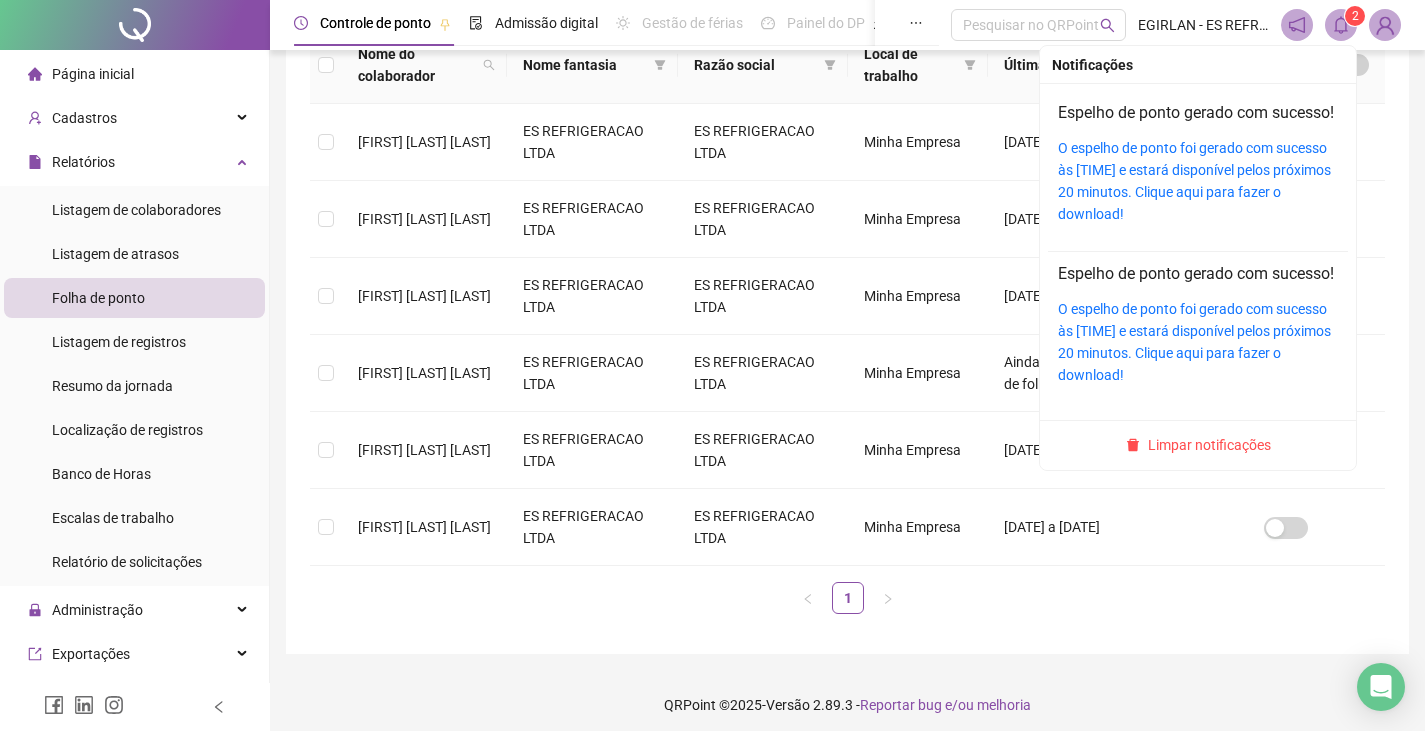 click on "O espelho de ponto foi gerado com sucesso às [TIME] e estará disponível pelos próximos 20 minutos.
Clique aqui para fazer o download!" at bounding box center (1198, 181) 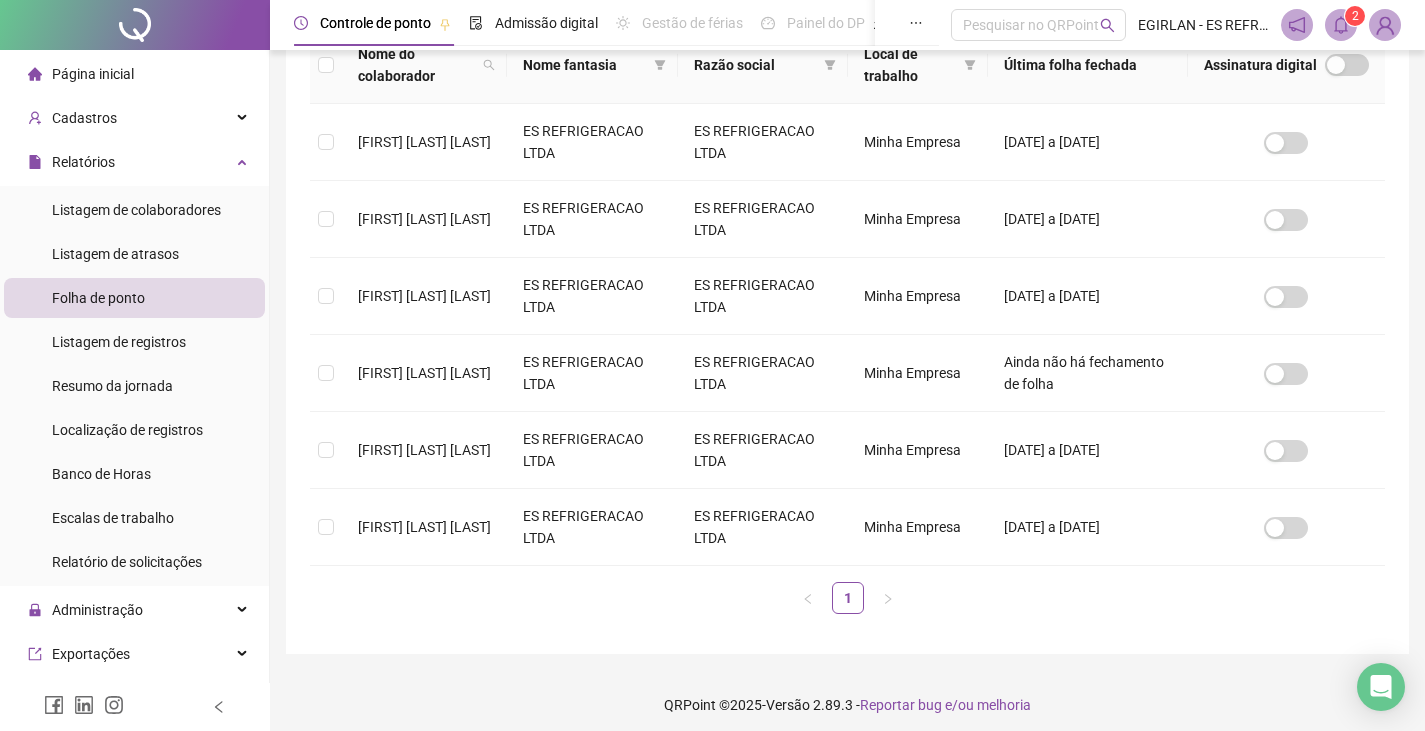 scroll, scrollTop: 0, scrollLeft: 0, axis: both 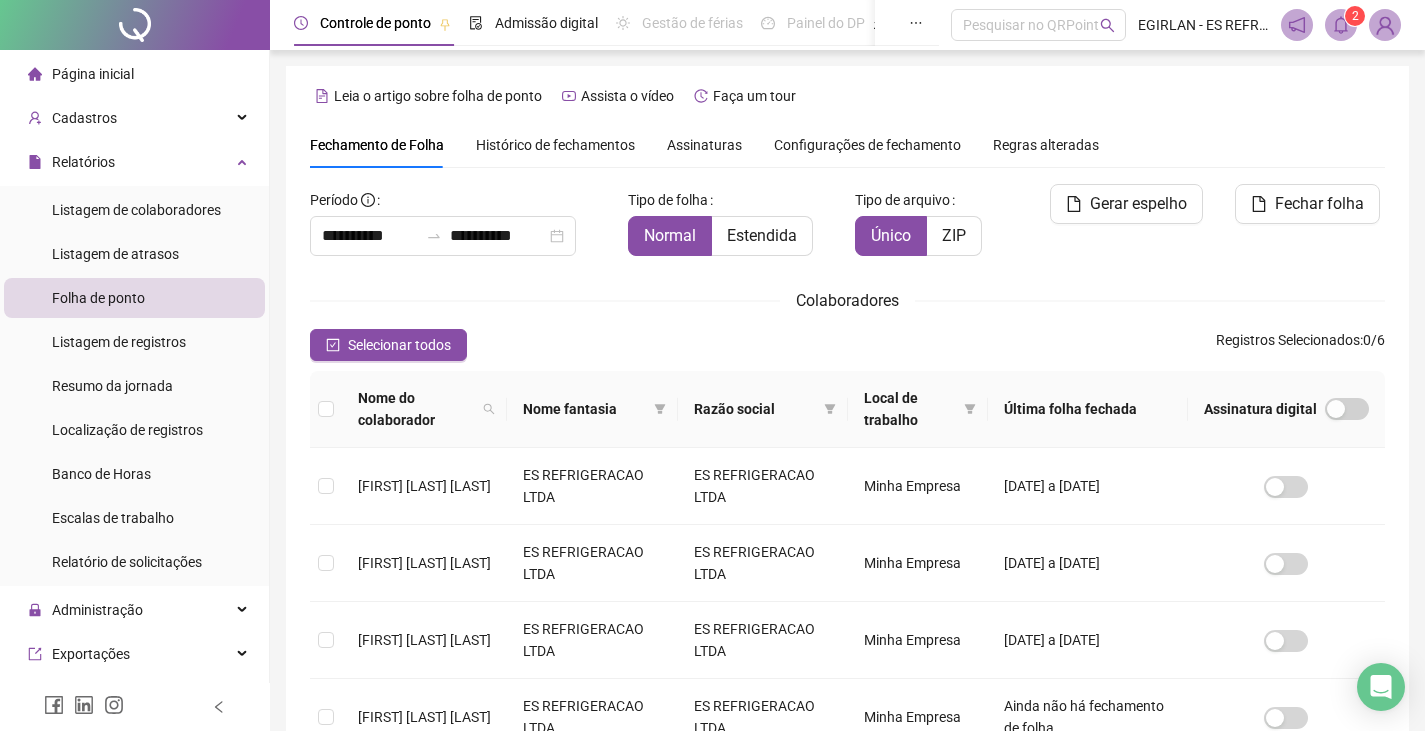 click on "2" at bounding box center [1355, 16] 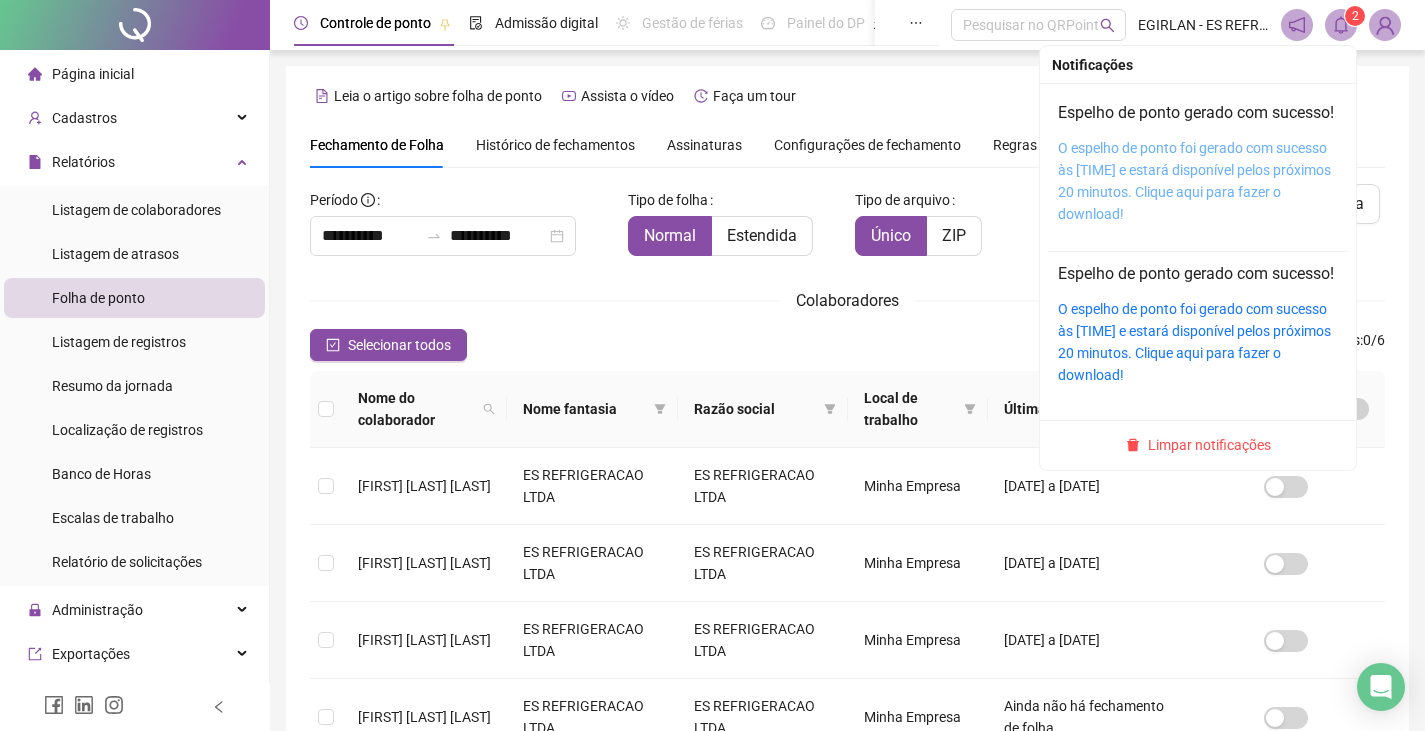 click on "O espelho de ponto foi gerado com sucesso às [TIME] e estará disponível pelos próximos 20 minutos.
Clique aqui para fazer o download!" at bounding box center (1194, 181) 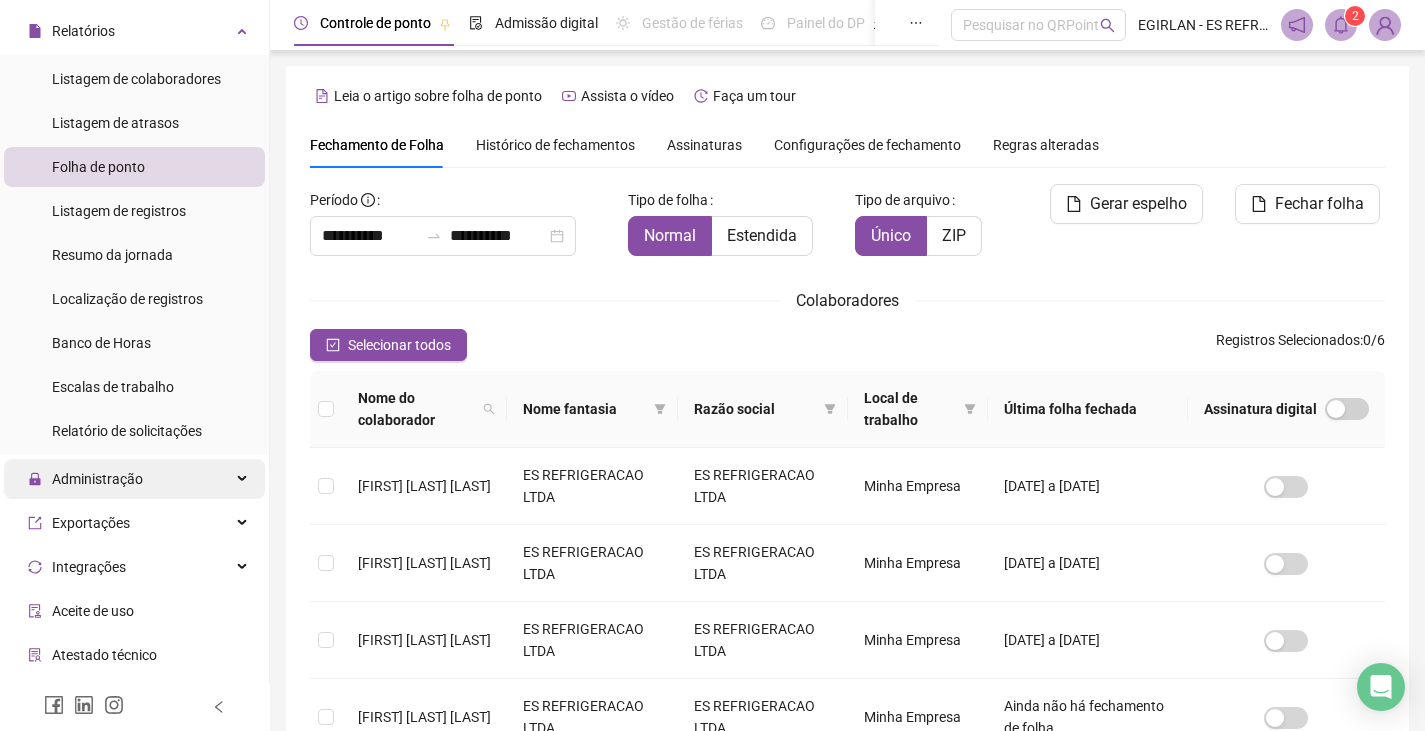 scroll, scrollTop: 211, scrollLeft: 0, axis: vertical 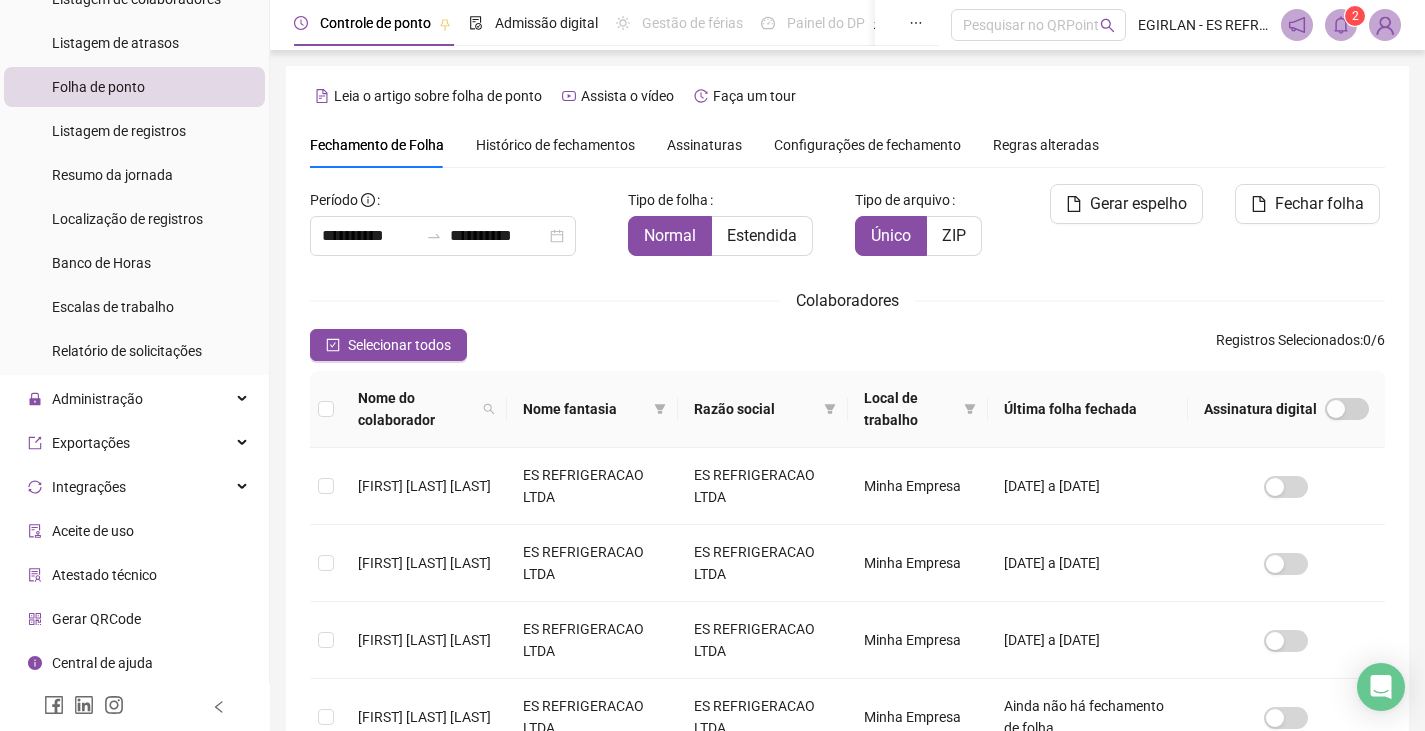 click on "Administração" at bounding box center [134, 399] 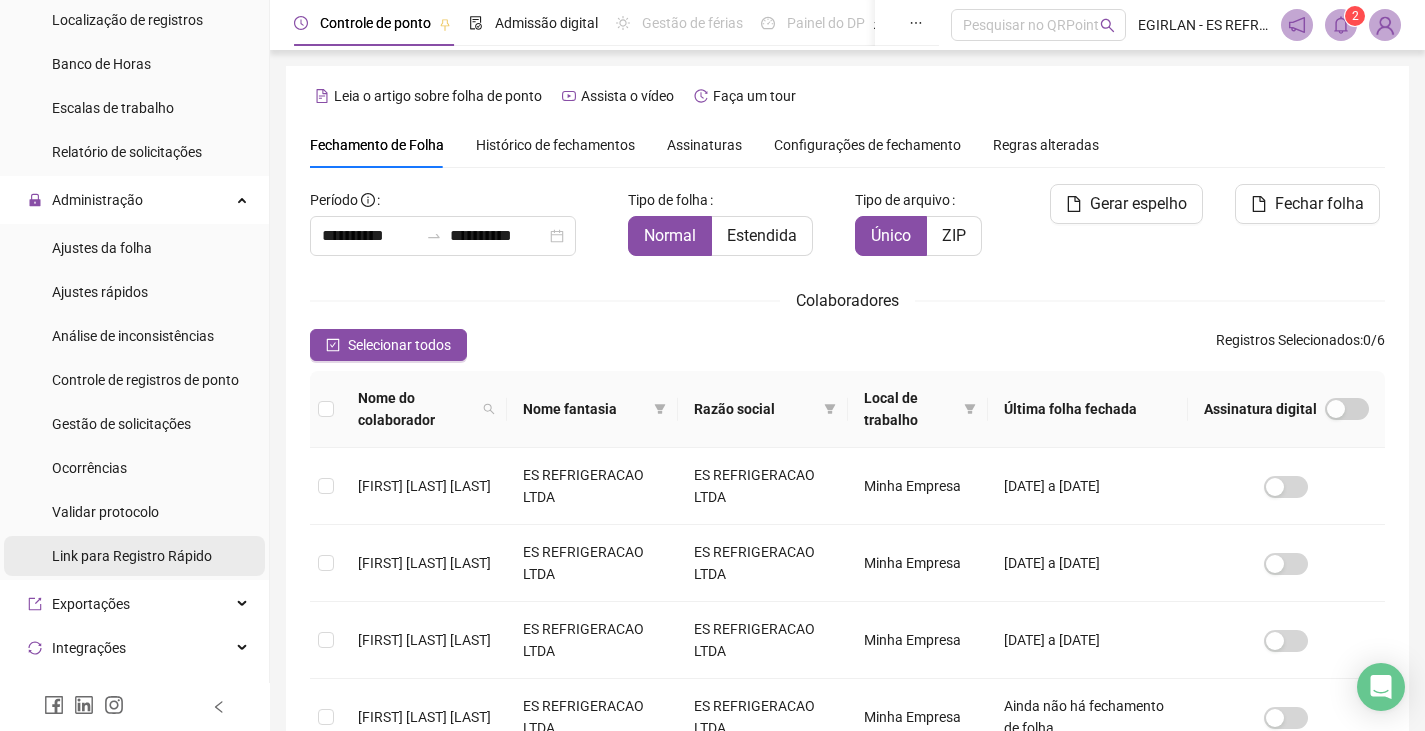 scroll, scrollTop: 411, scrollLeft: 0, axis: vertical 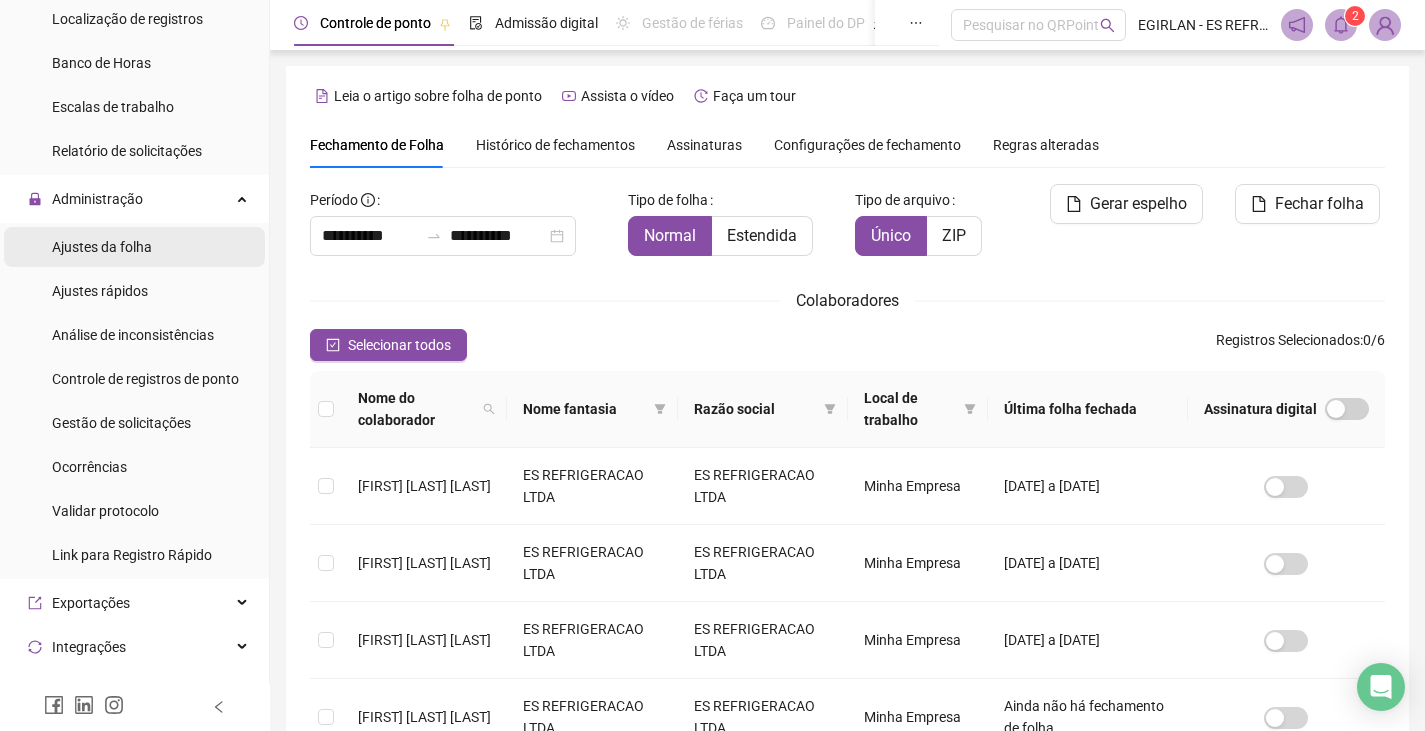 click on "Ajustes da folha" at bounding box center (134, 247) 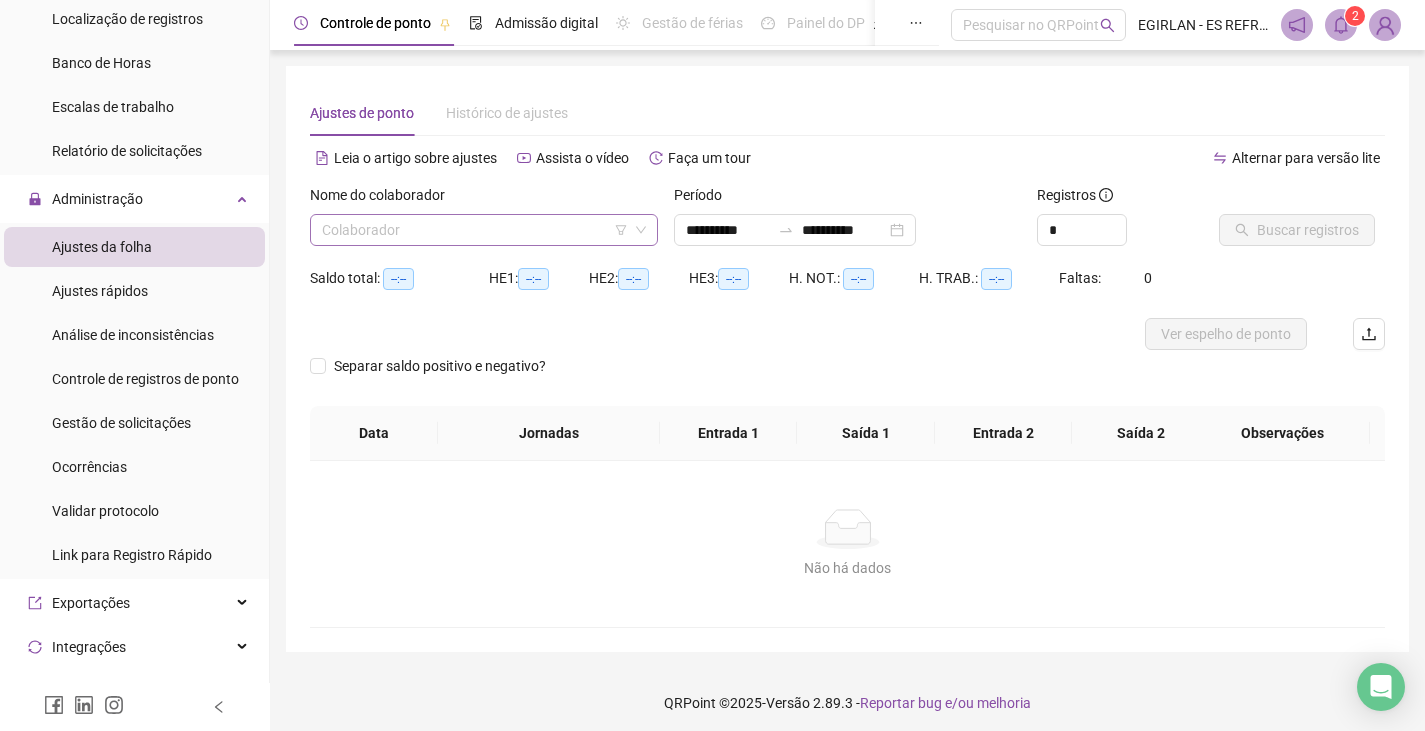 click at bounding box center [475, 230] 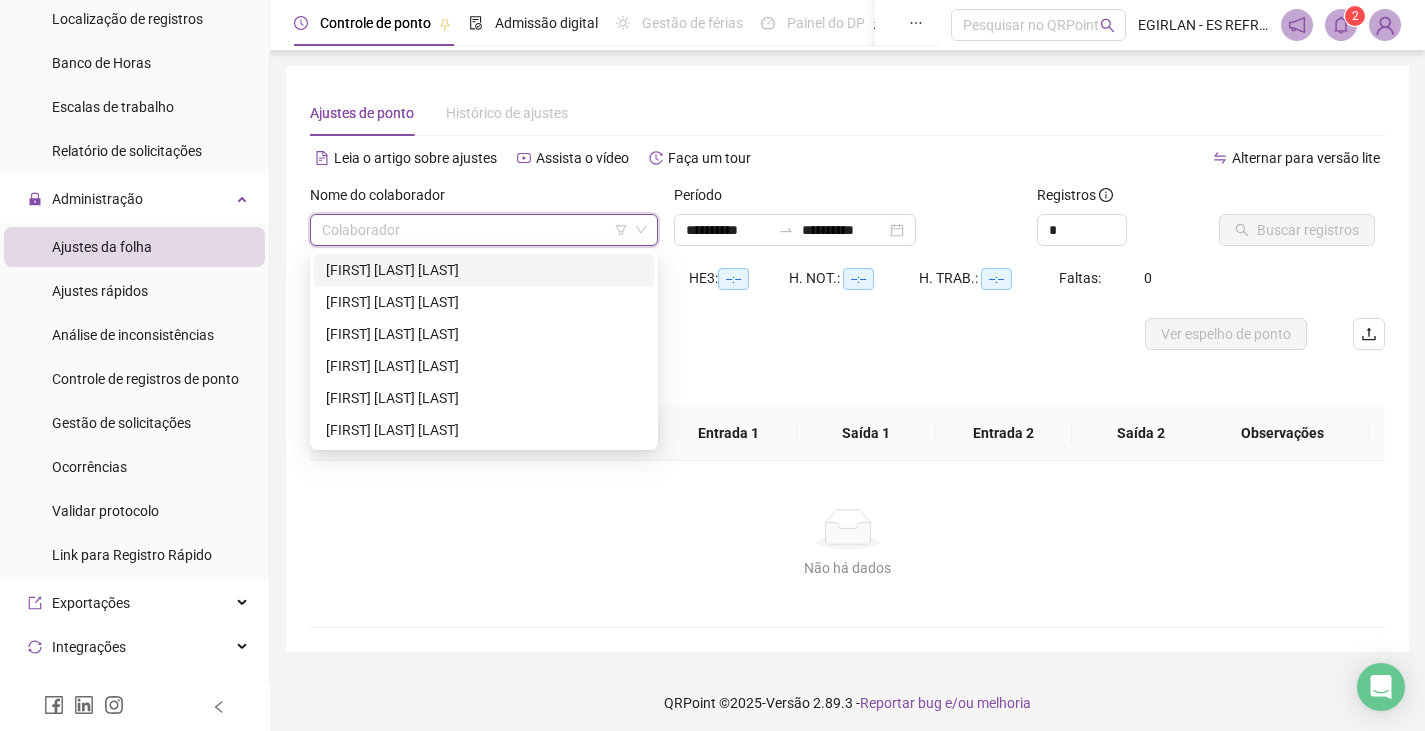 click on "[FIRST] [LAST] [LAST]" at bounding box center [484, 270] 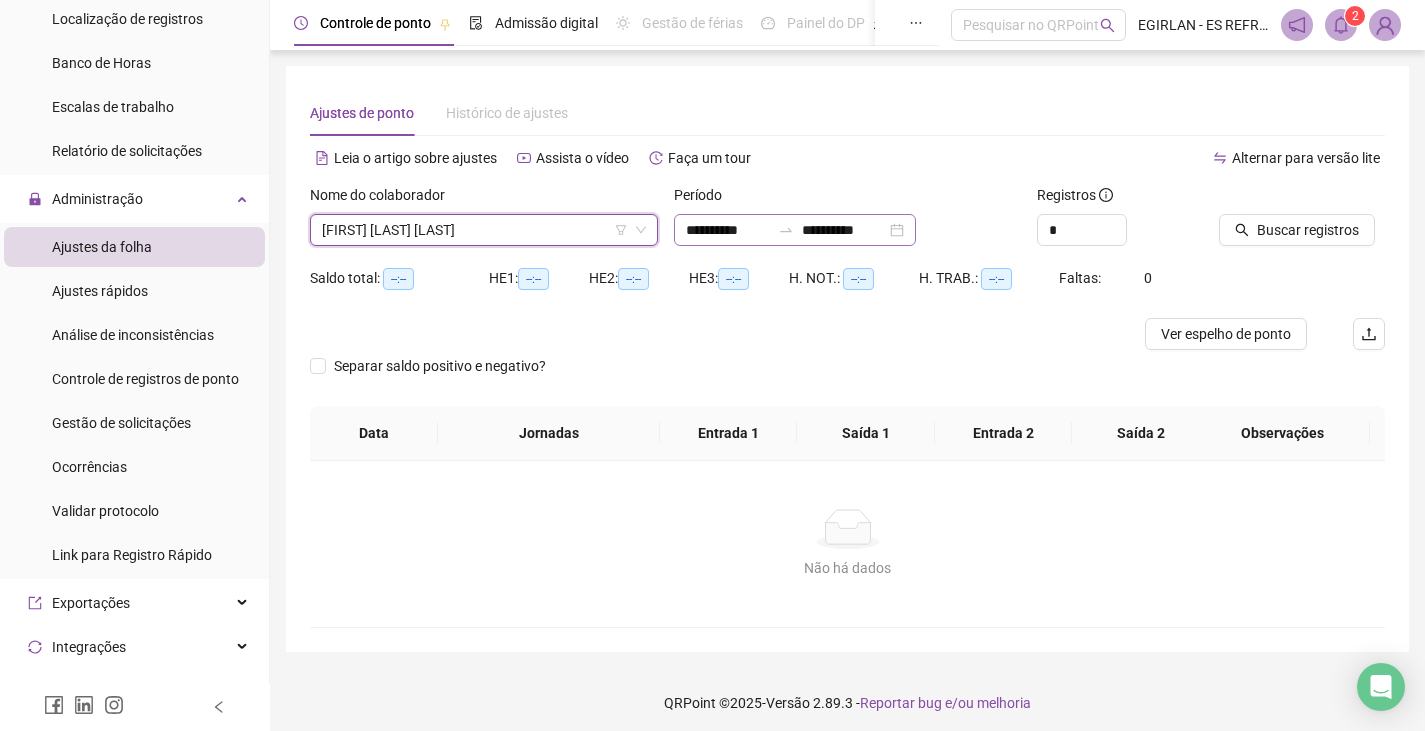 click on "**********" at bounding box center [795, 230] 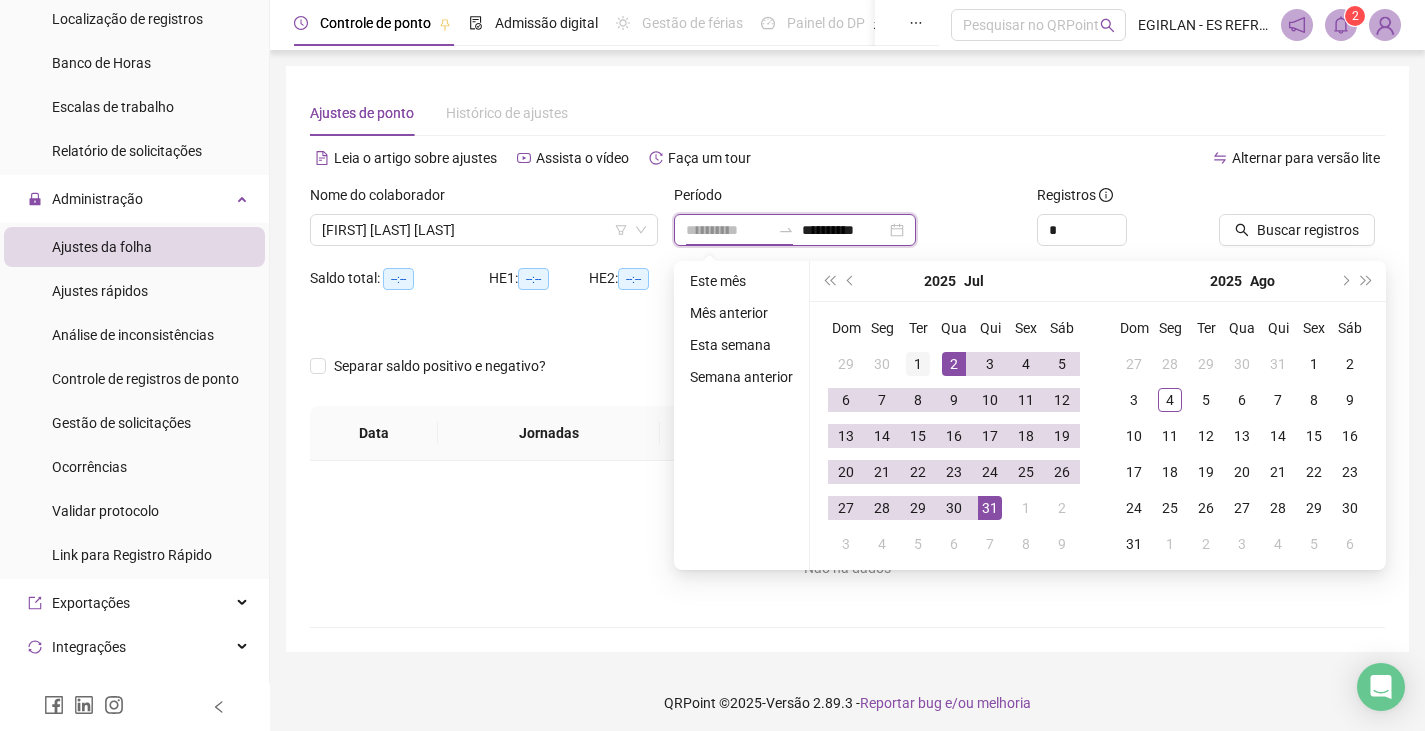 type on "**********" 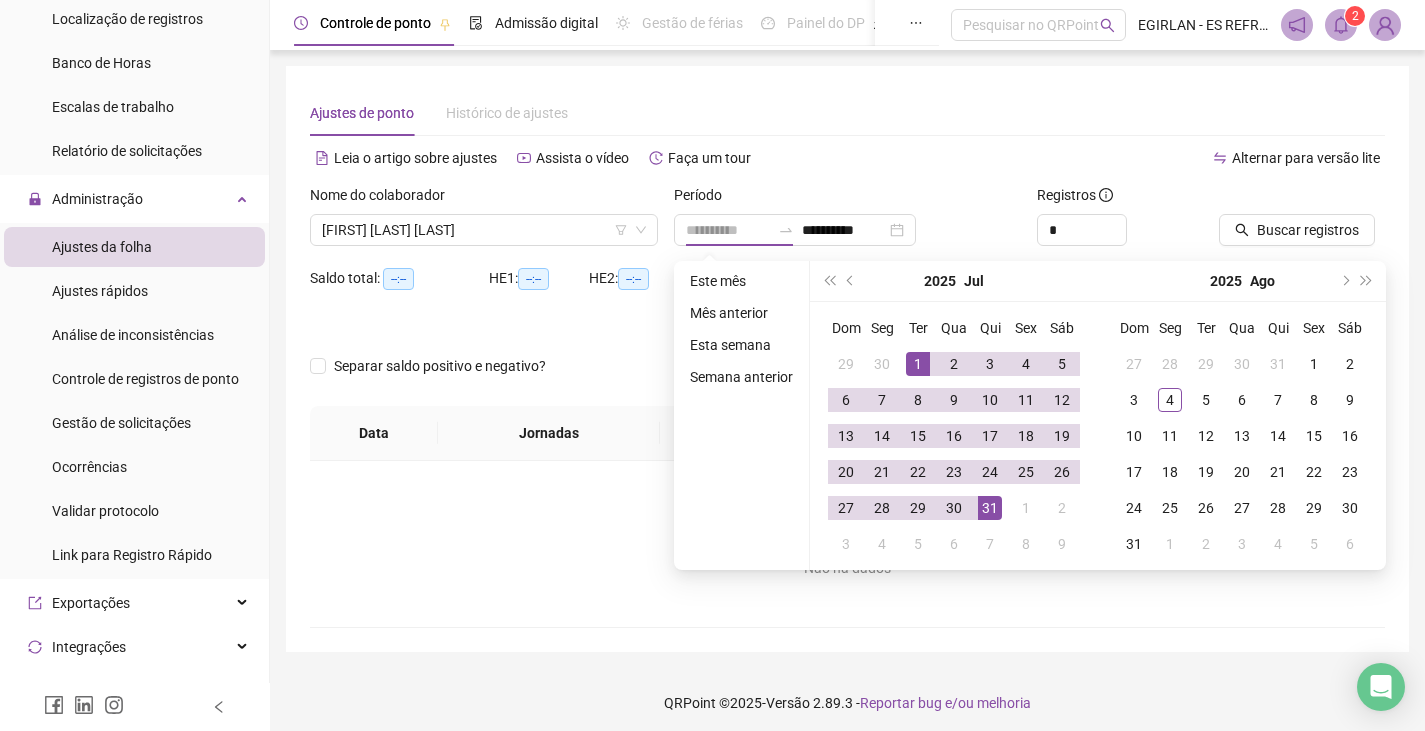 click on "1" at bounding box center [918, 364] 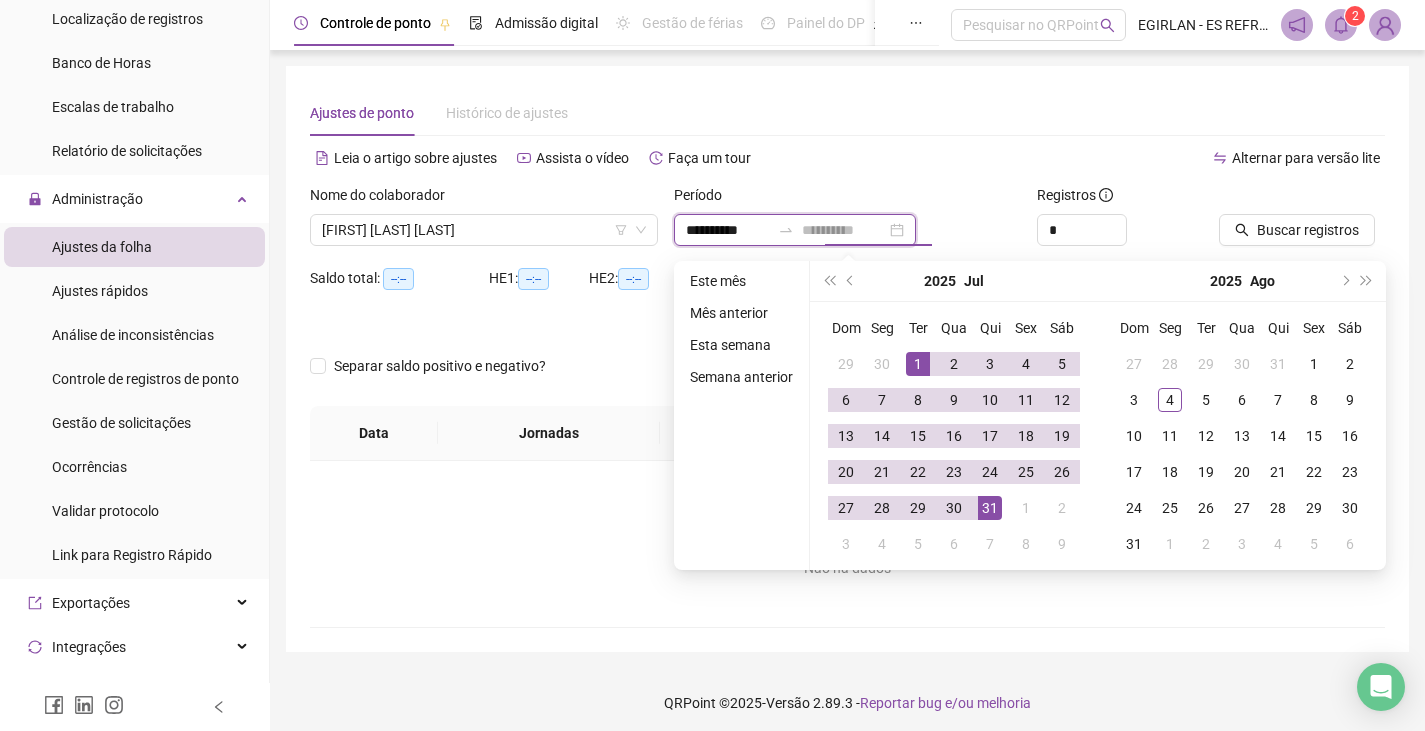 type on "**********" 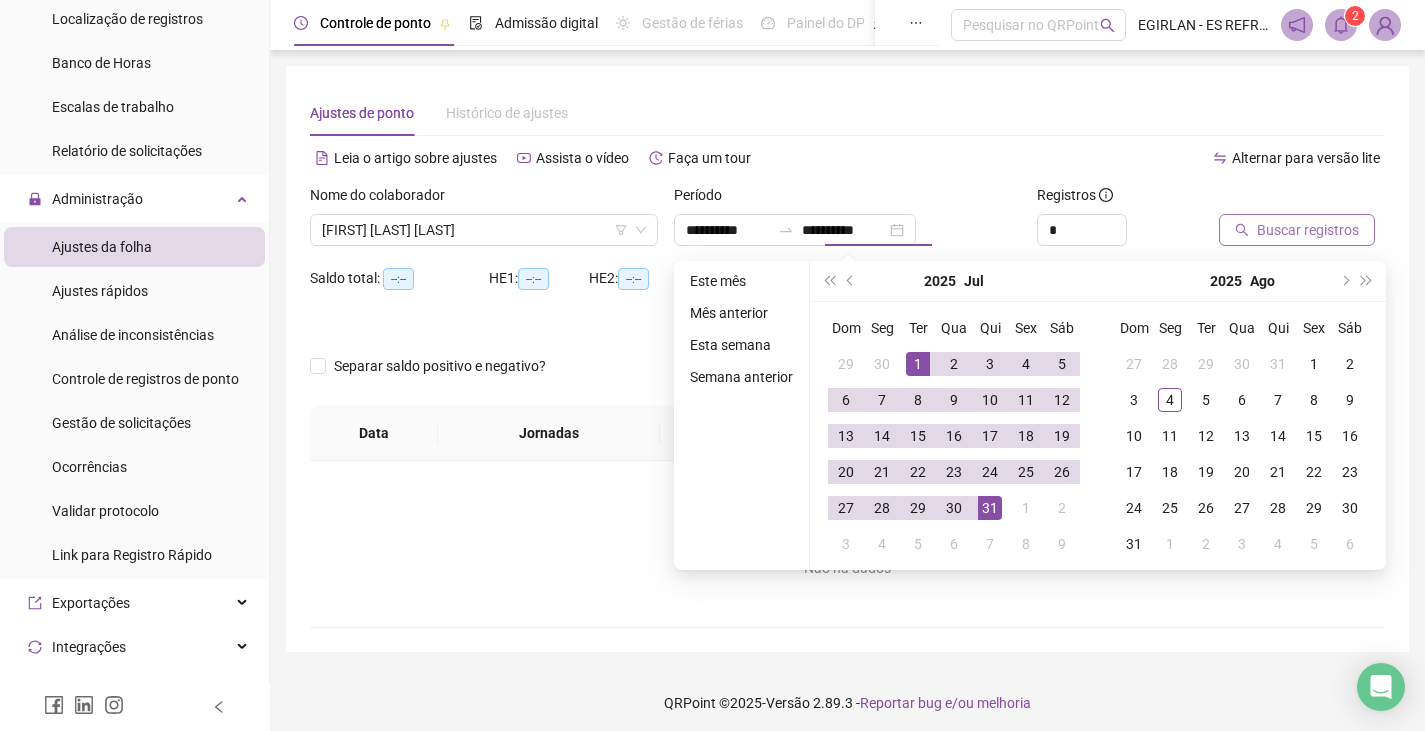 click on "Buscar registros" at bounding box center (1308, 230) 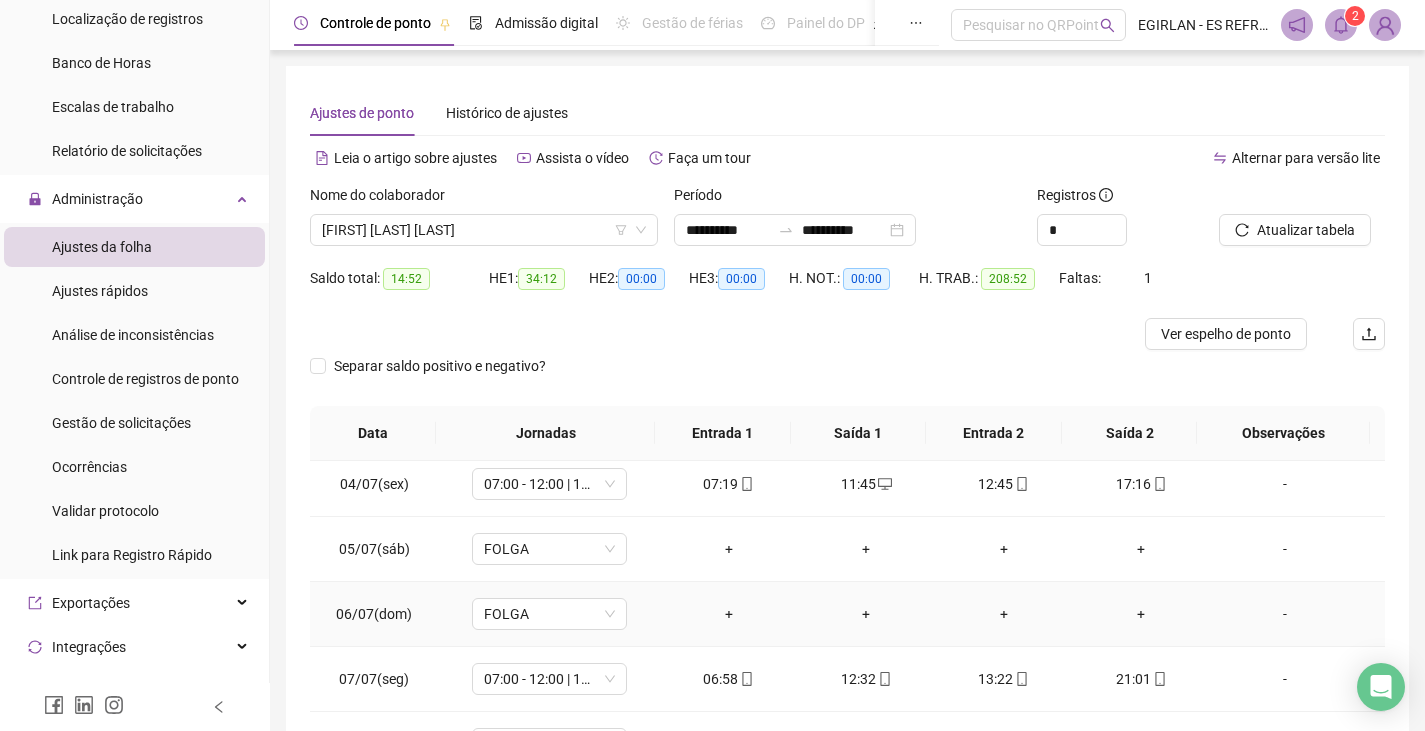 scroll, scrollTop: 300, scrollLeft: 0, axis: vertical 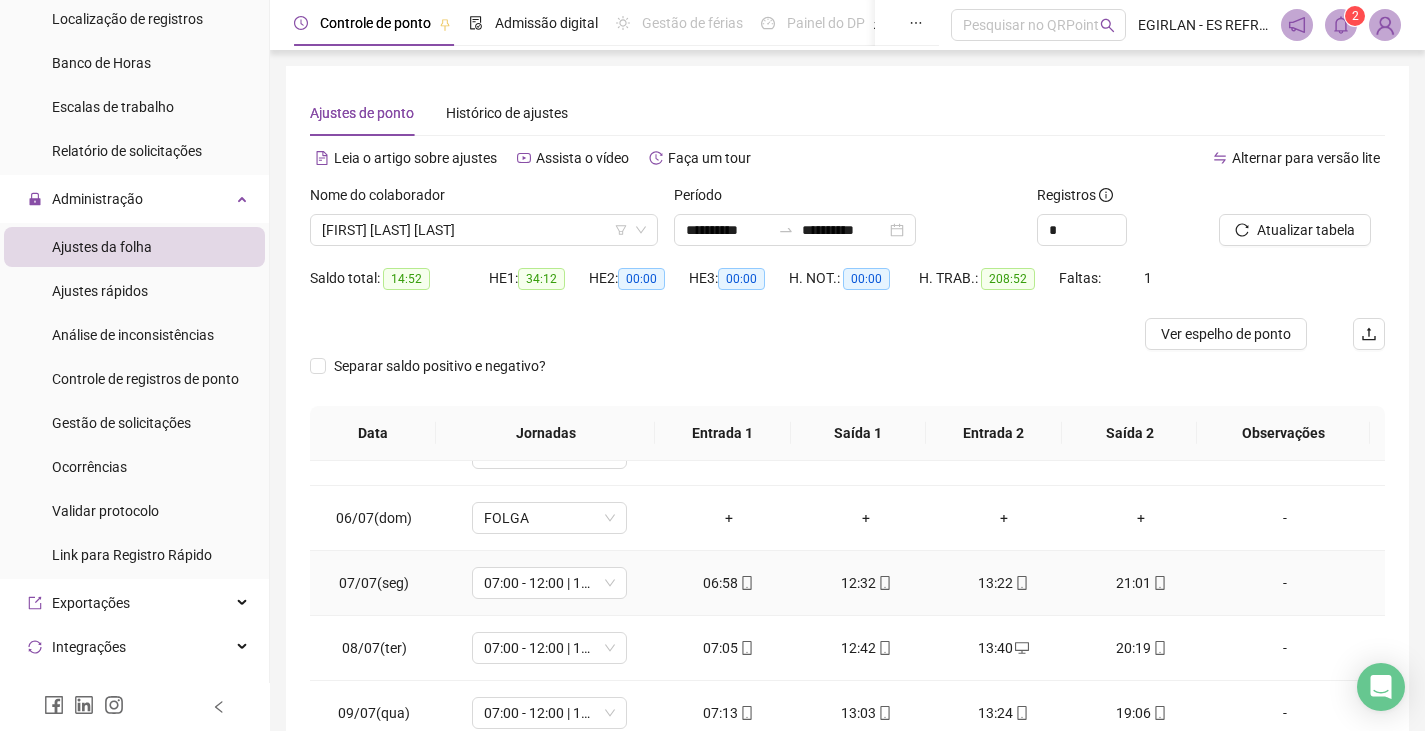 click on "21:01" at bounding box center [1142, 583] 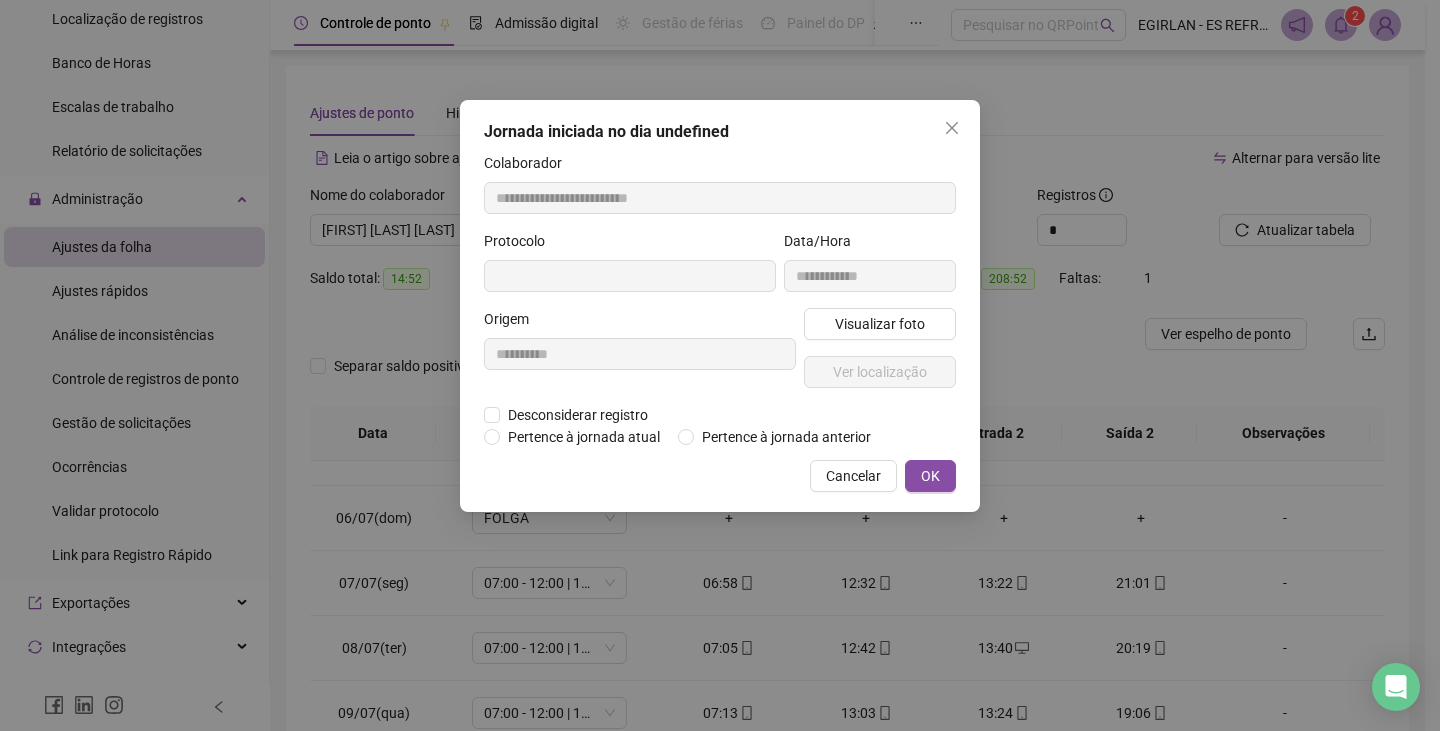 type on "**********" 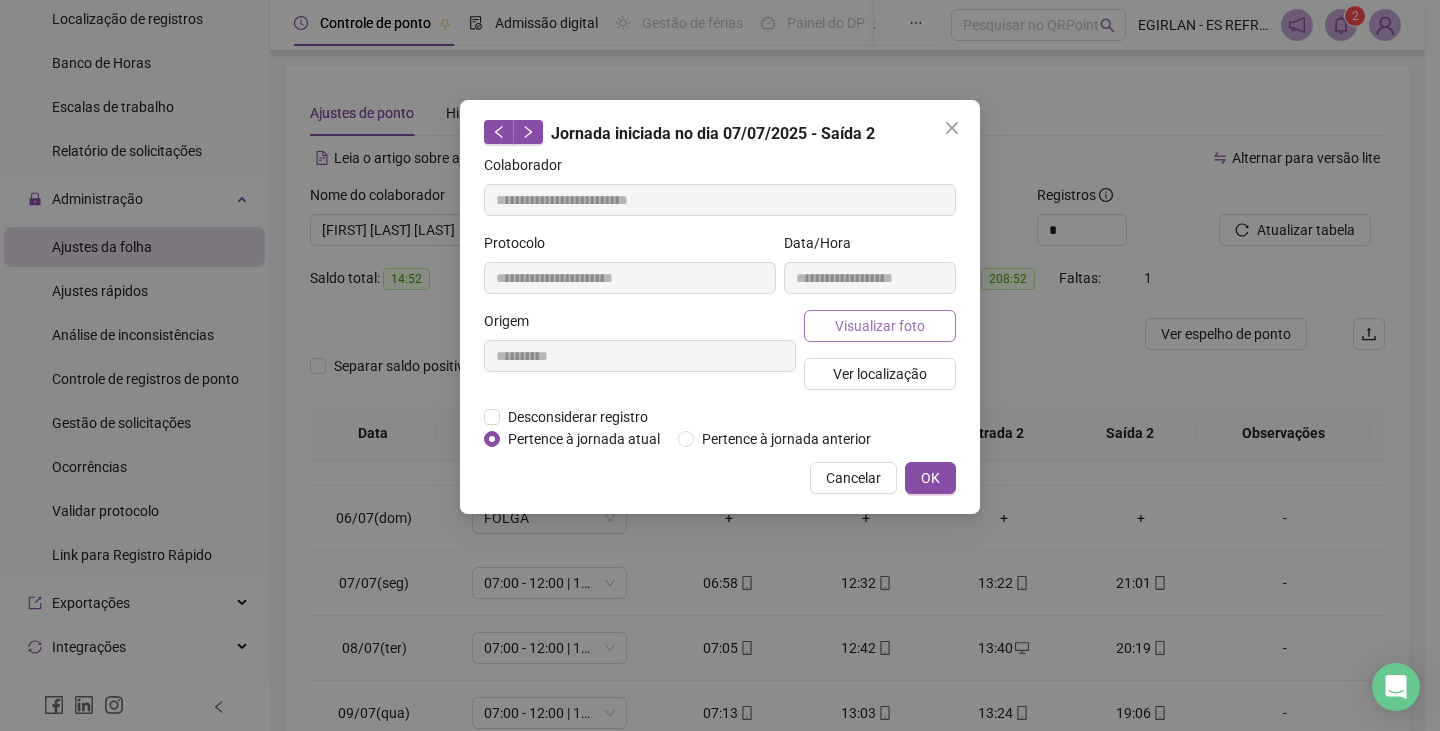 click on "Visualizar foto" at bounding box center (880, 326) 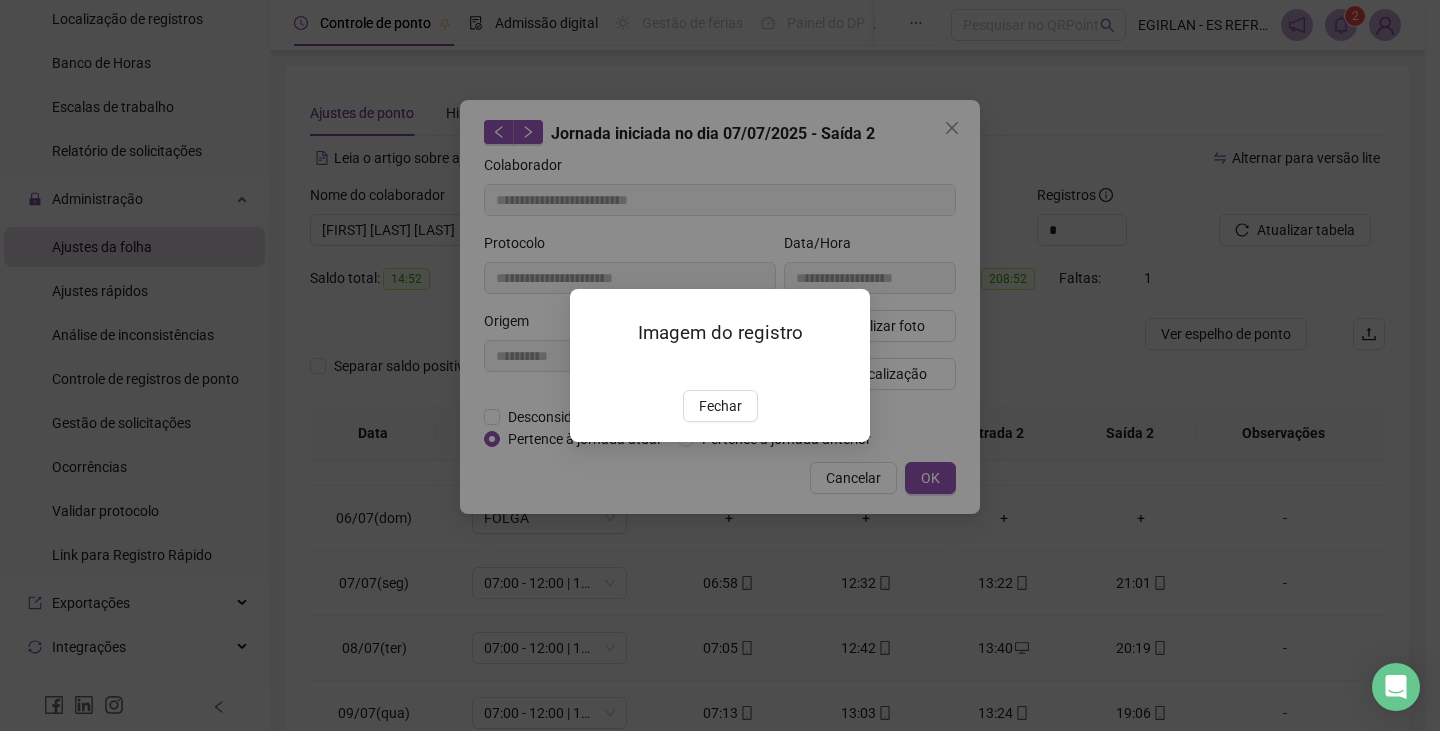 click on "Fechar" at bounding box center (720, 406) 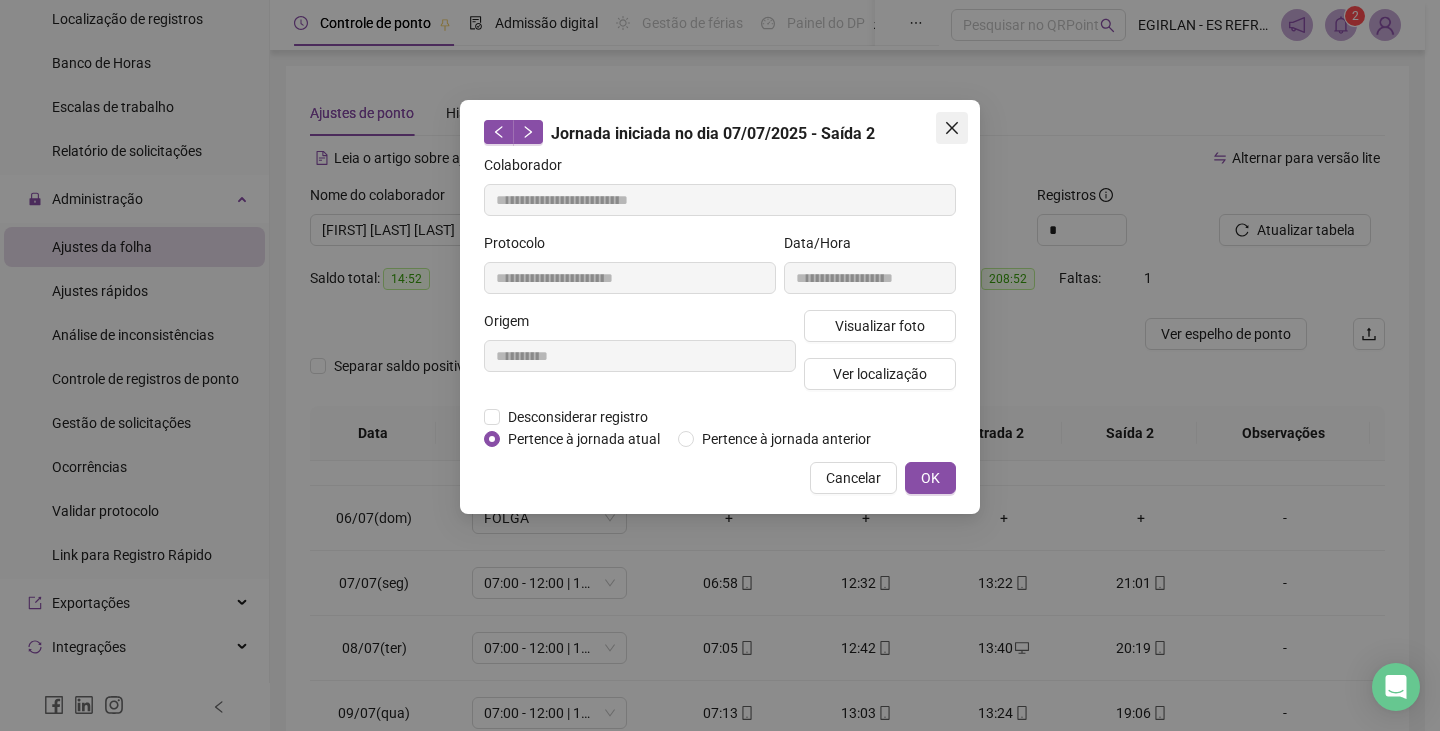 click at bounding box center (952, 128) 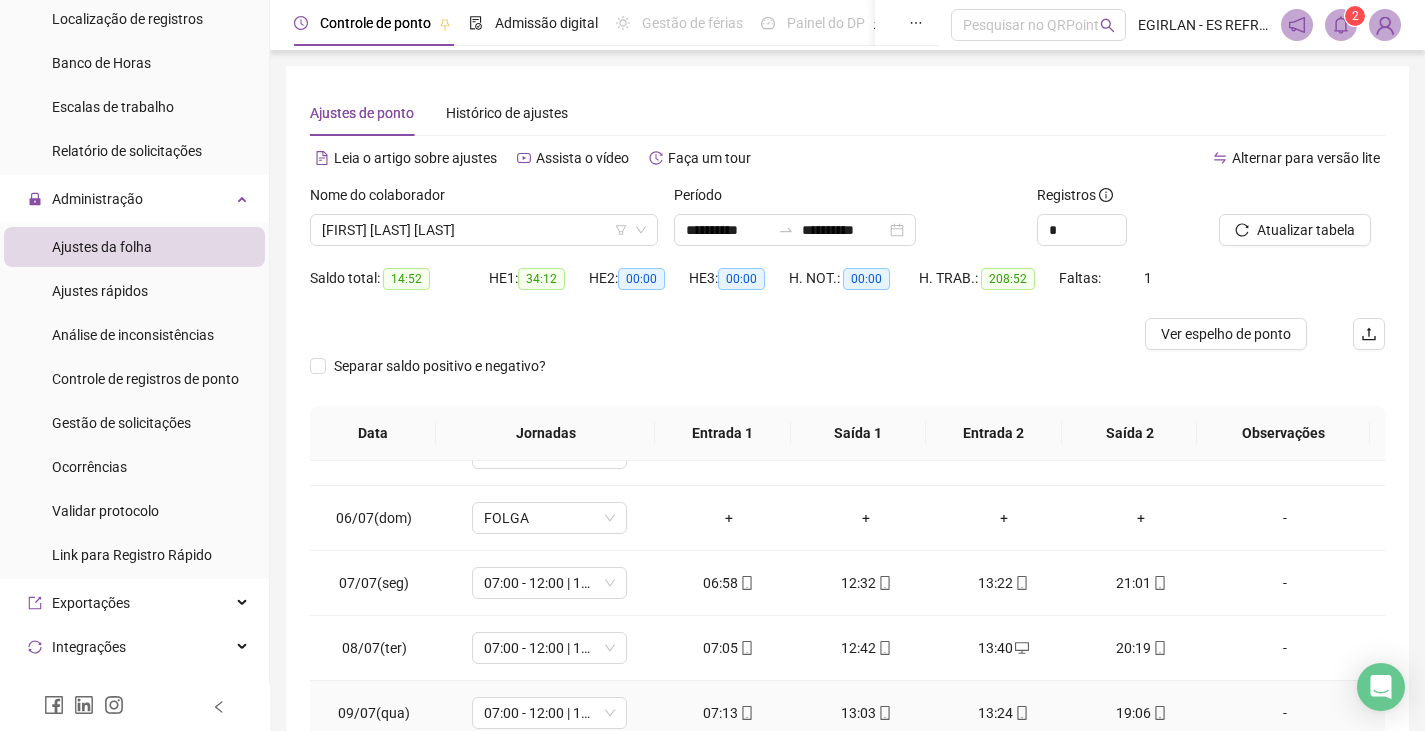 click on "20:19" at bounding box center [1142, 648] 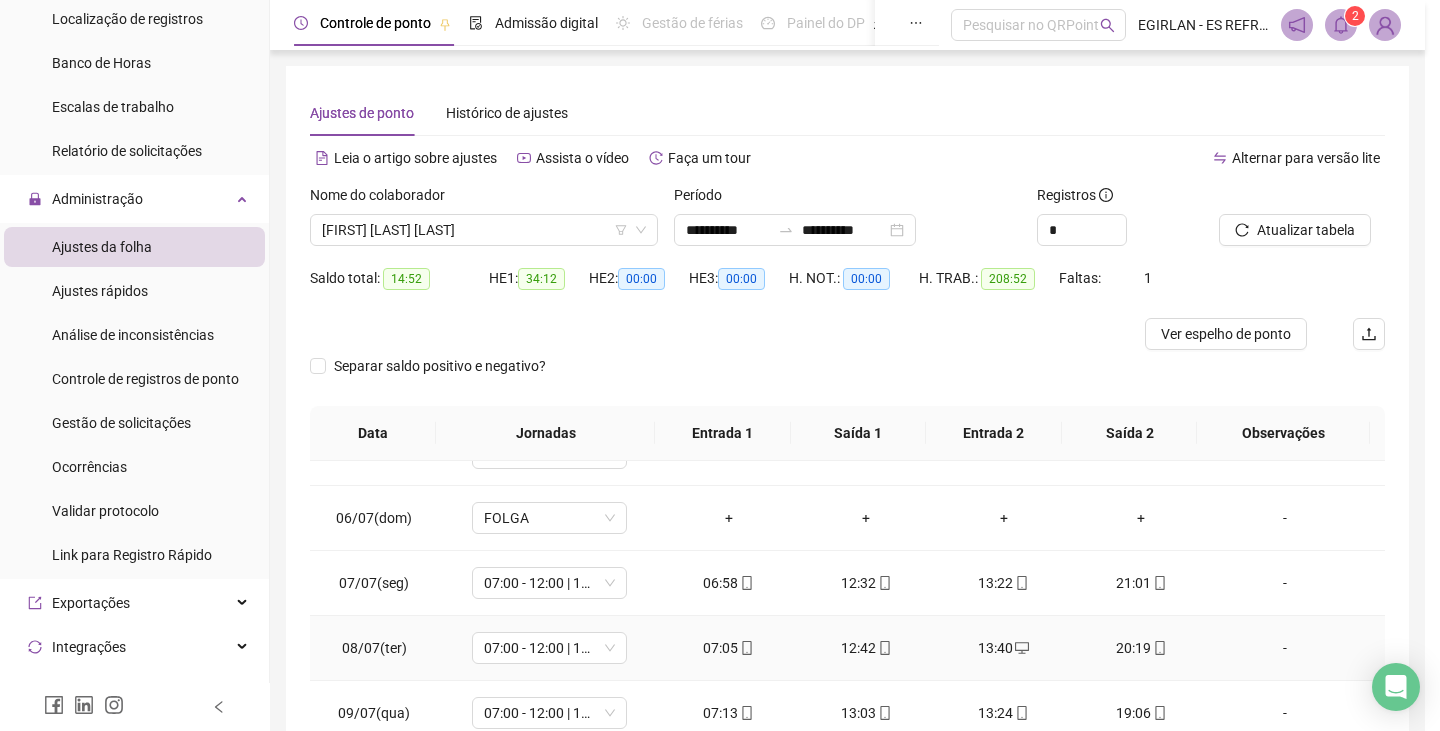 type on "**********" 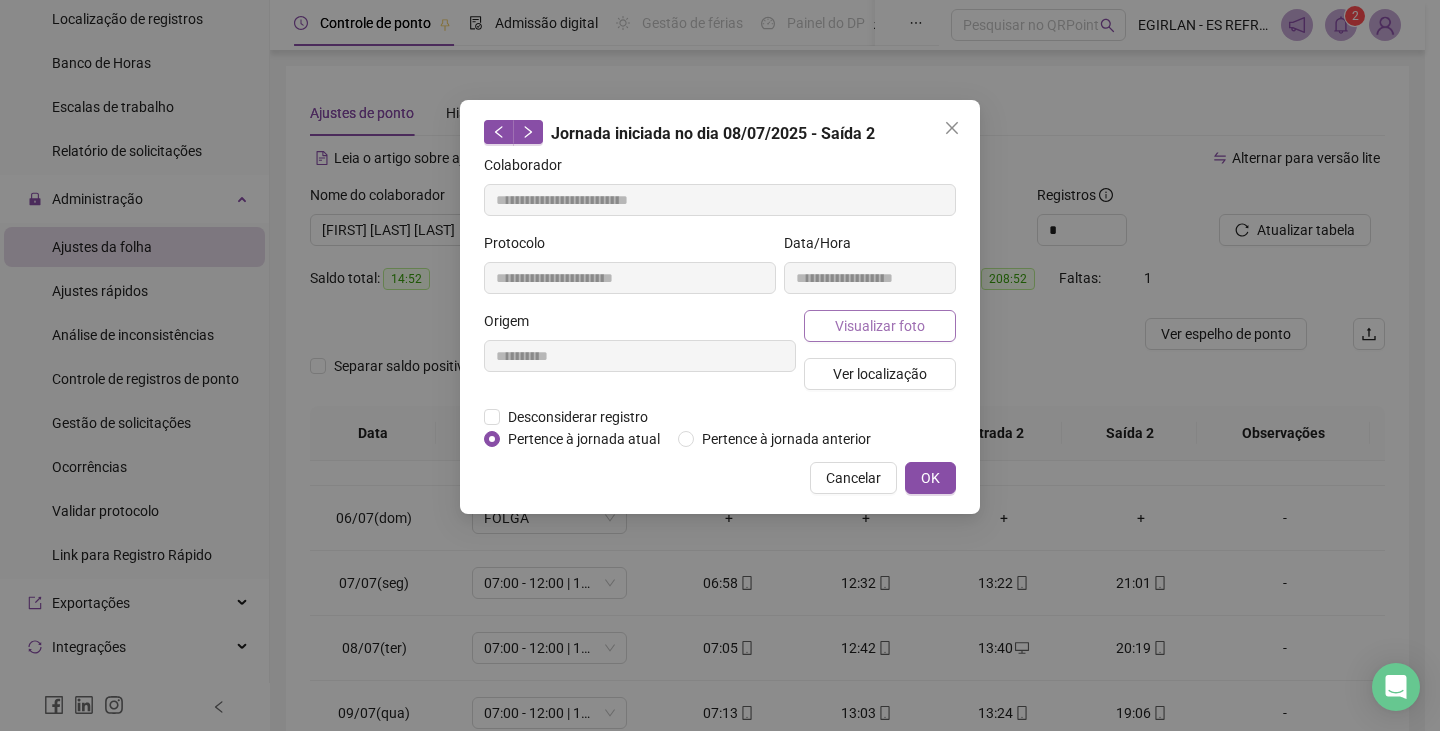 click on "Visualizar foto" at bounding box center (880, 326) 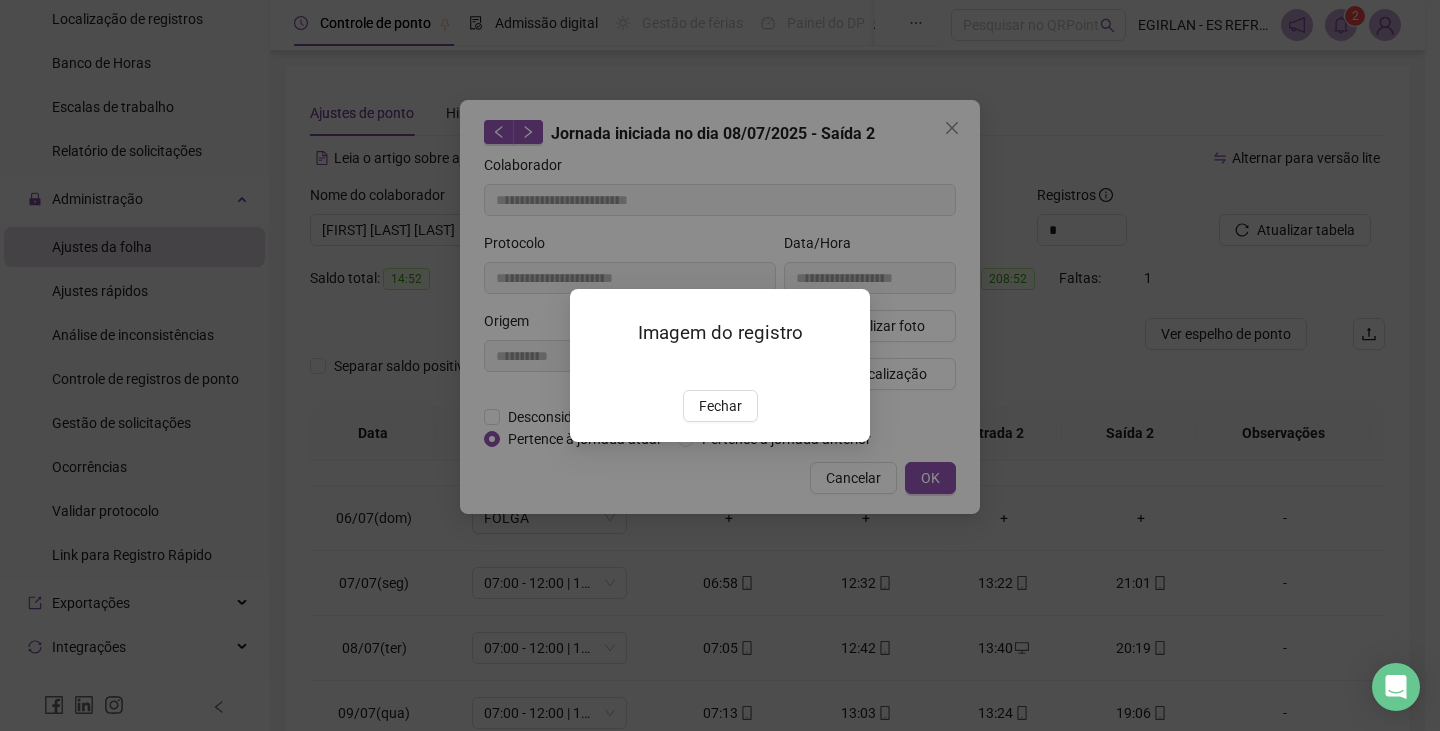 click on "Fechar" at bounding box center (720, 406) 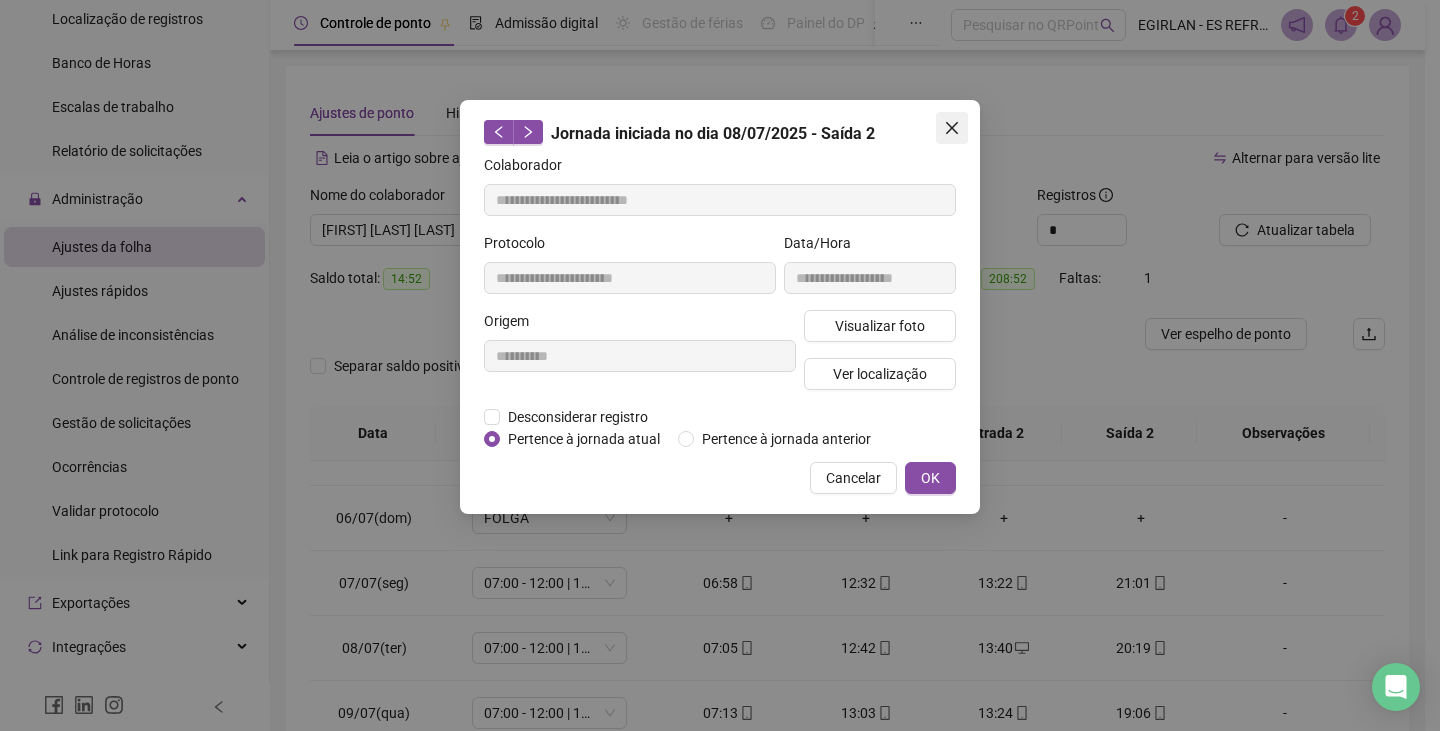 click at bounding box center (952, 128) 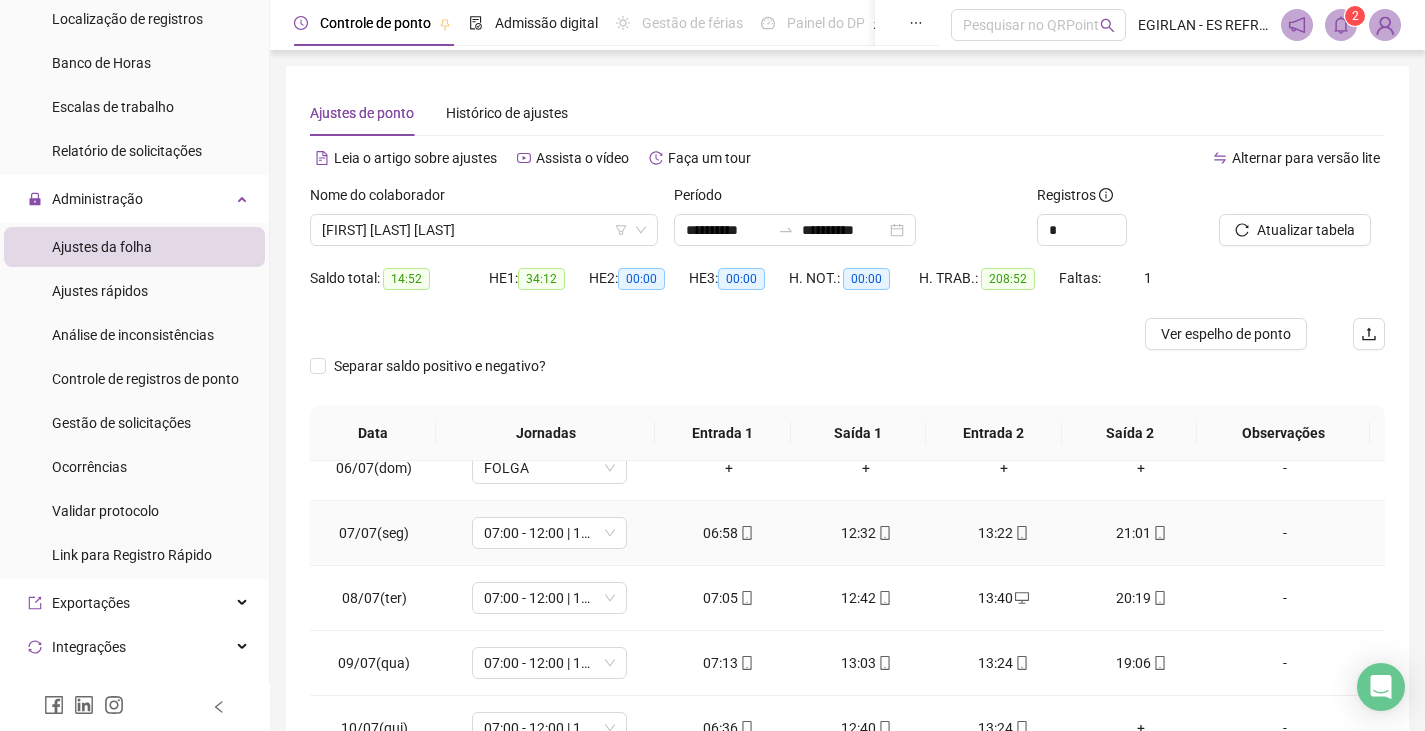 scroll, scrollTop: 400, scrollLeft: 0, axis: vertical 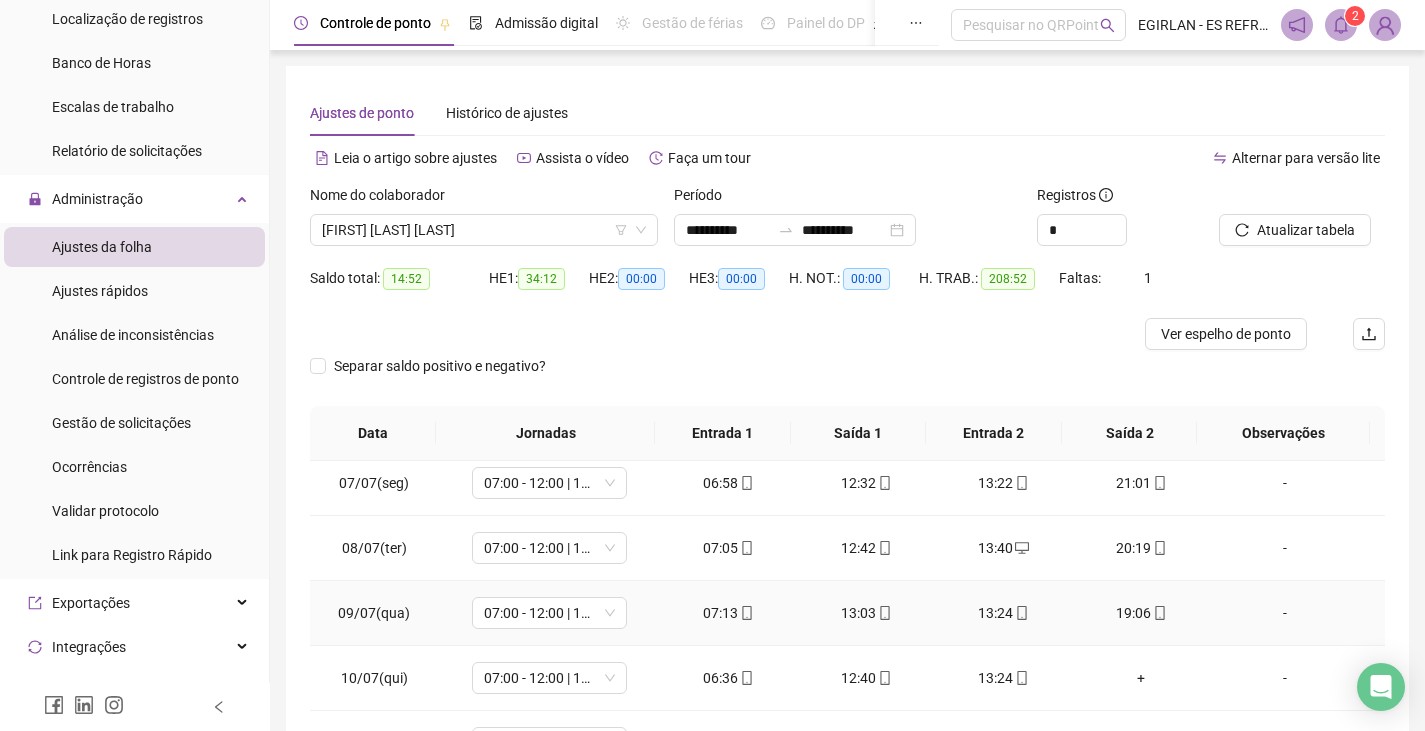 click on "19:06" at bounding box center [1142, 613] 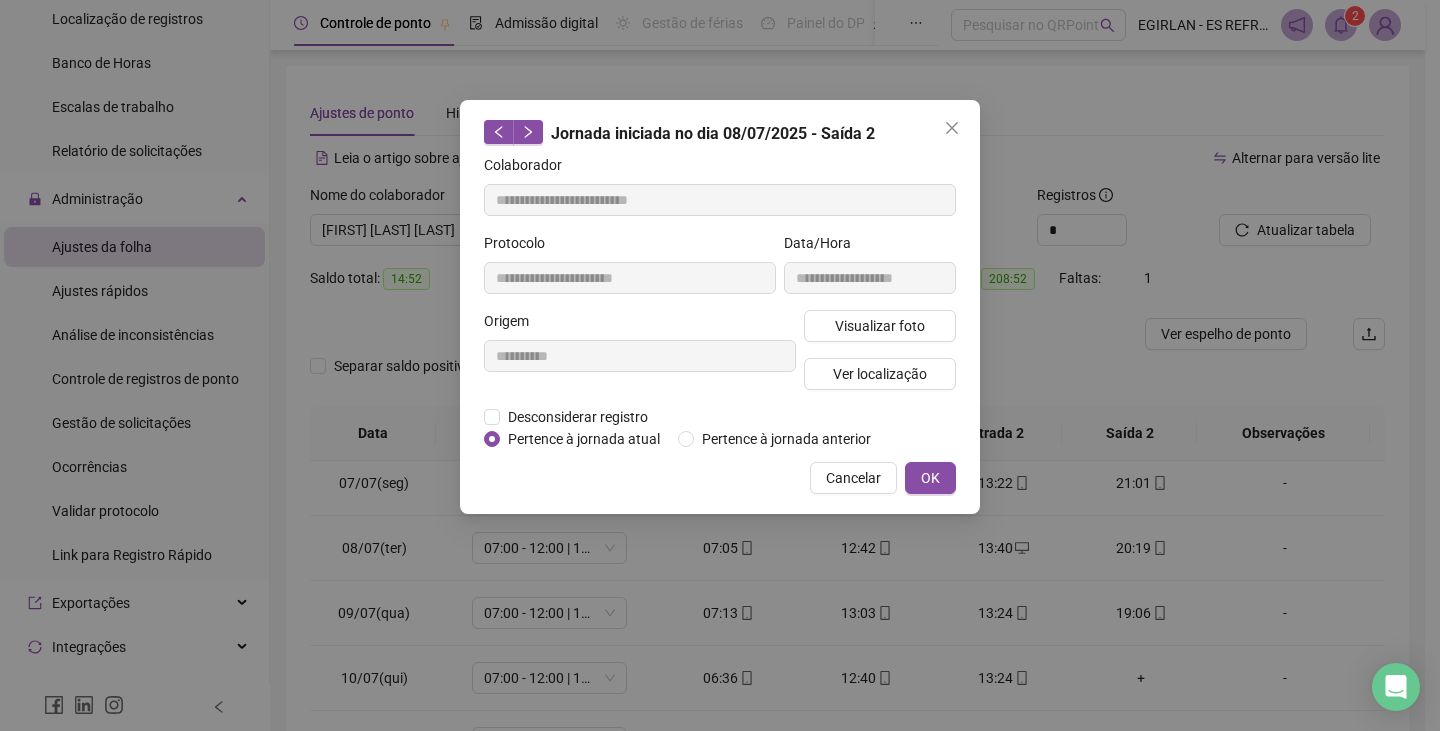 type on "**********" 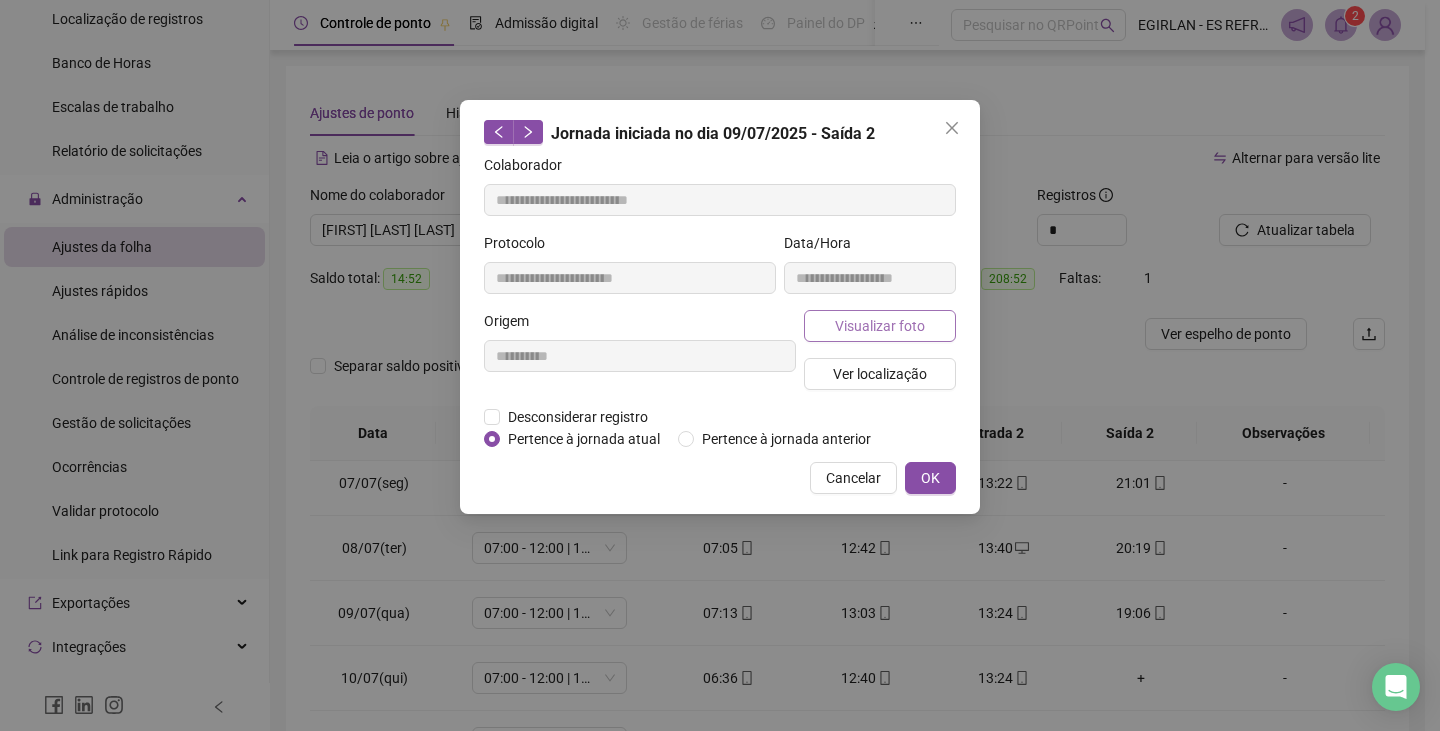 click on "Visualizar foto" at bounding box center (880, 326) 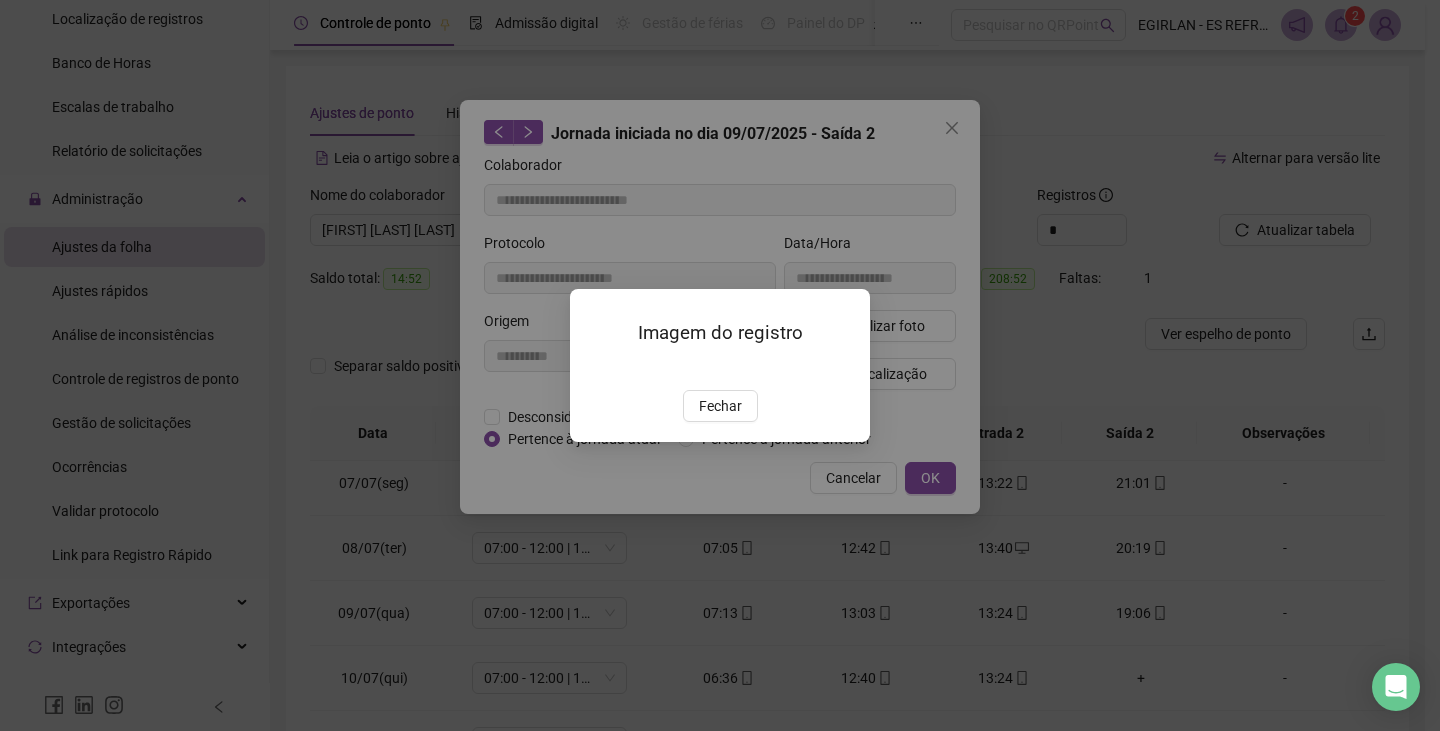 click on "Fechar" at bounding box center (720, 406) 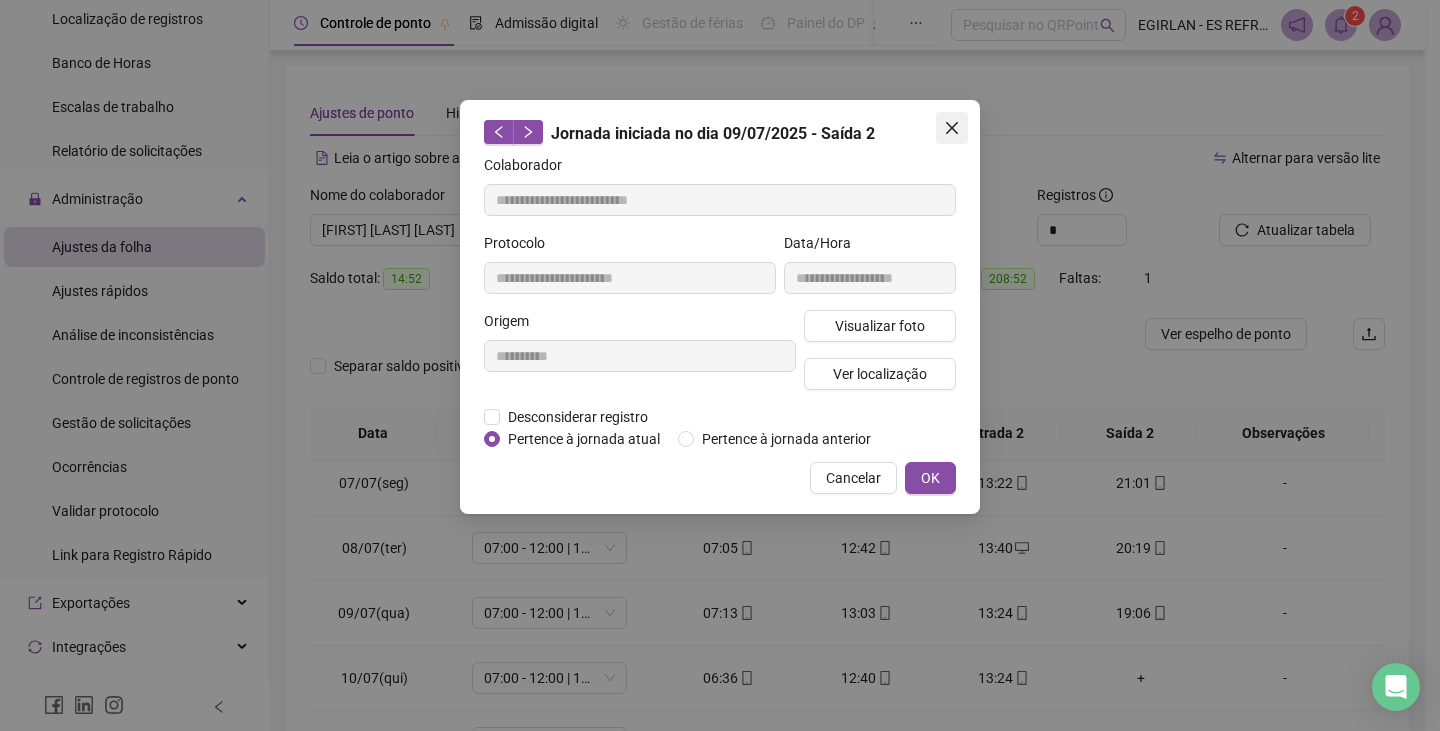 click 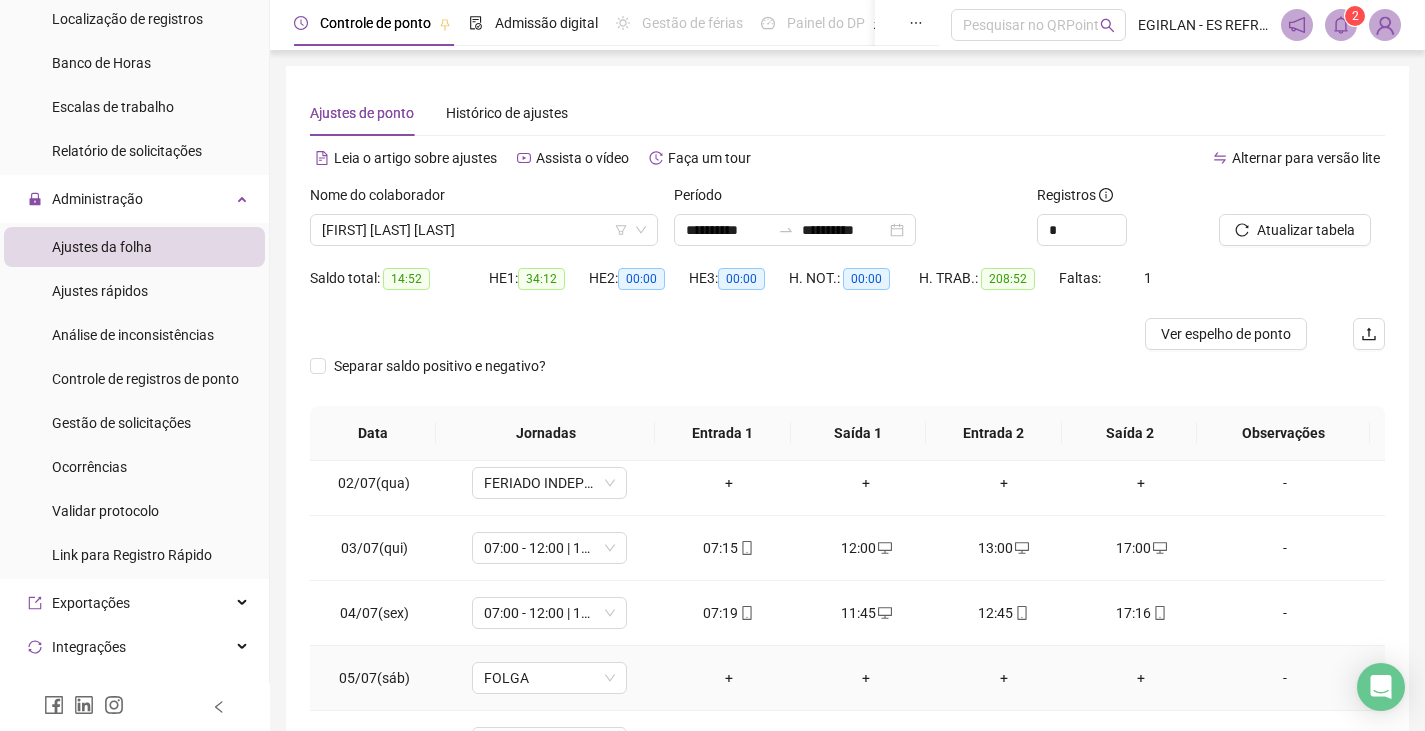 scroll, scrollTop: 0, scrollLeft: 0, axis: both 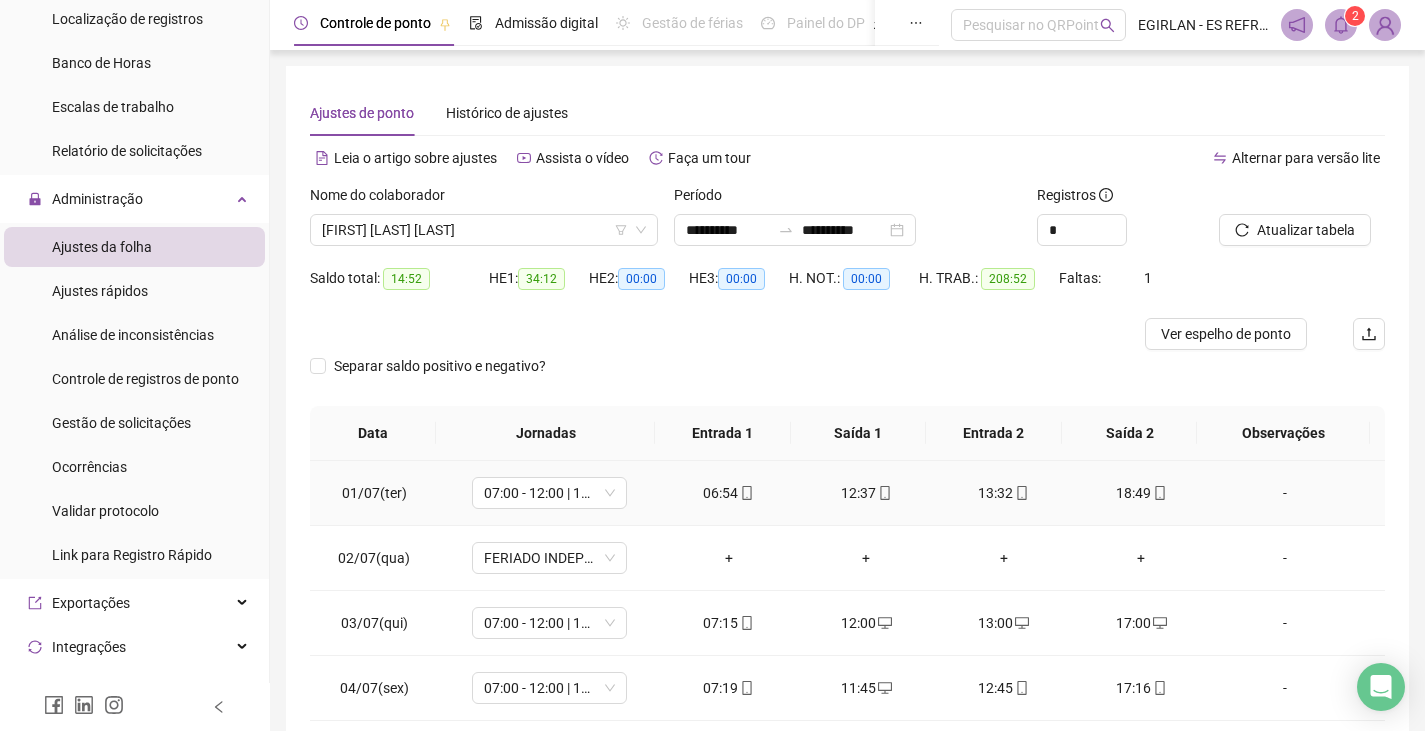 click on "18:49" at bounding box center [1142, 493] 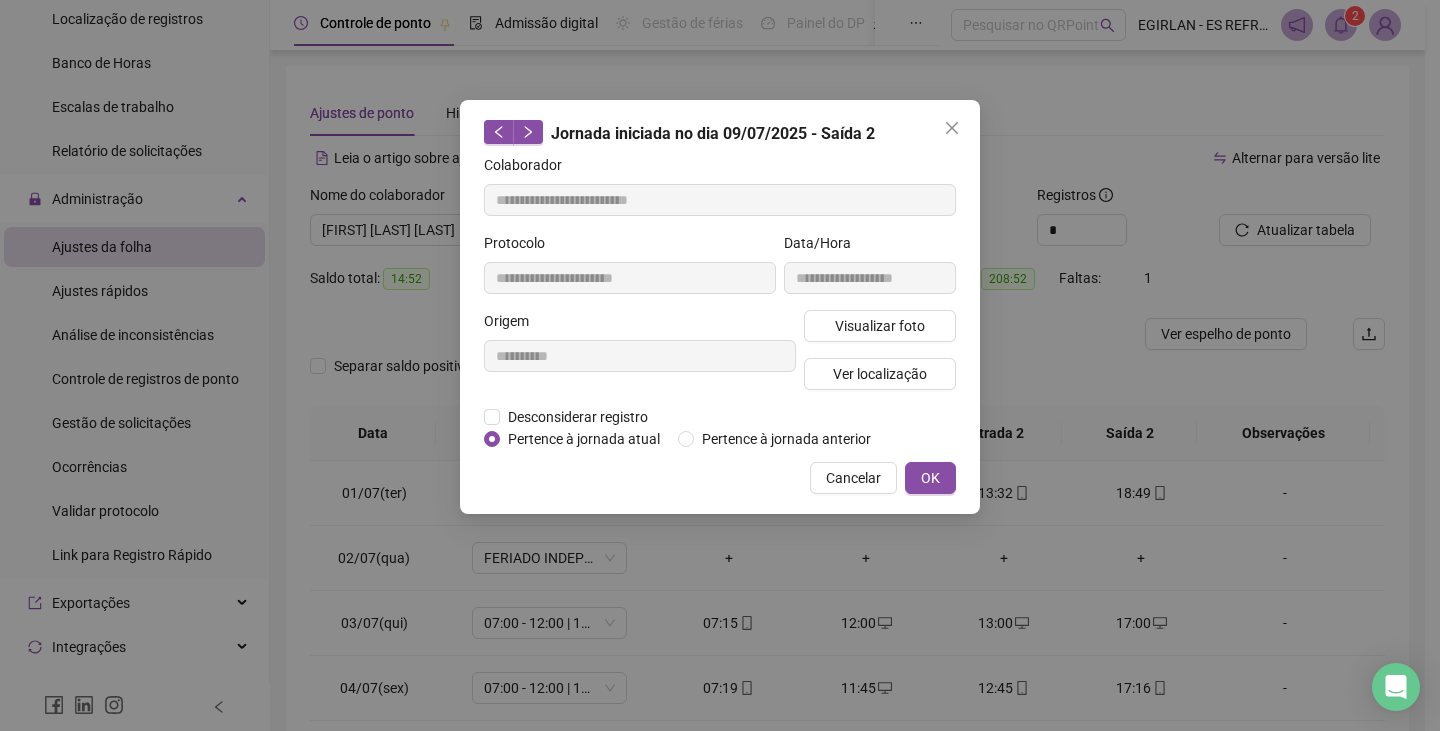 type on "**********" 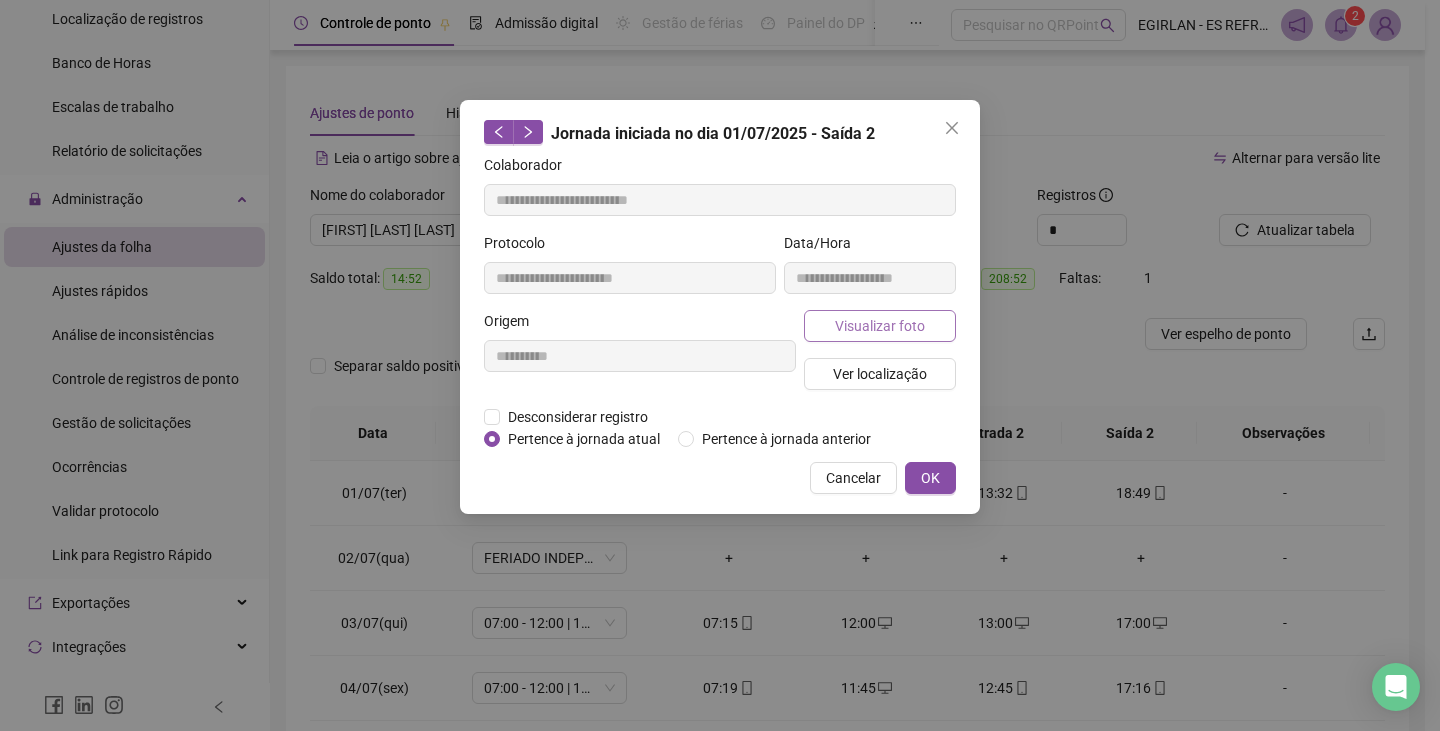 click on "Visualizar foto" at bounding box center (880, 326) 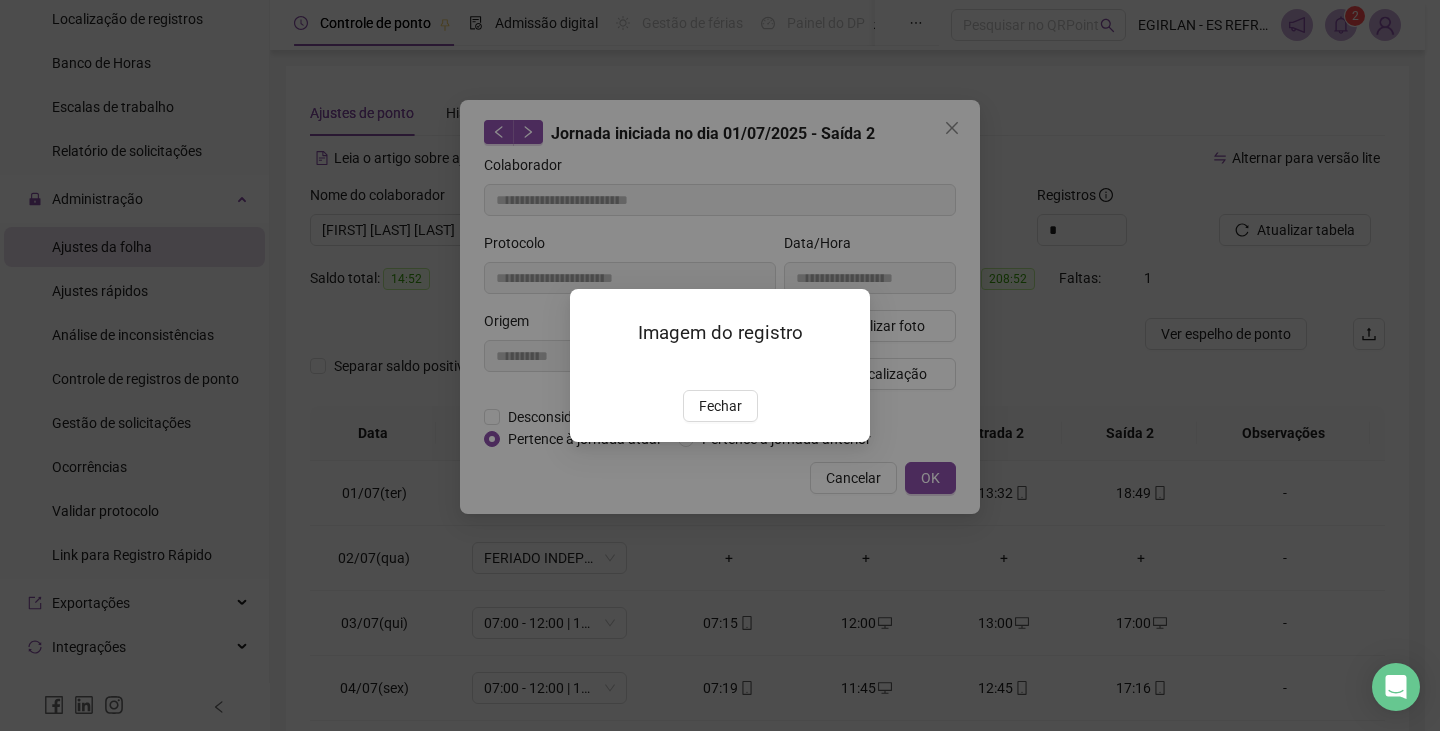 click on "Fechar" at bounding box center [720, 406] 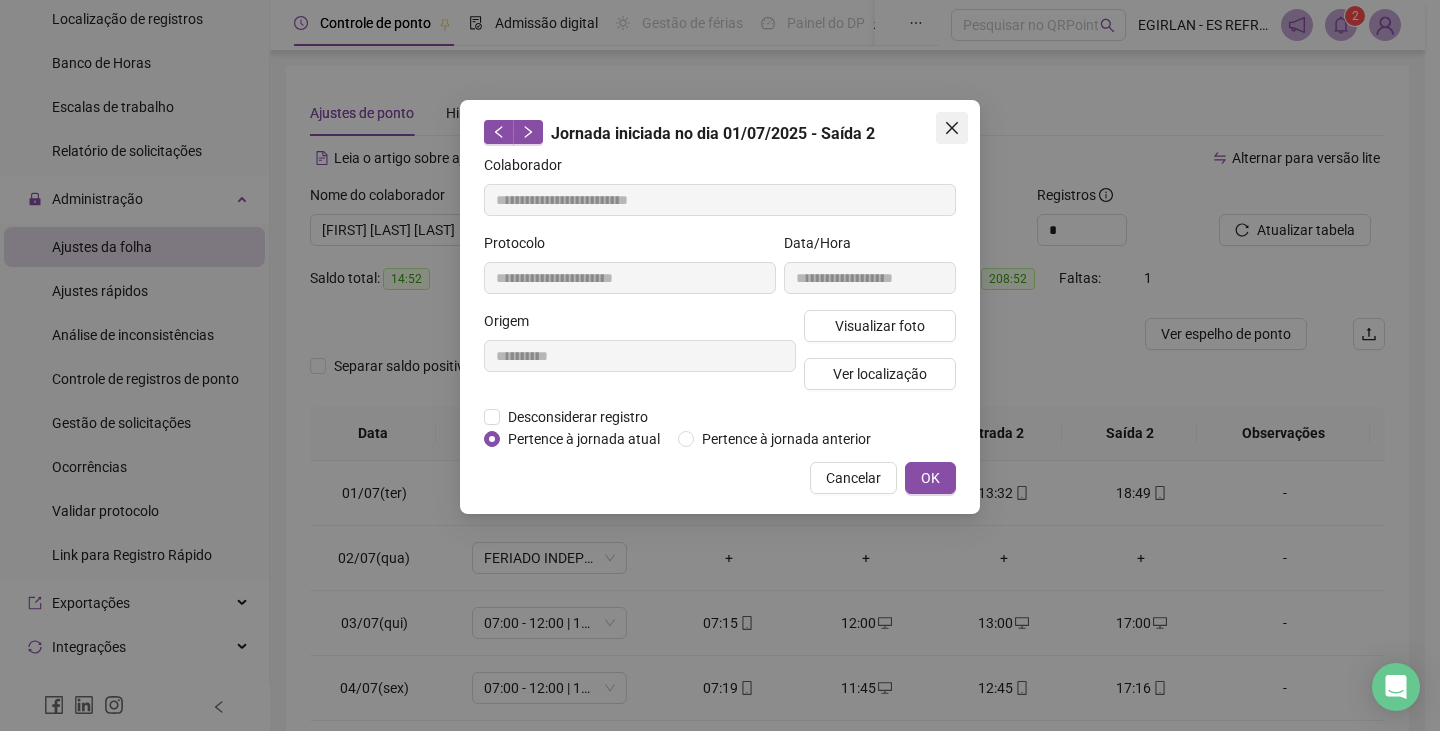click 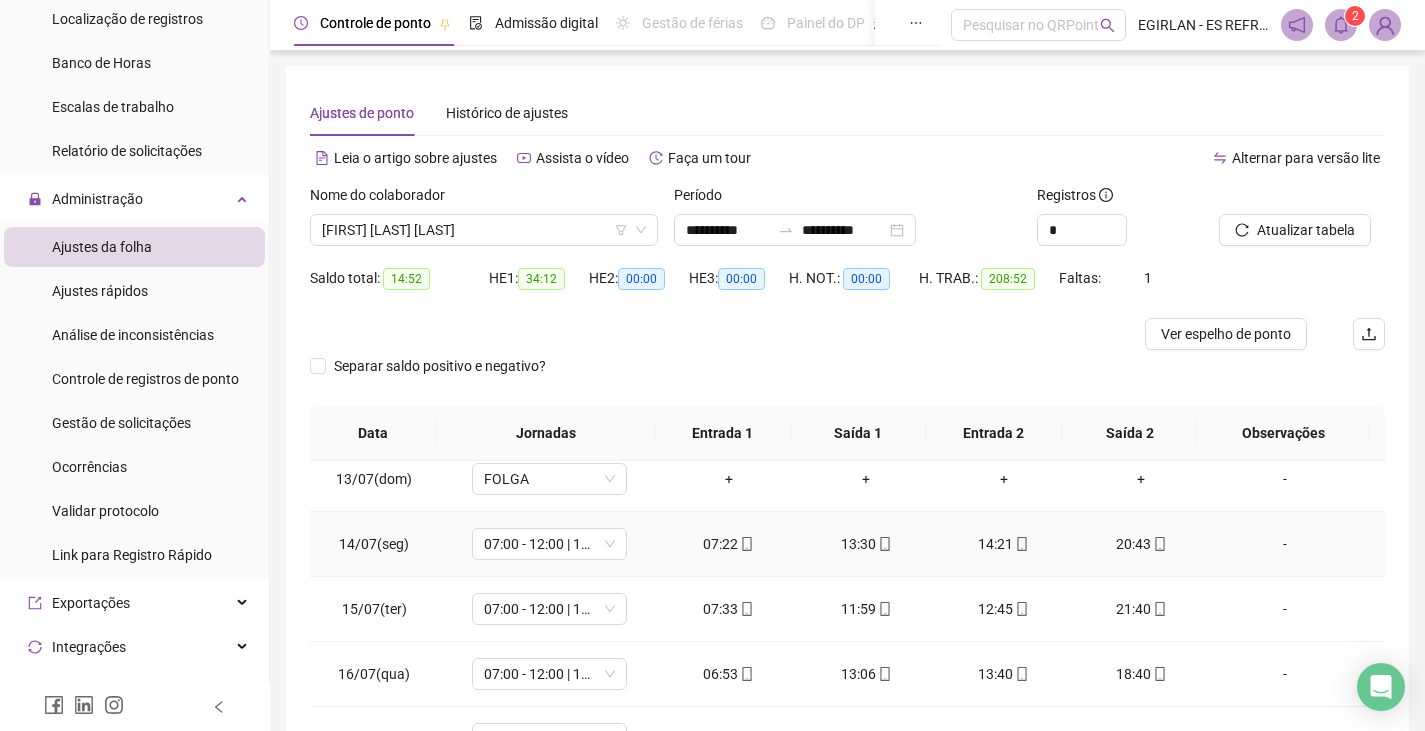 scroll, scrollTop: 900, scrollLeft: 0, axis: vertical 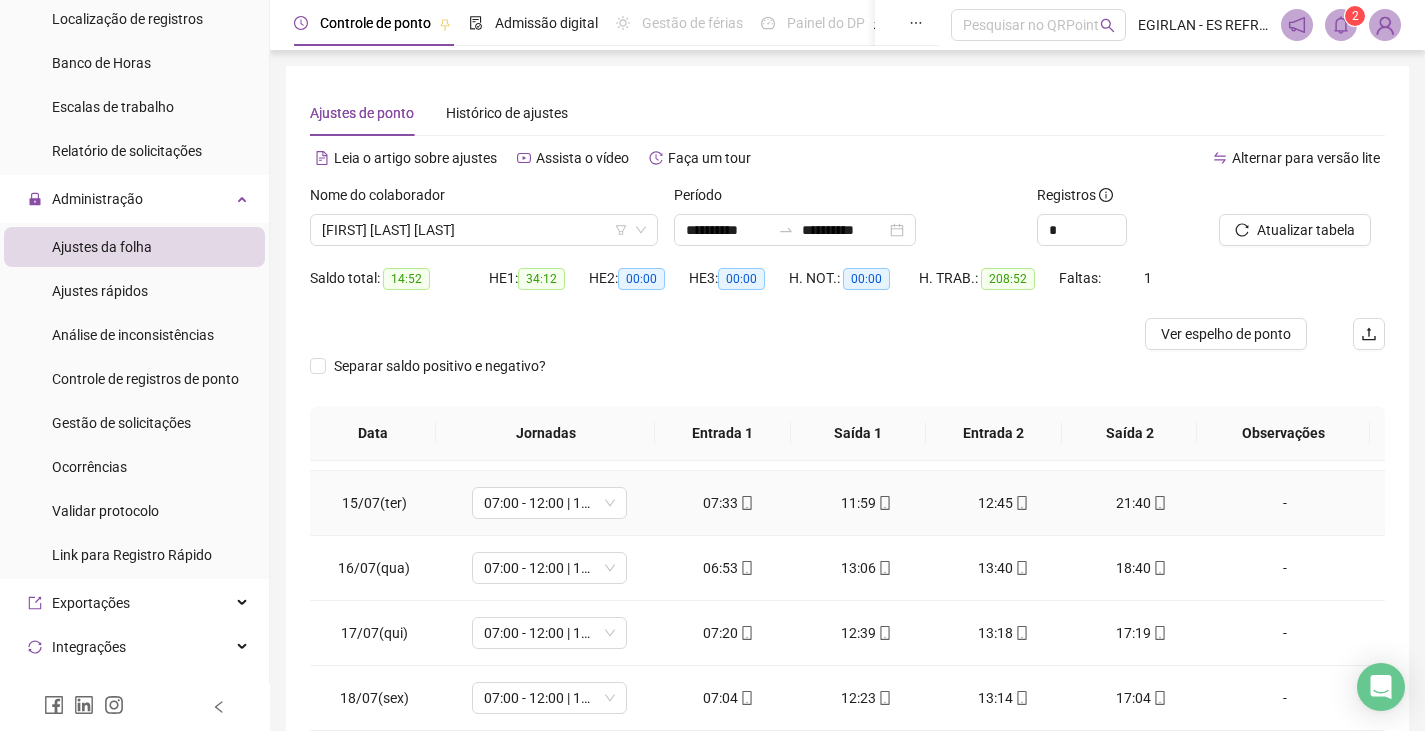 click on "21:40" at bounding box center (1142, 503) 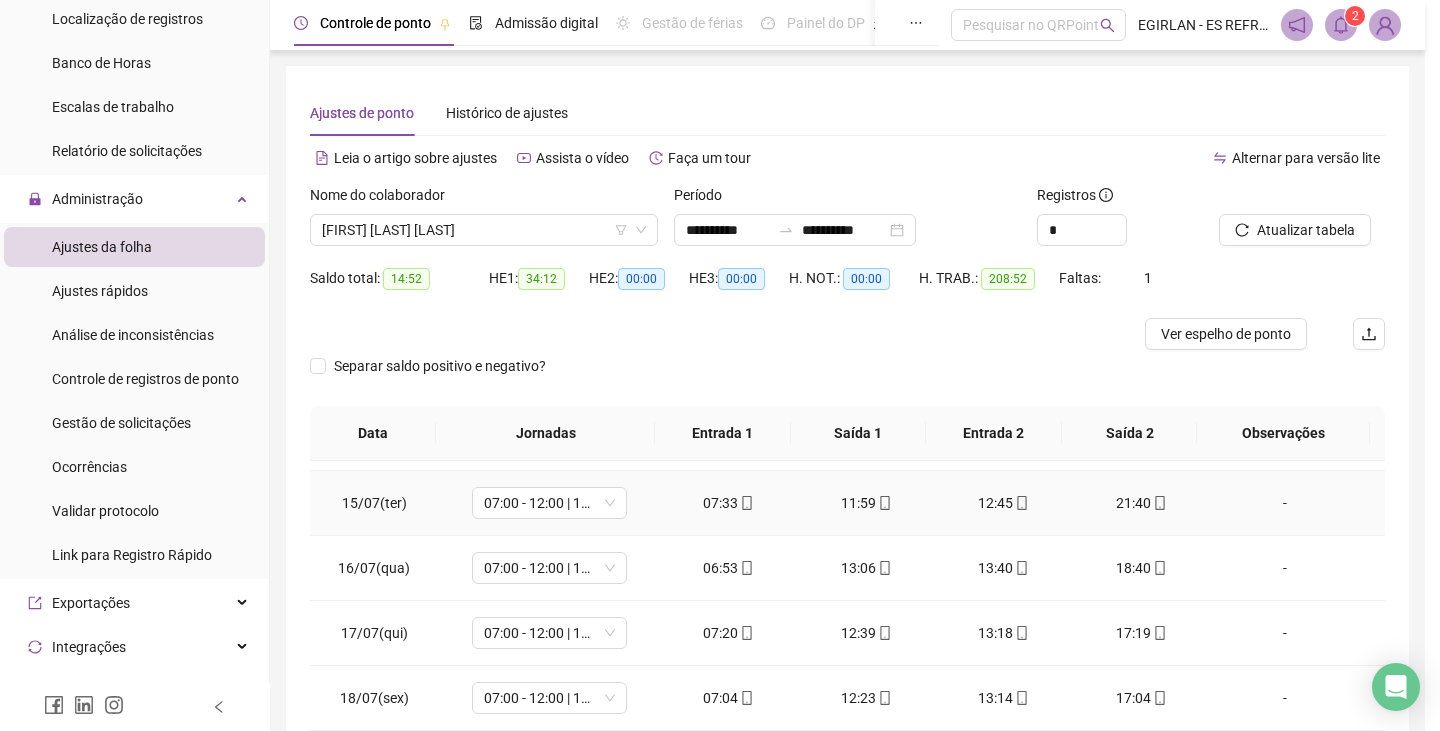 type on "**********" 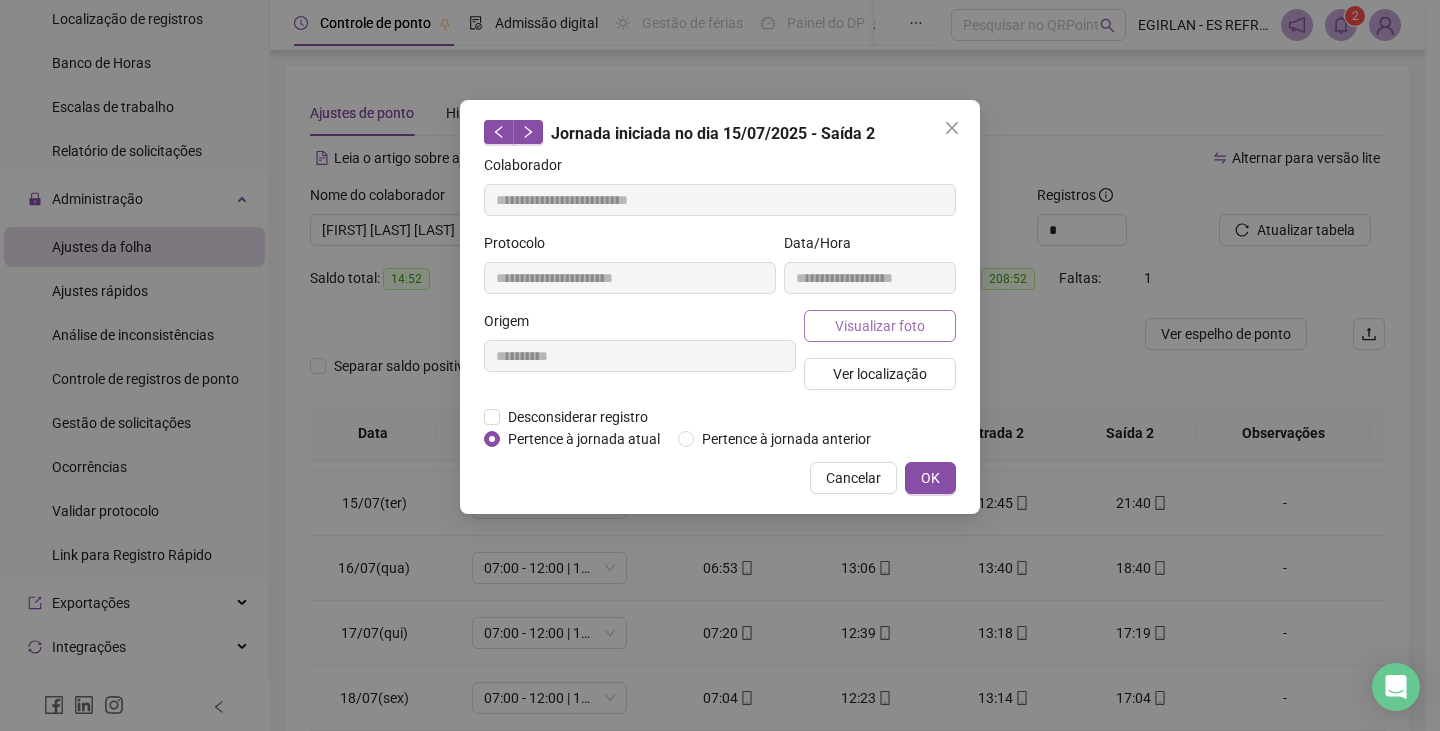 click on "Visualizar foto" at bounding box center (880, 326) 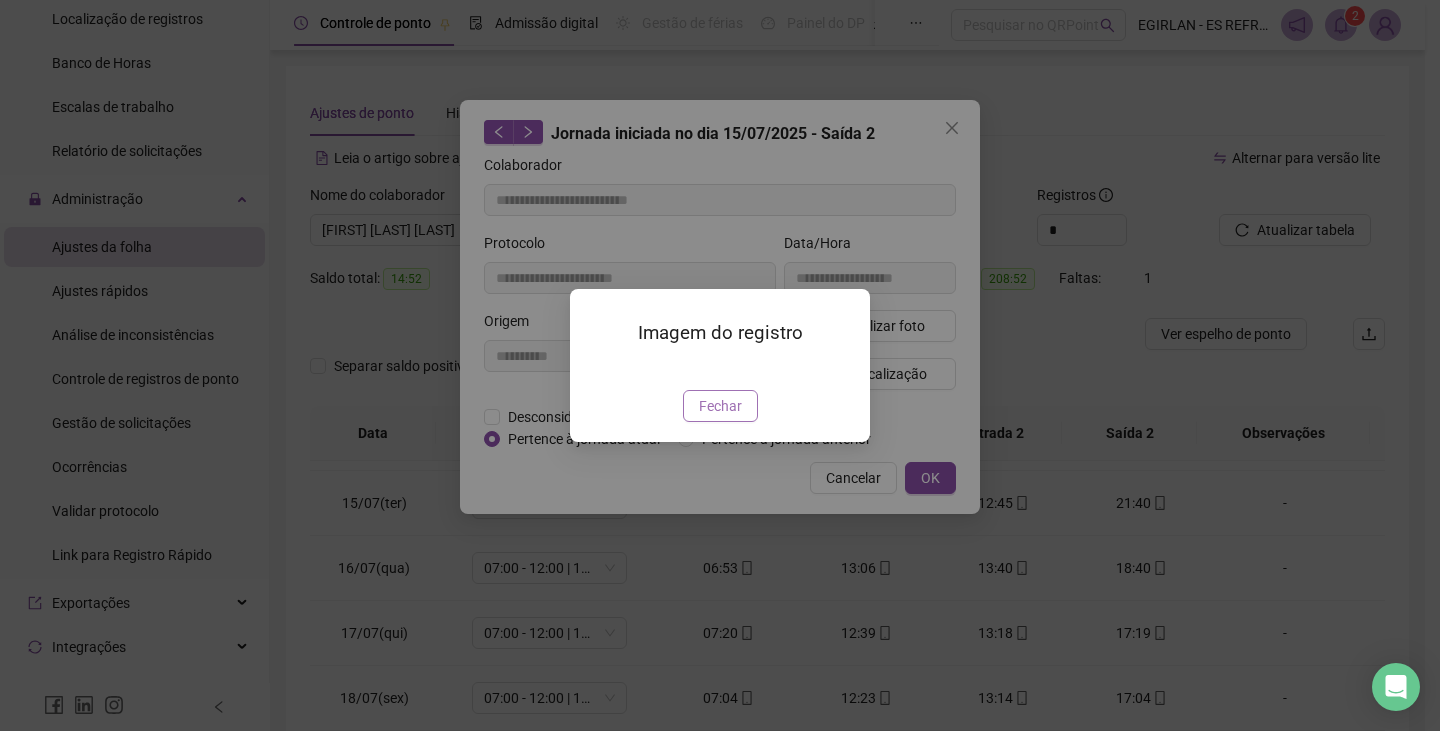 click on "Fechar" at bounding box center (720, 406) 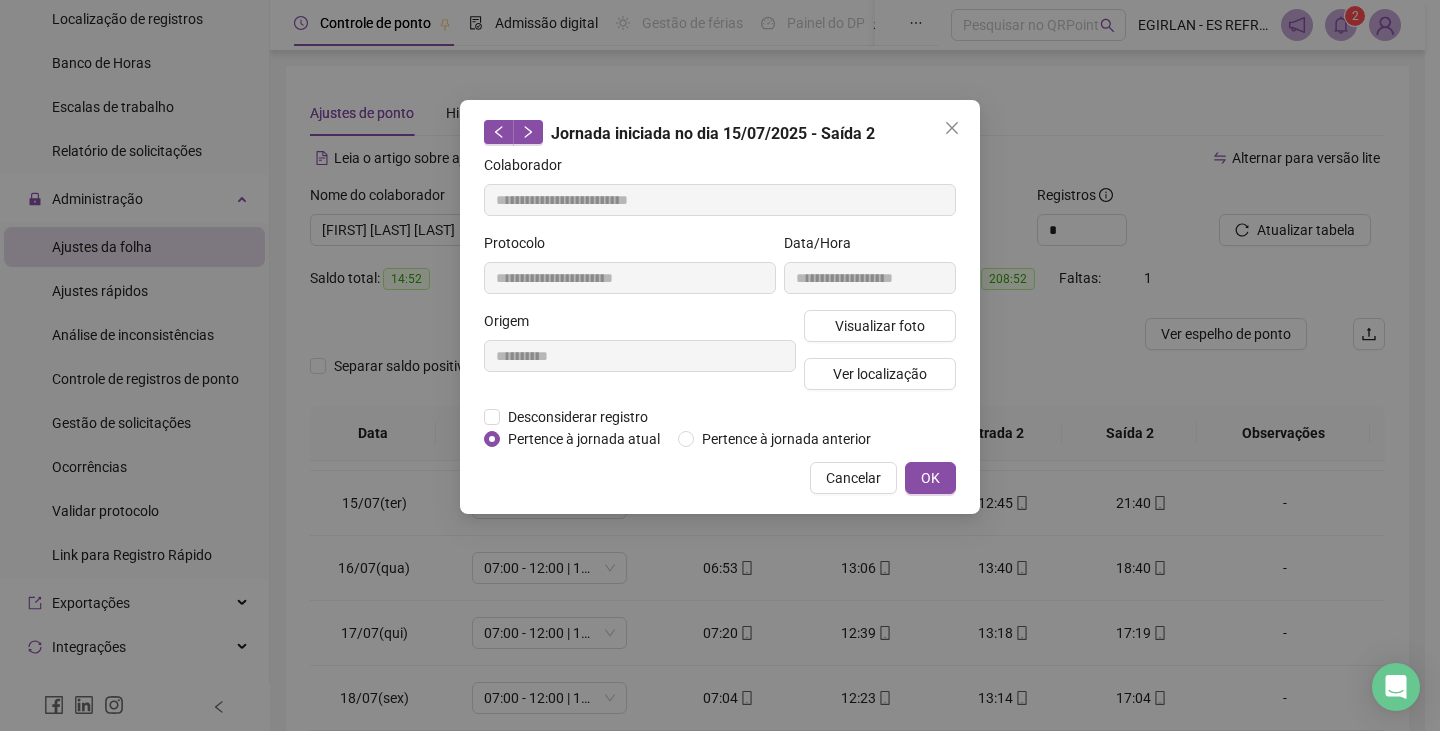 click on "**********" at bounding box center [870, 271] 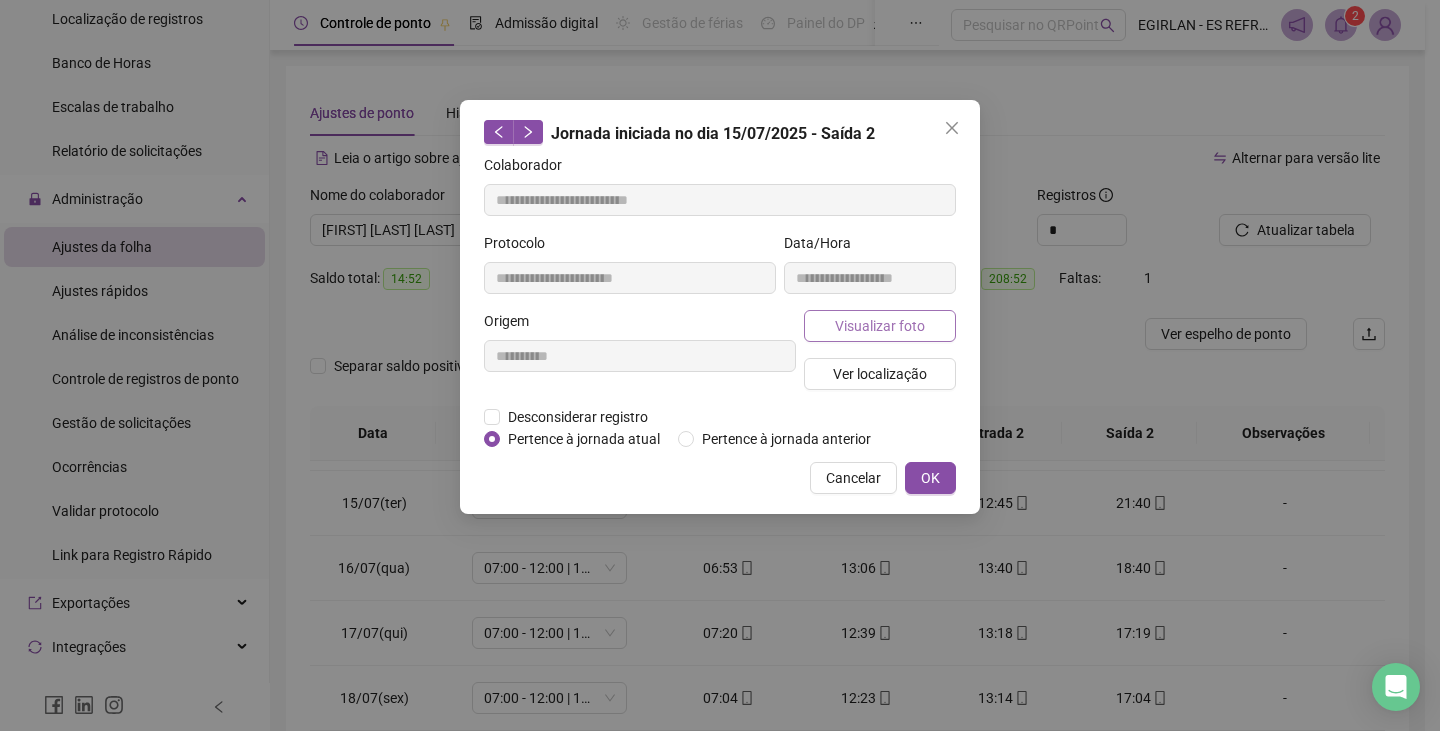click on "Visualizar foto" at bounding box center [880, 326] 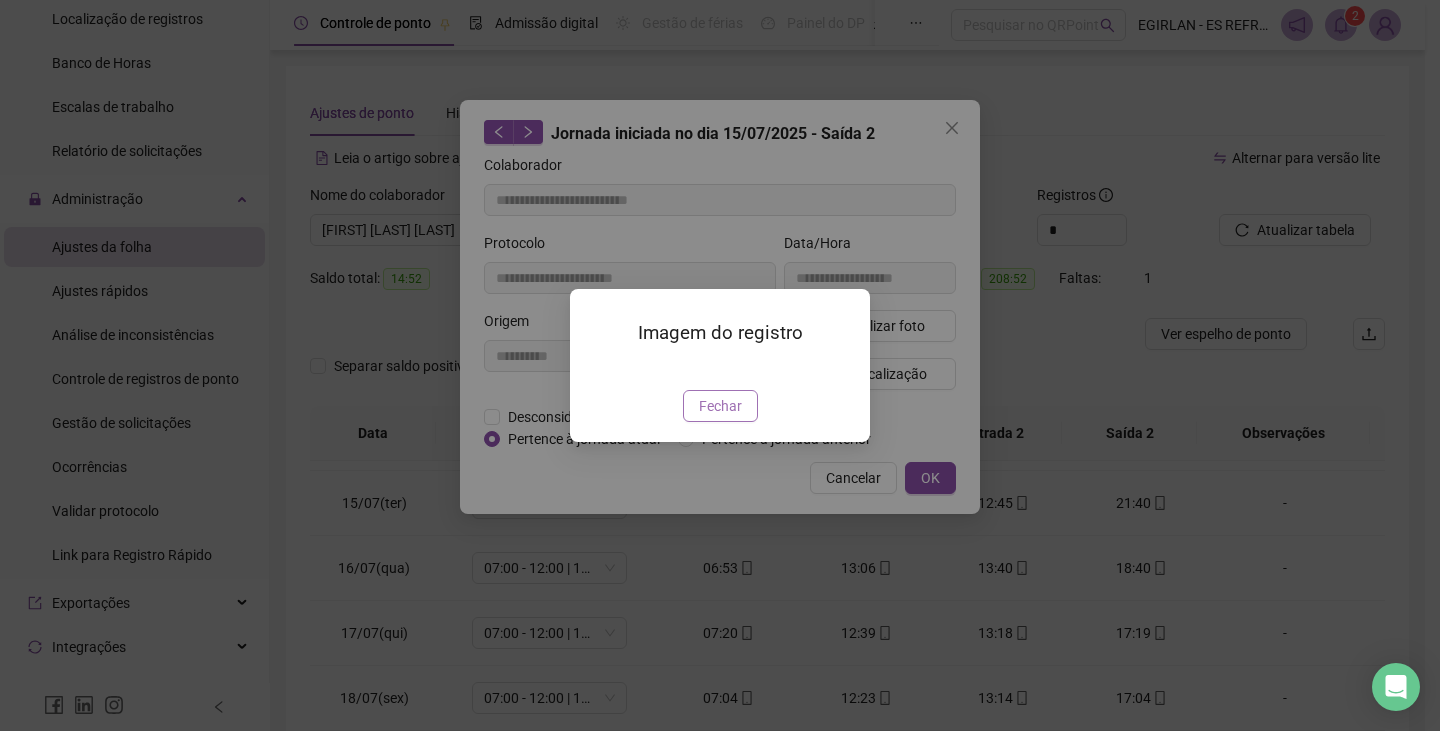 click on "Fechar" at bounding box center [720, 406] 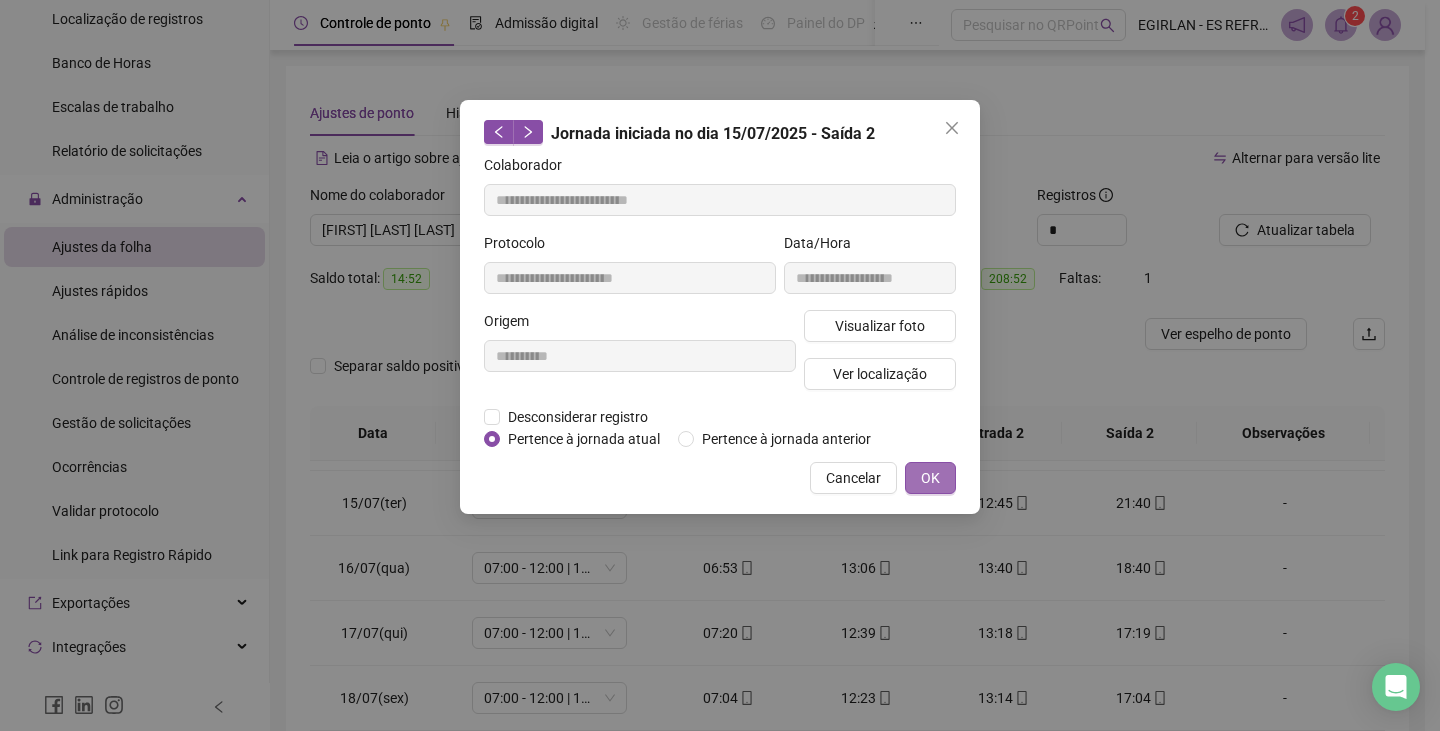 click on "OK" at bounding box center (930, 478) 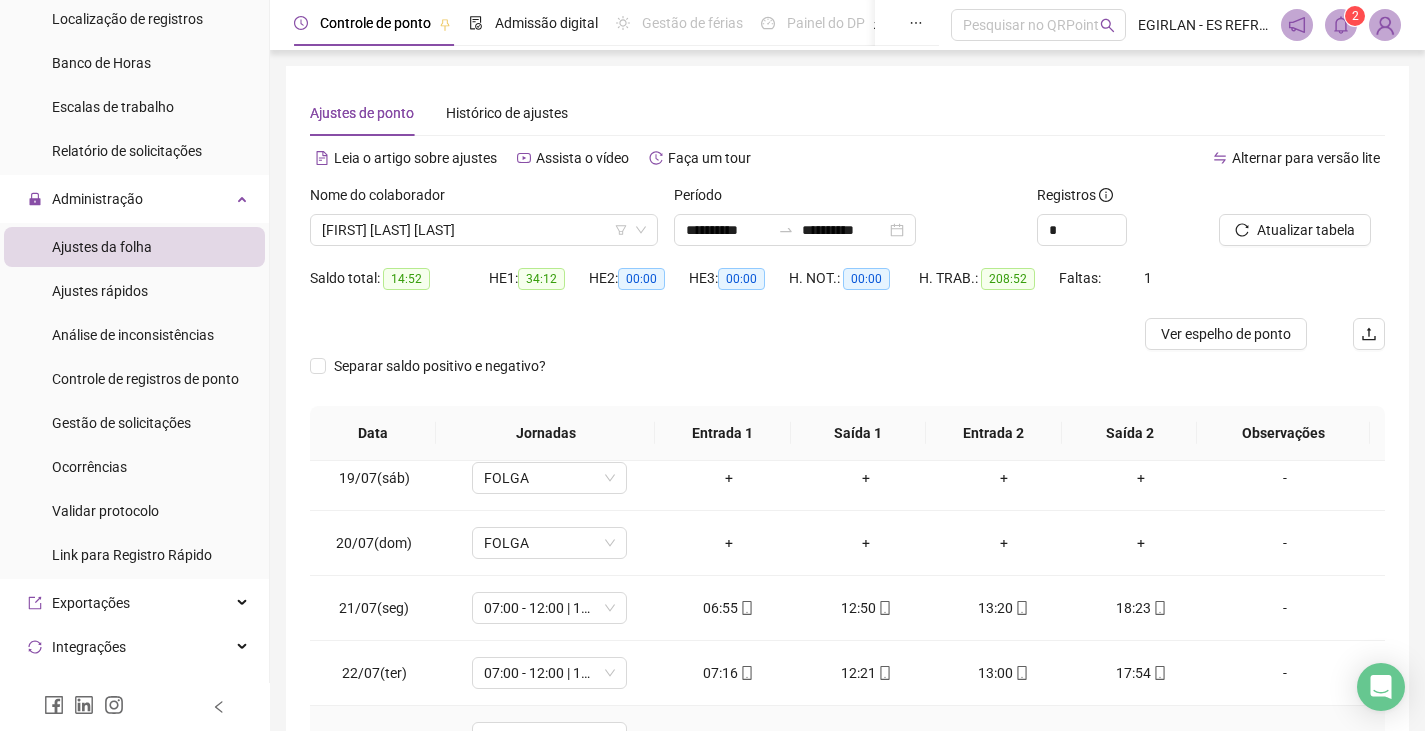 scroll, scrollTop: 1300, scrollLeft: 0, axis: vertical 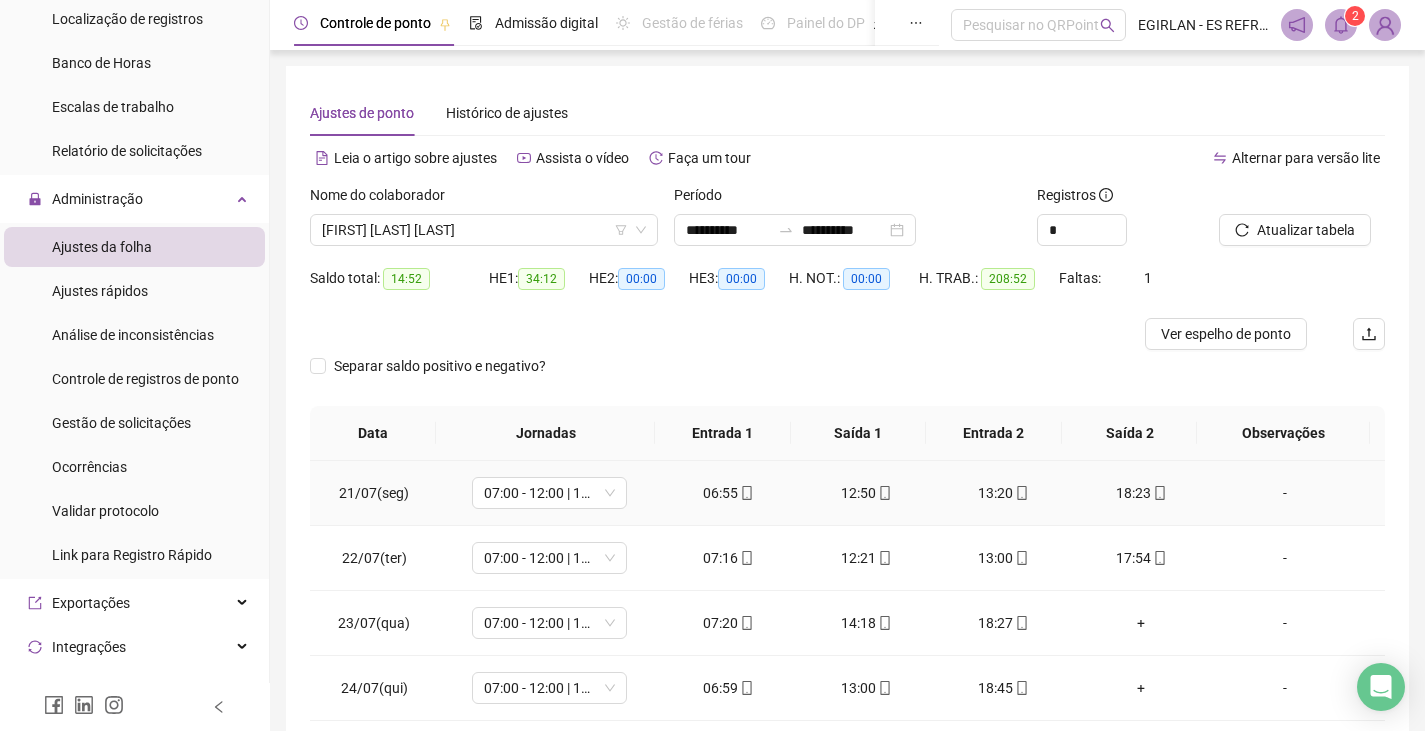 click 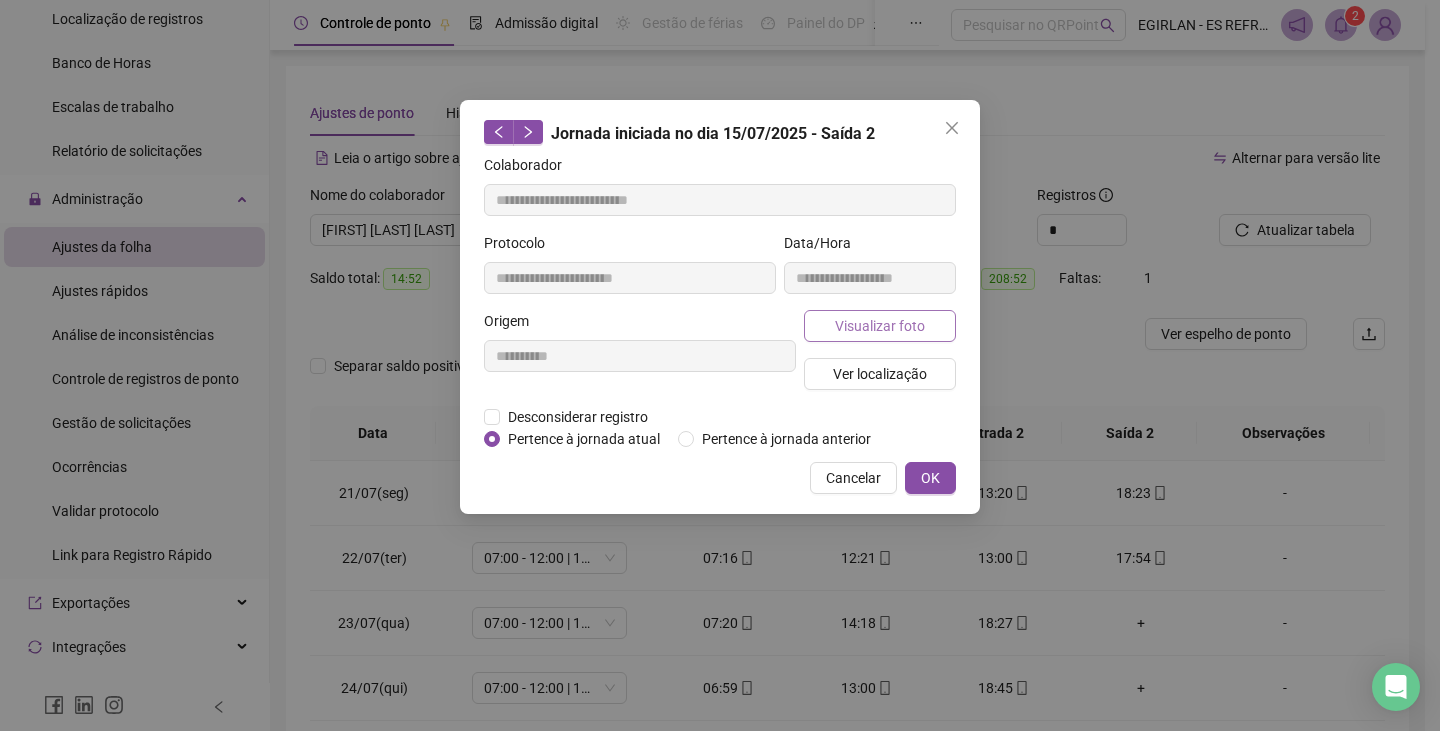 click on "Visualizar foto" at bounding box center [880, 326] 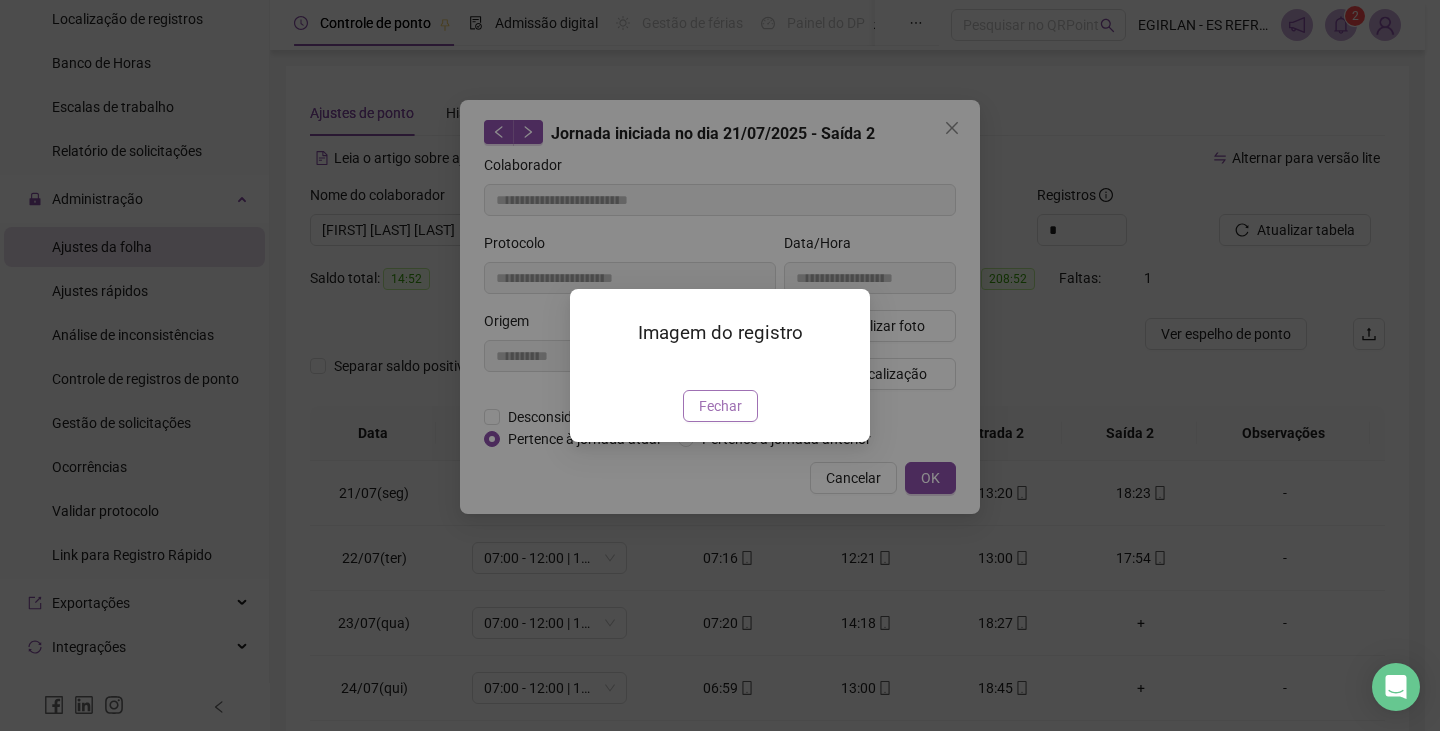click on "Fechar" at bounding box center (720, 406) 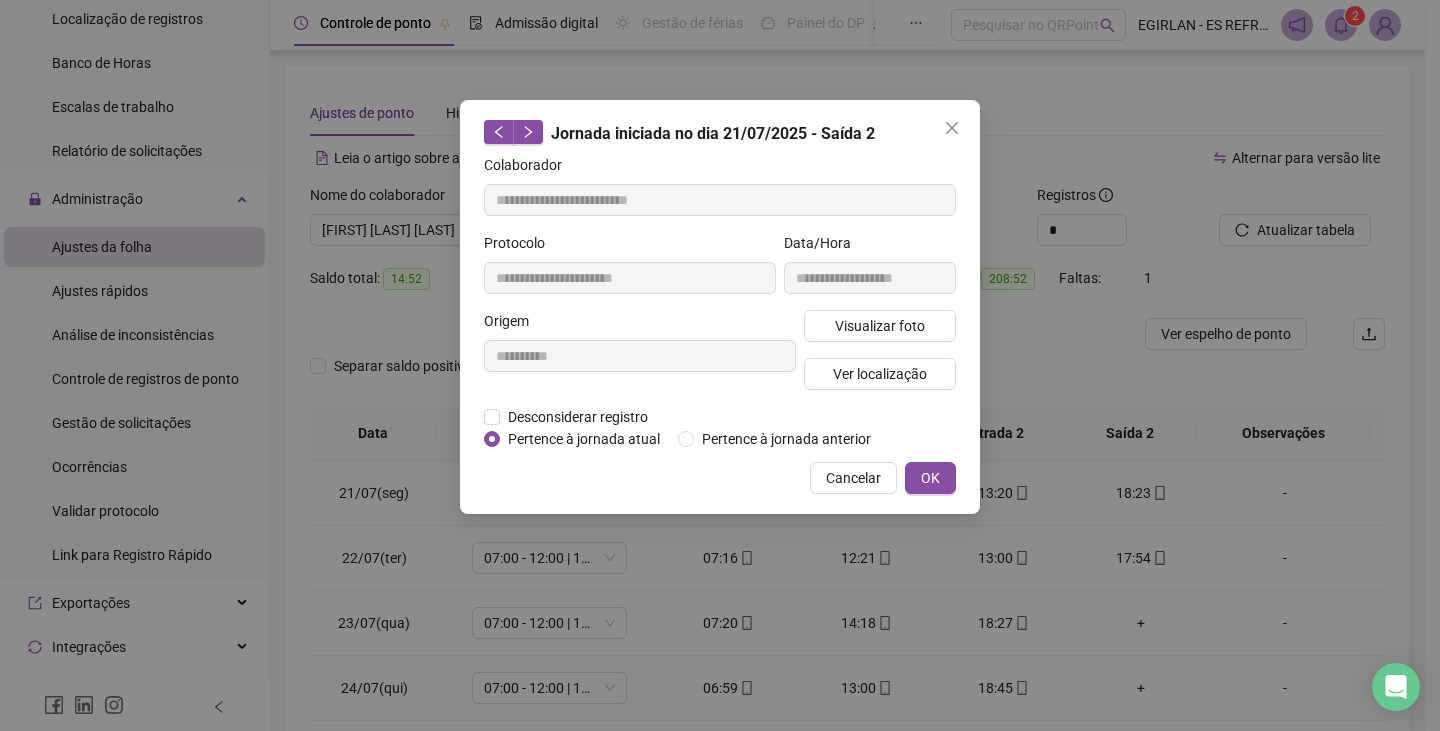 click on "Cancelar" at bounding box center [853, 478] 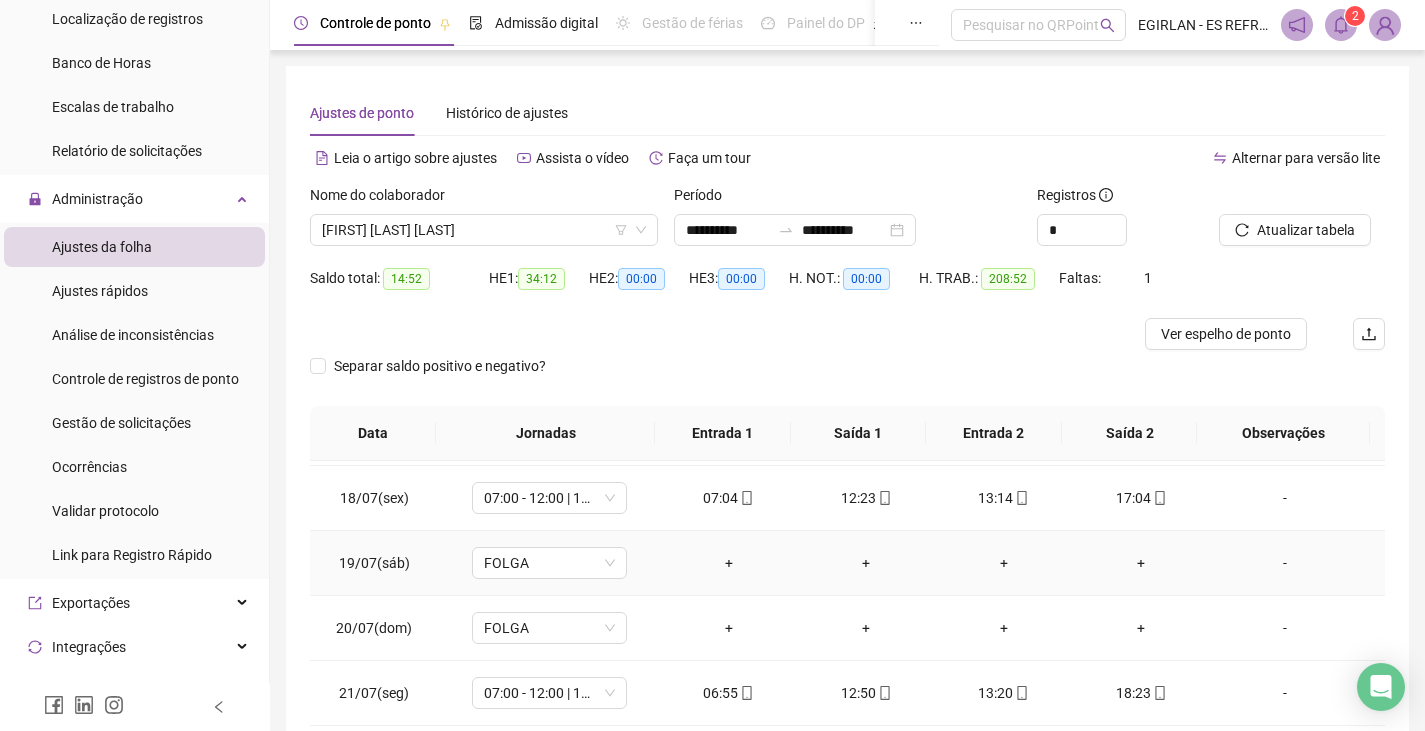 scroll, scrollTop: 1000, scrollLeft: 0, axis: vertical 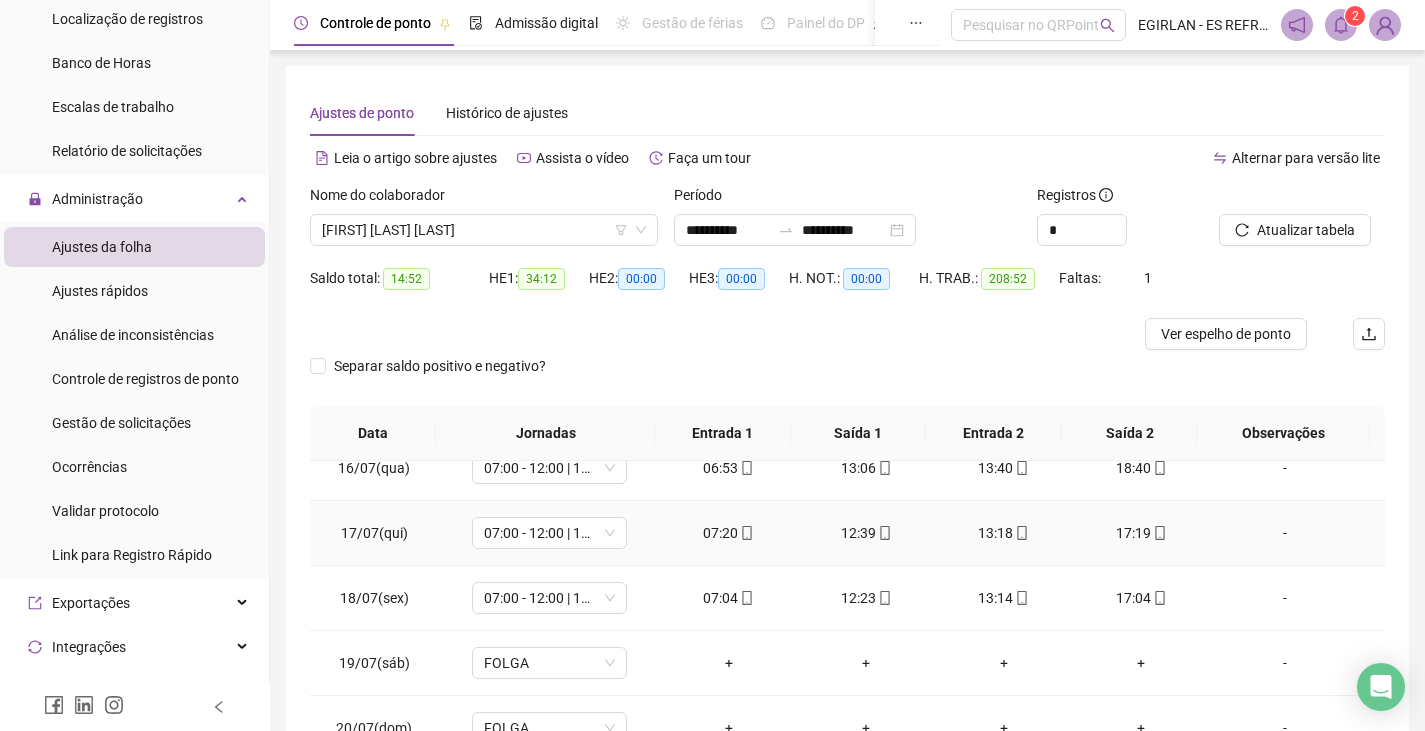 click on "17:19" at bounding box center [1142, 533] 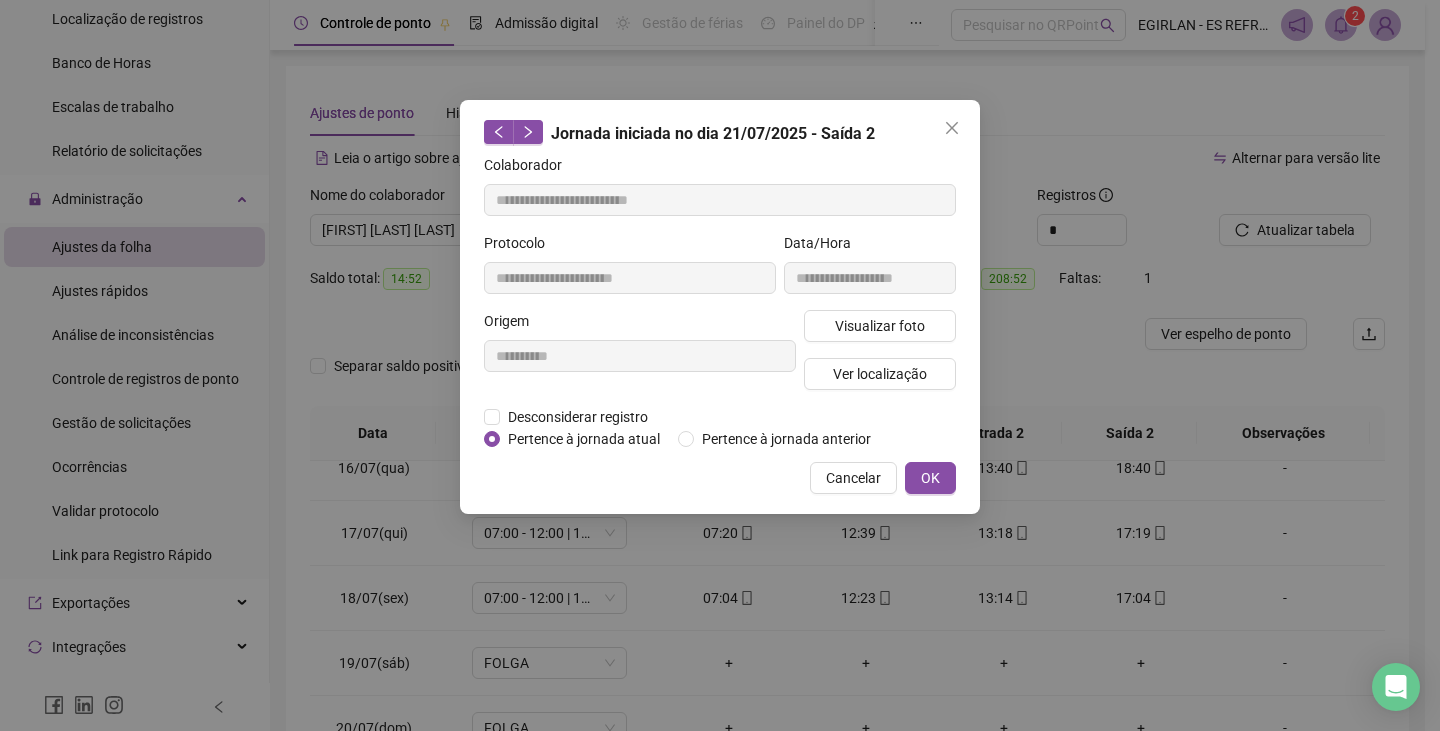 type on "**********" 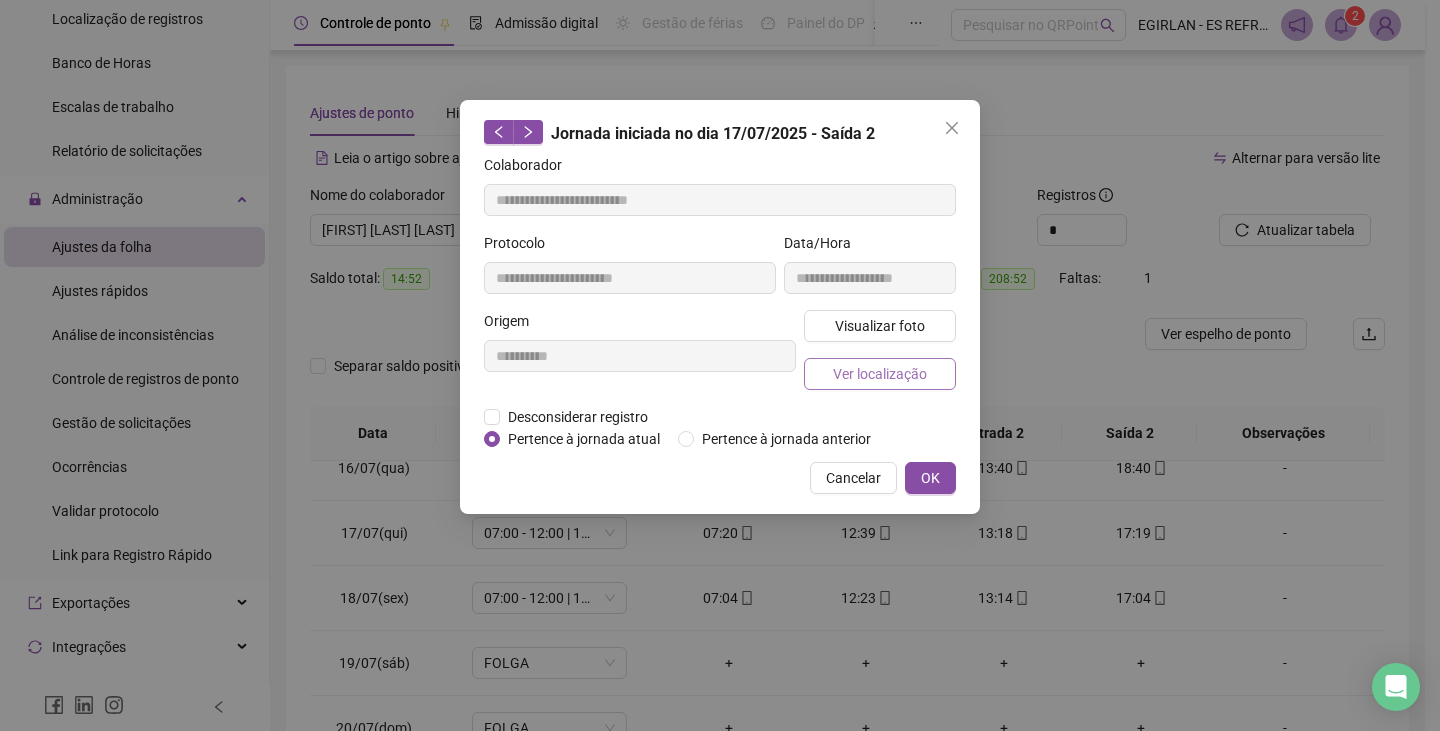 click on "Ver localização" at bounding box center [880, 374] 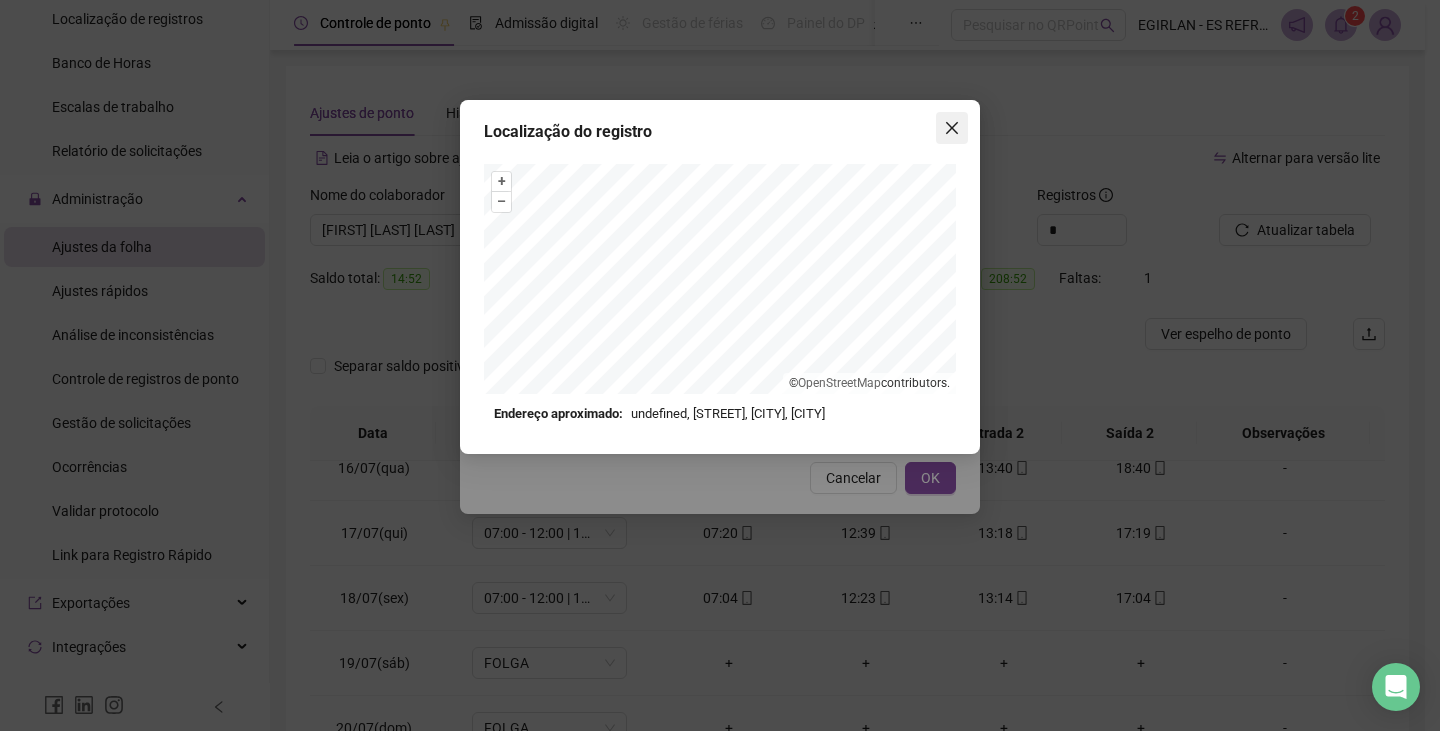 click at bounding box center (952, 128) 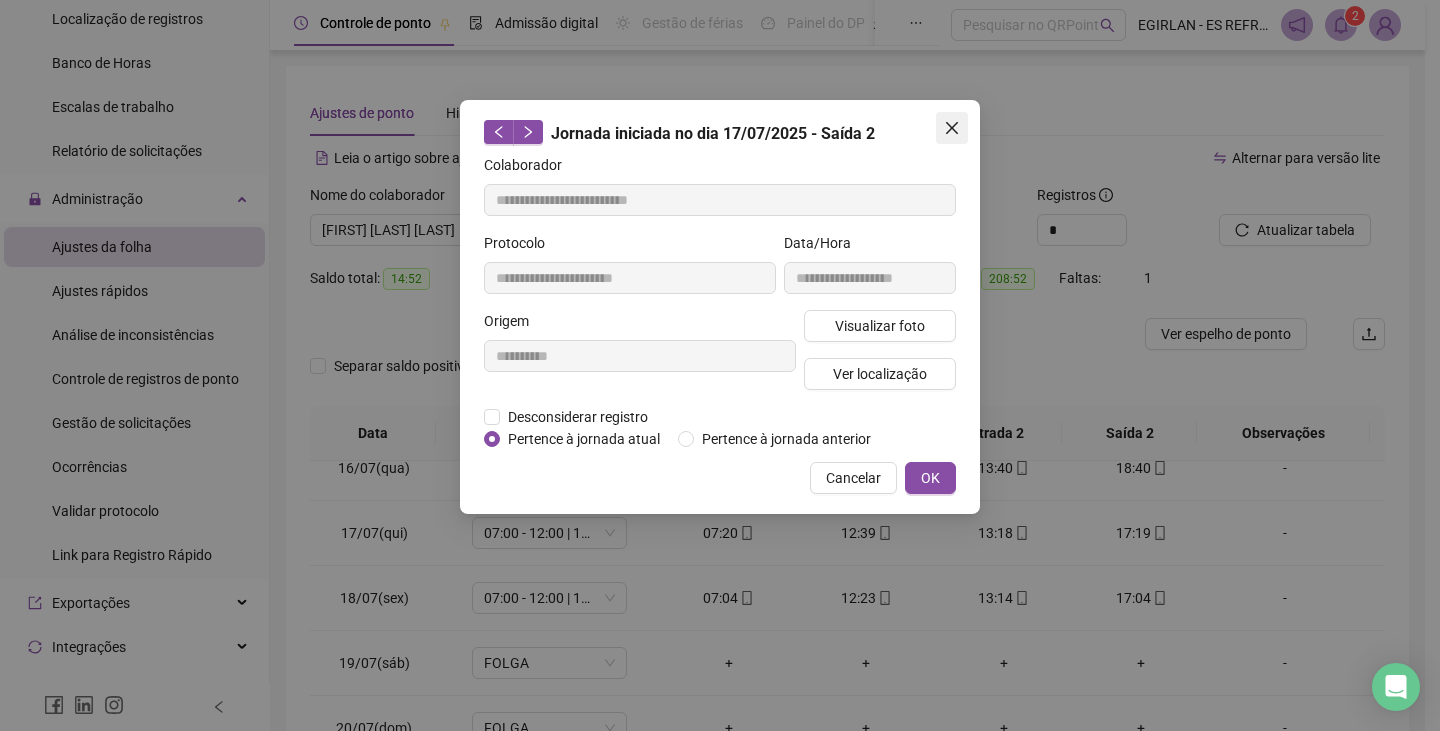 click 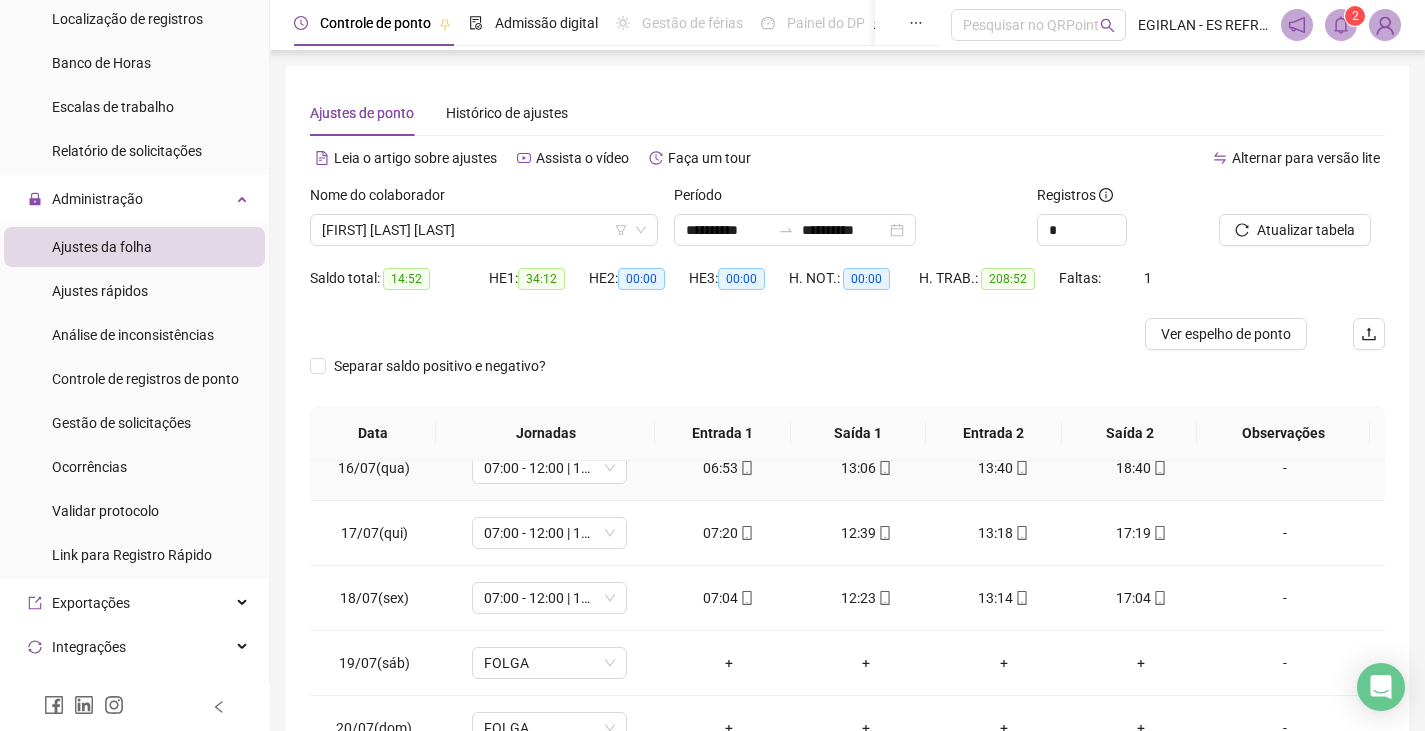 click on "18:40" at bounding box center (1142, 468) 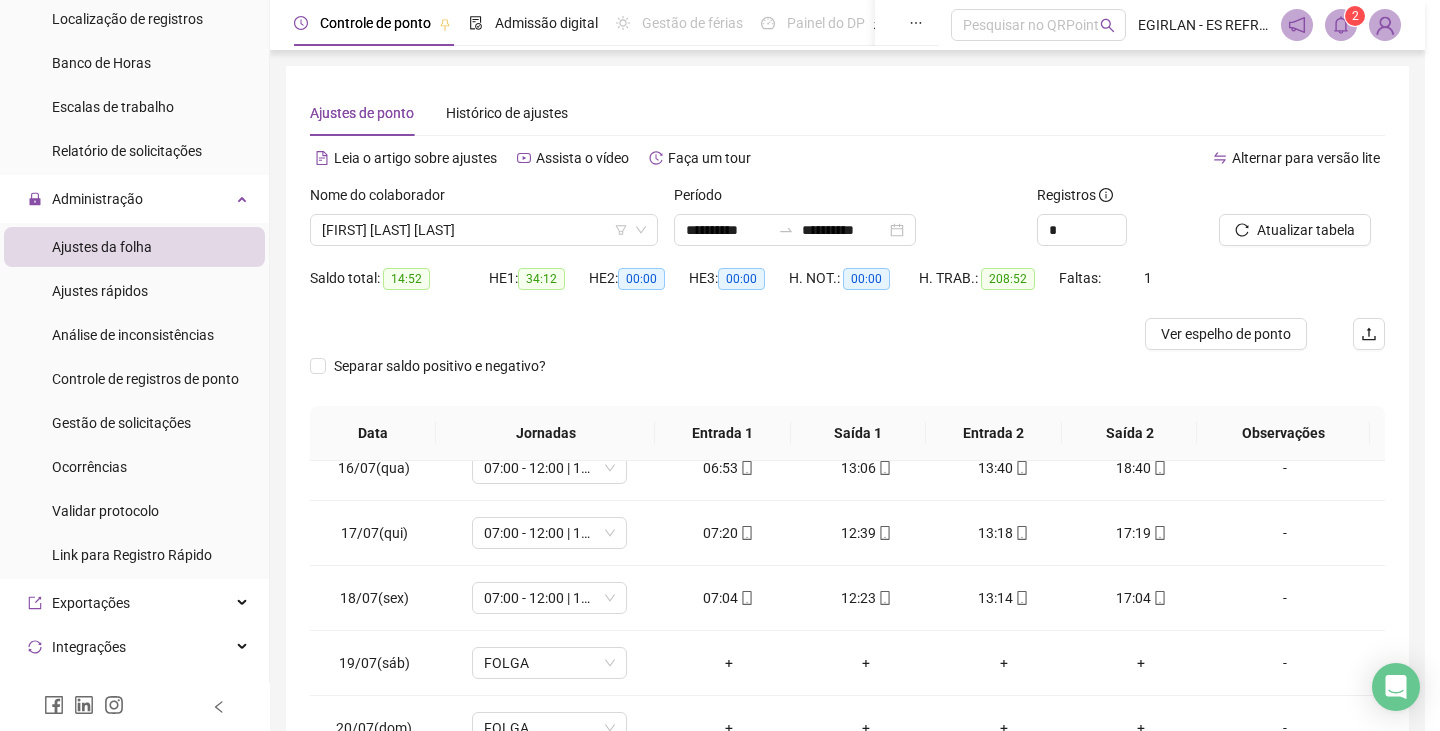 type on "**********" 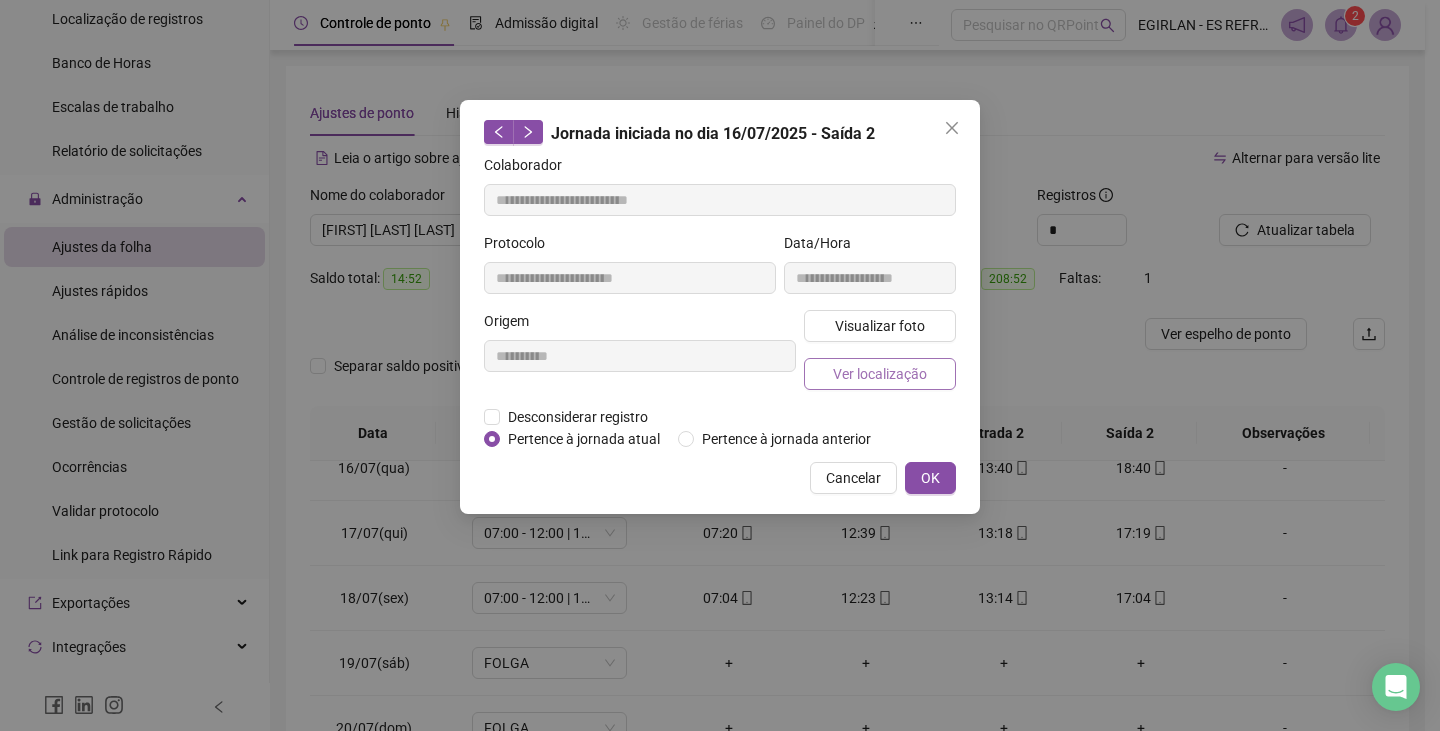 click on "Ver localização" at bounding box center [880, 374] 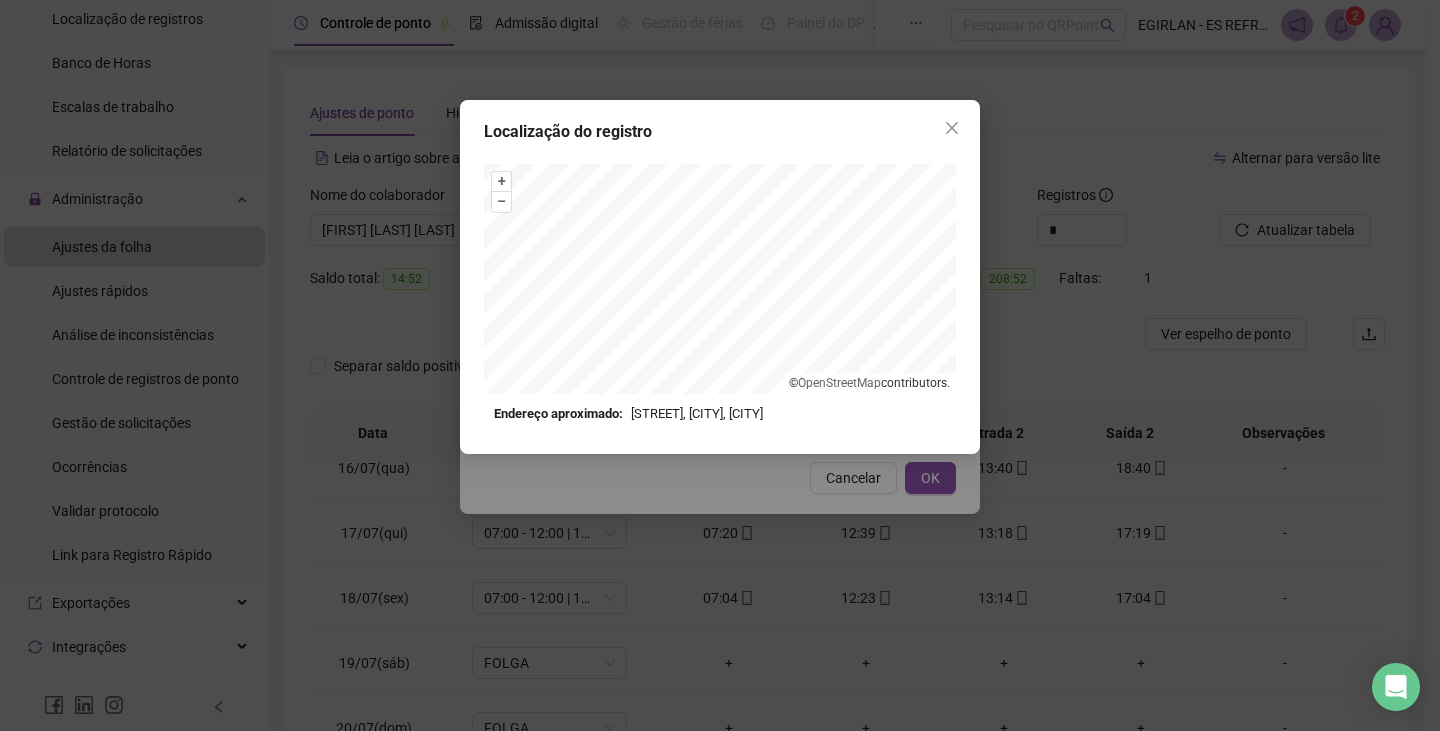 click on "Localização do registro + – ⇧ › ©  OpenStreetMap  contributors. Endereço aproximado:   [STREET], [CITY], [CITY] *OBS Os registros de ponto executados através da web utilizam uma tecnologia menos precisa para obter a geolocalização do colaborador, o que poderá resultar em localizações distintas." at bounding box center (720, 277) 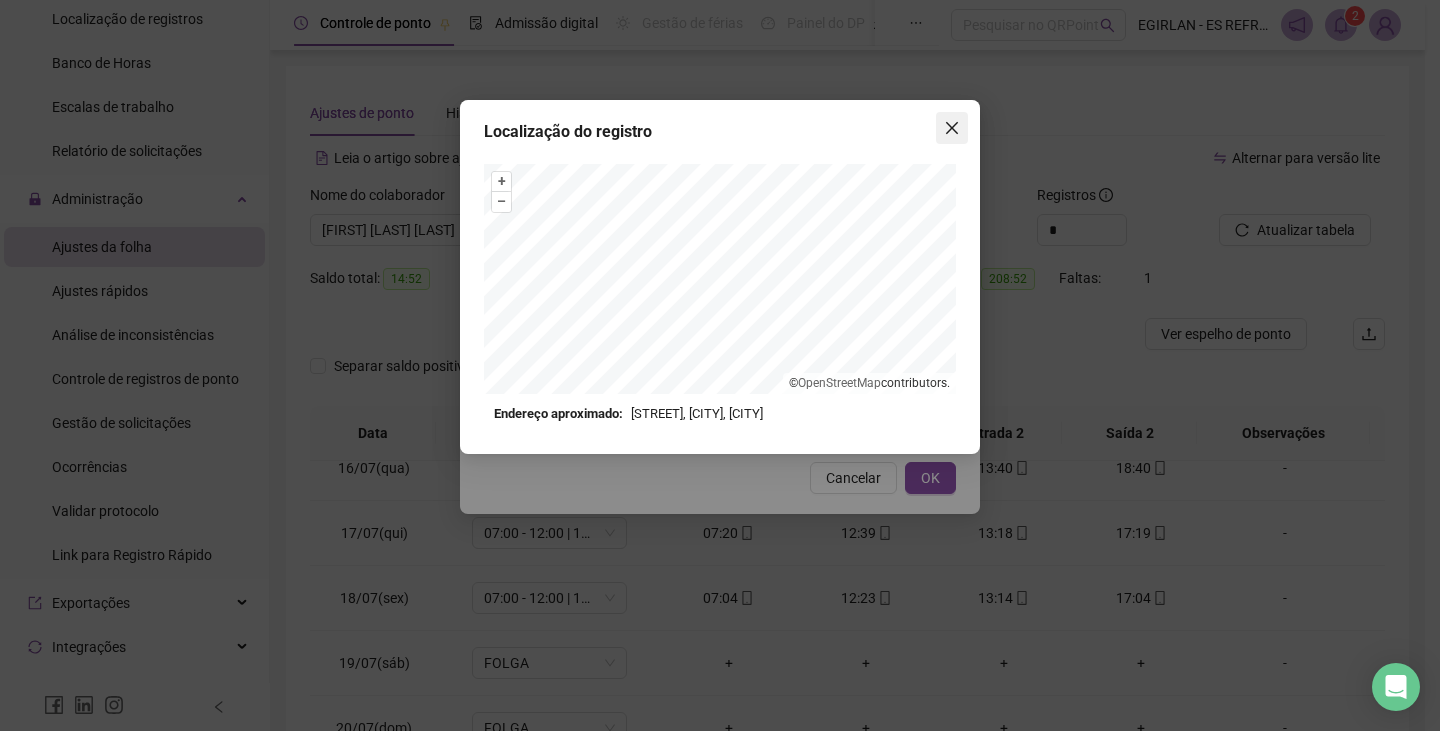 click at bounding box center [952, 128] 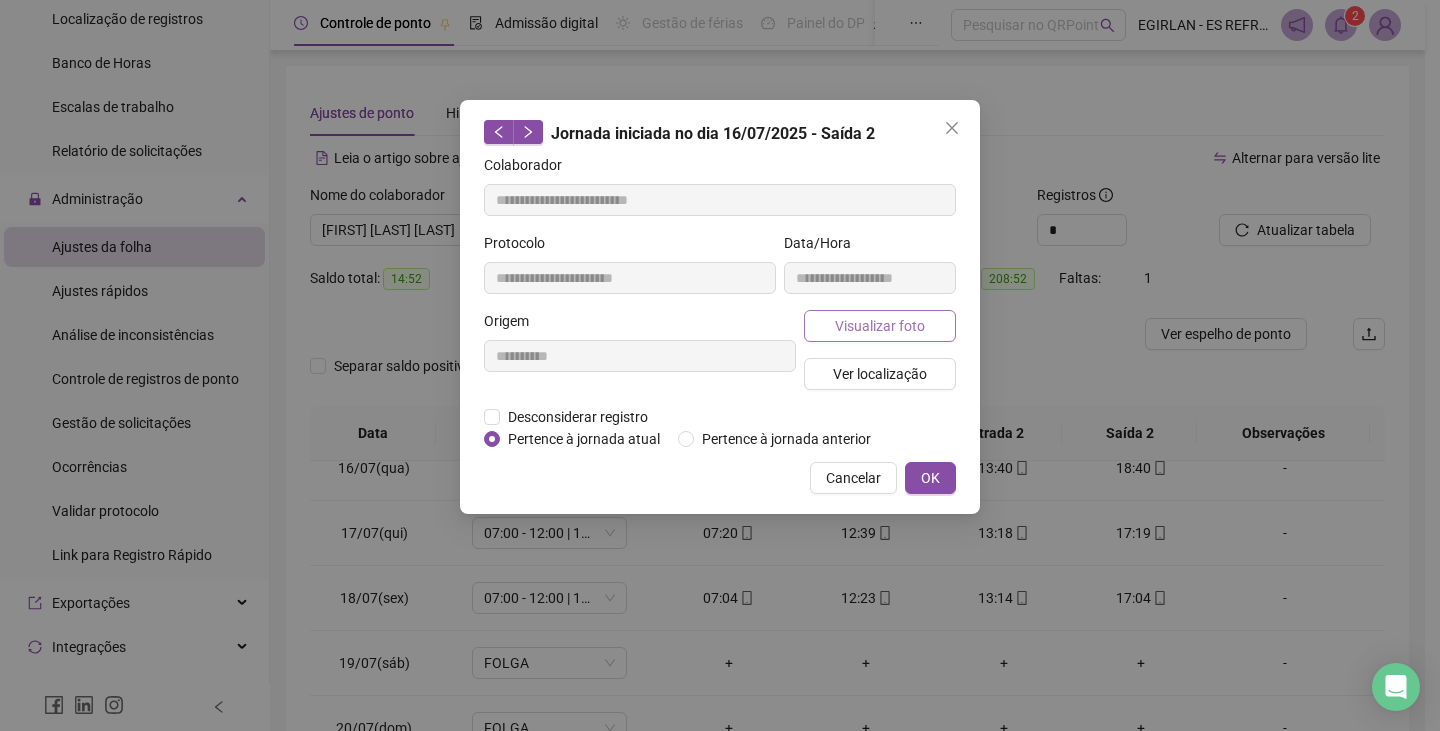click on "Visualizar foto" at bounding box center [880, 326] 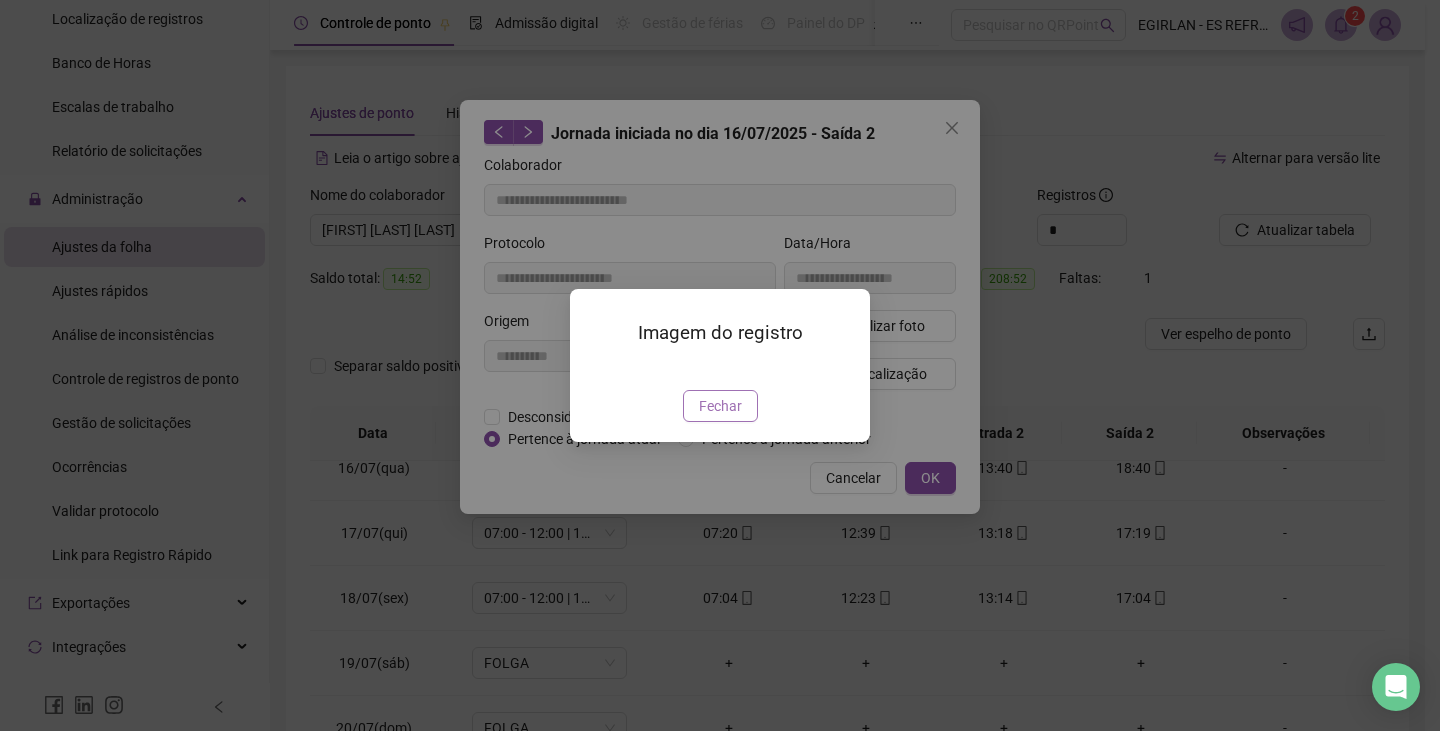 click on "Fechar" at bounding box center [720, 406] 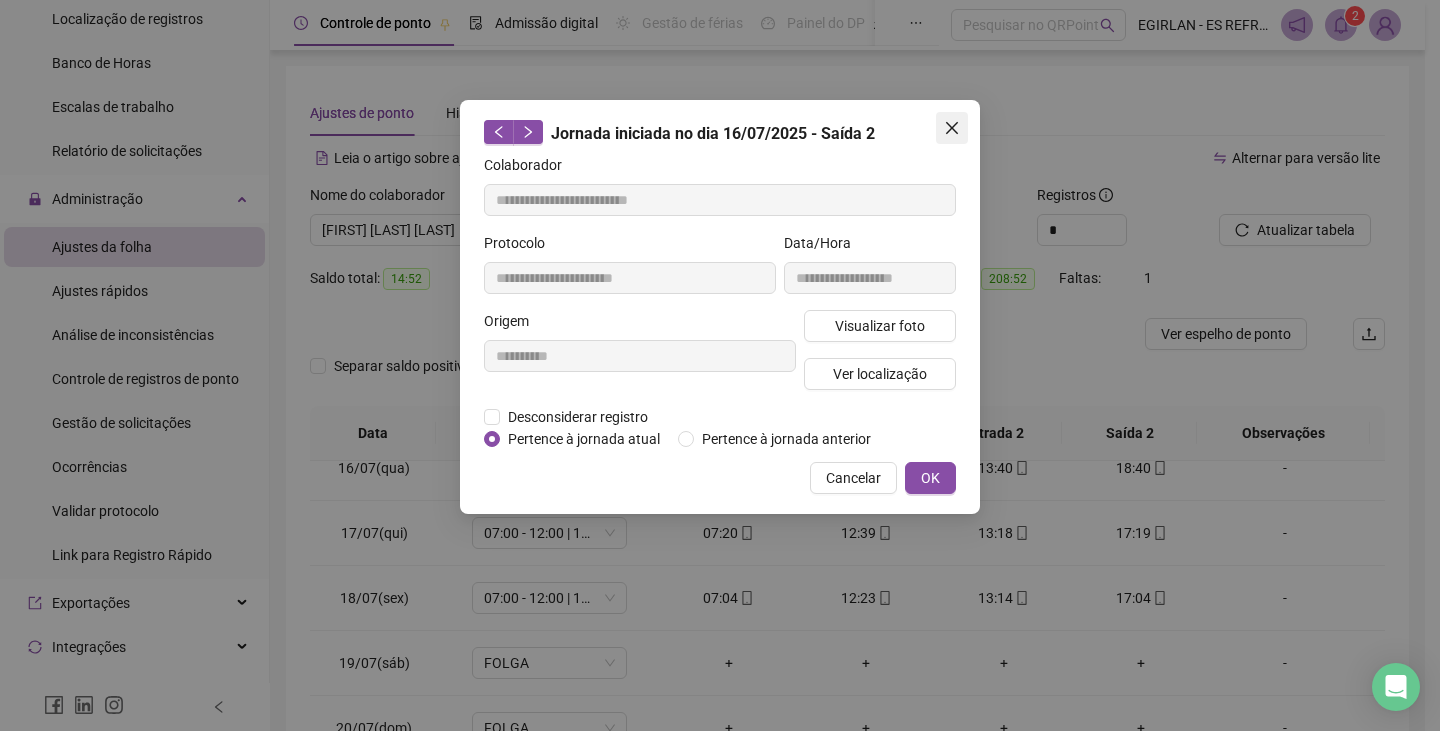 click at bounding box center (952, 128) 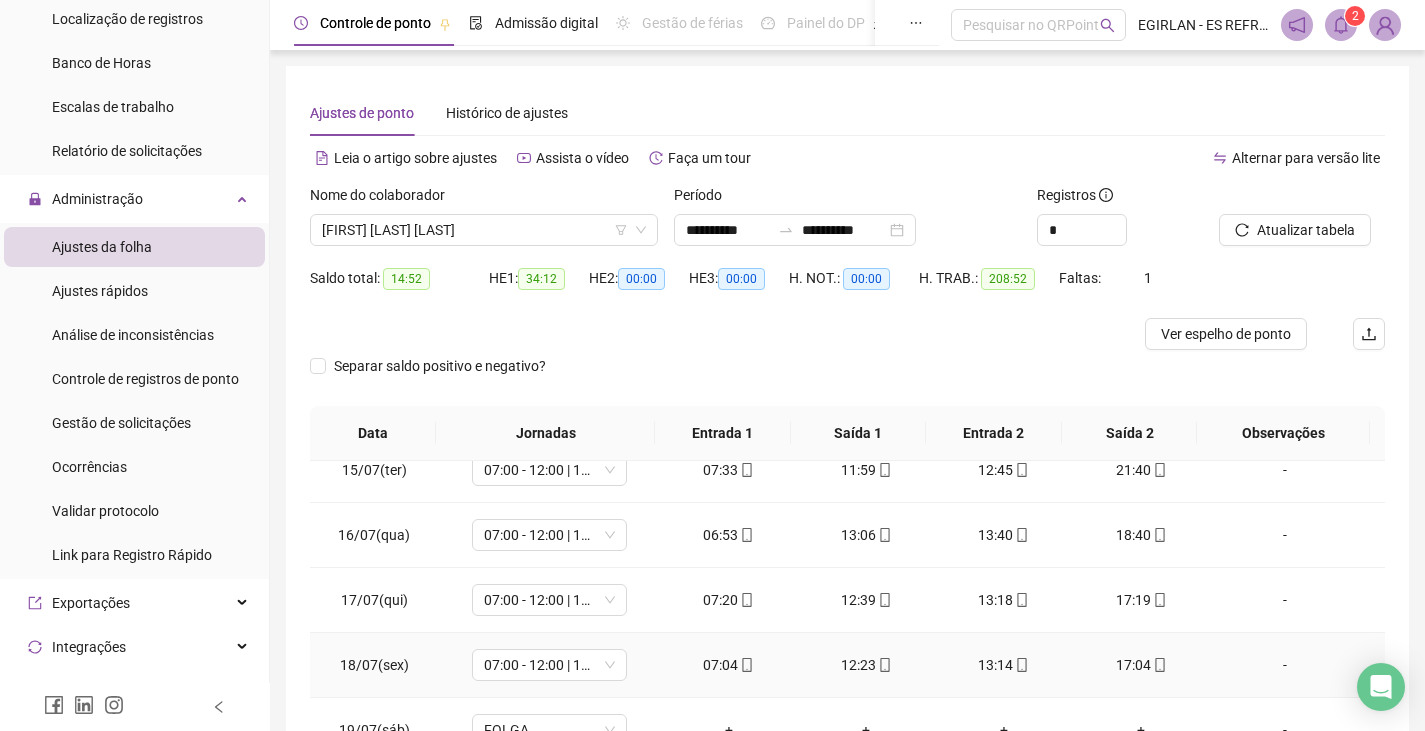 scroll, scrollTop: 900, scrollLeft: 0, axis: vertical 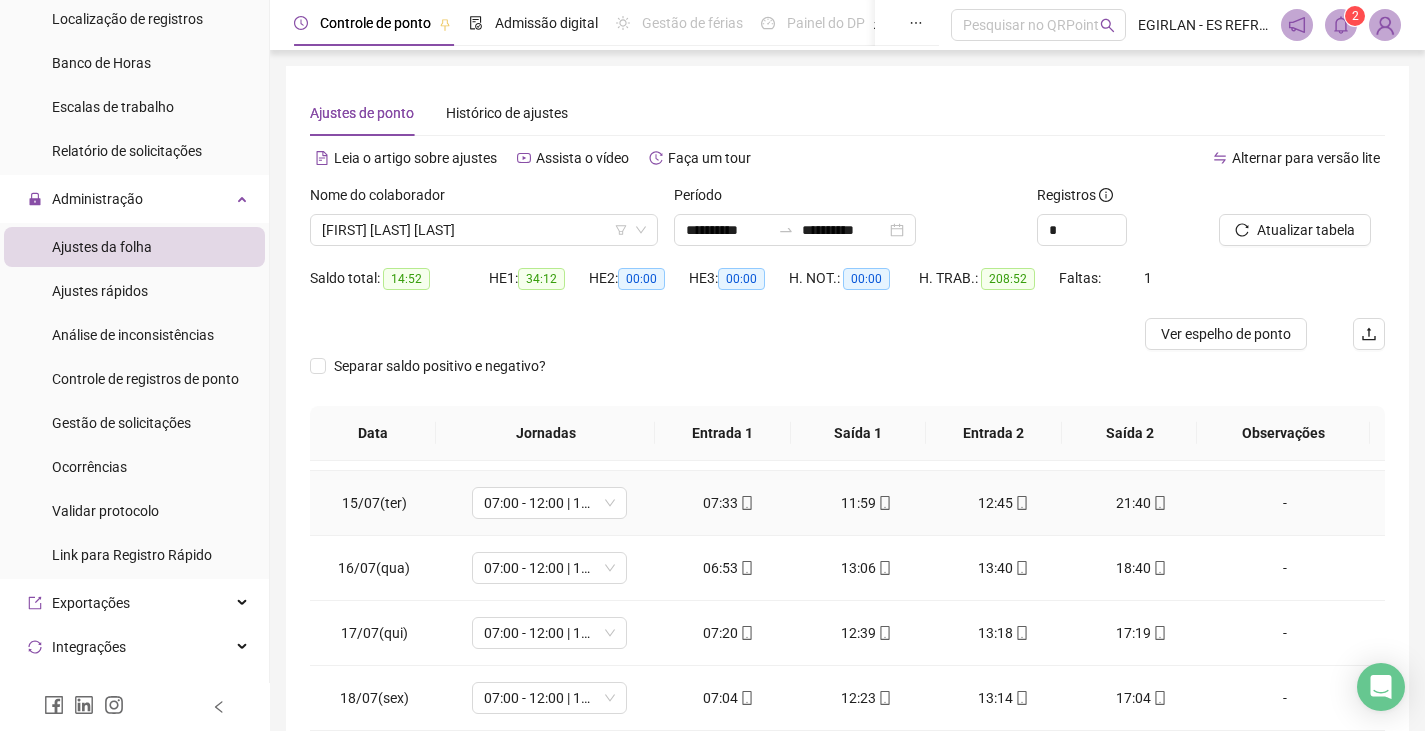 click on "21:40" at bounding box center (1142, 503) 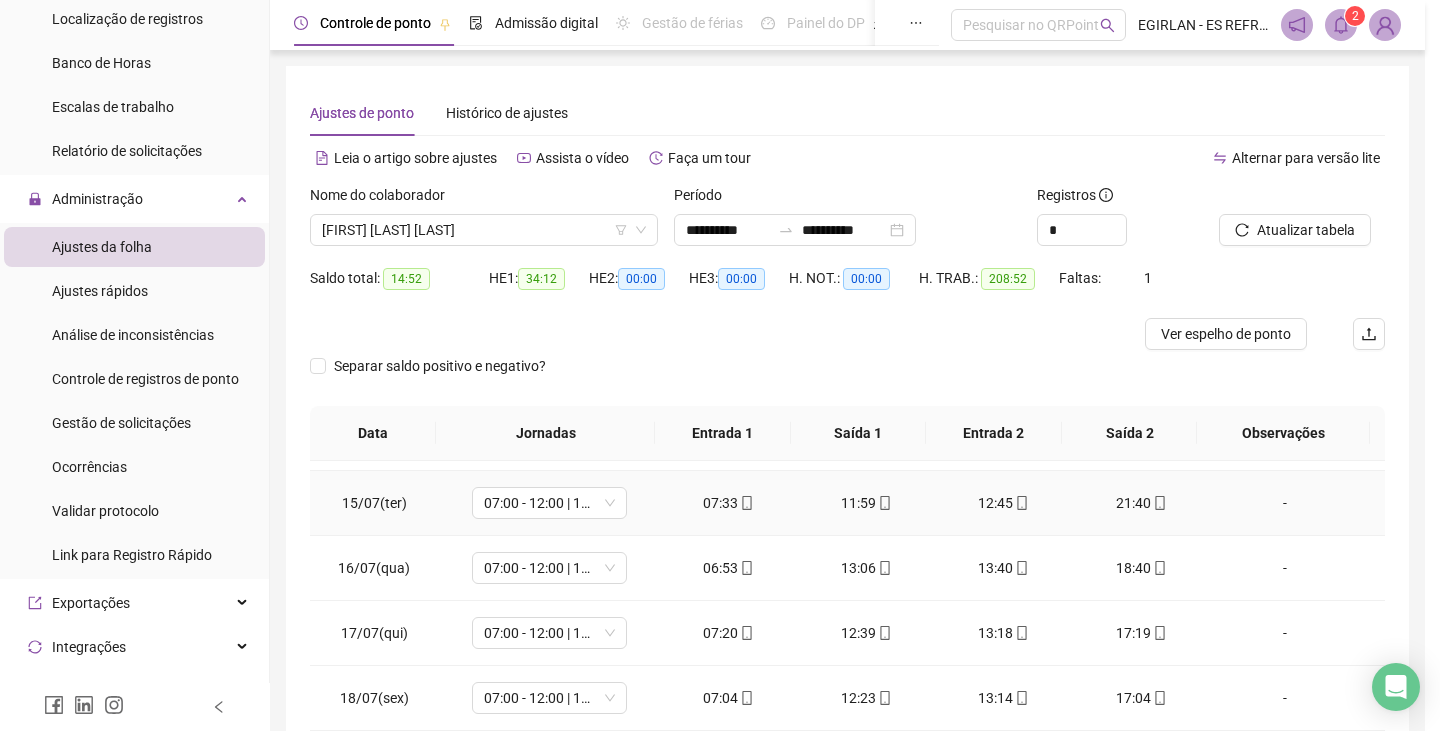 type on "**********" 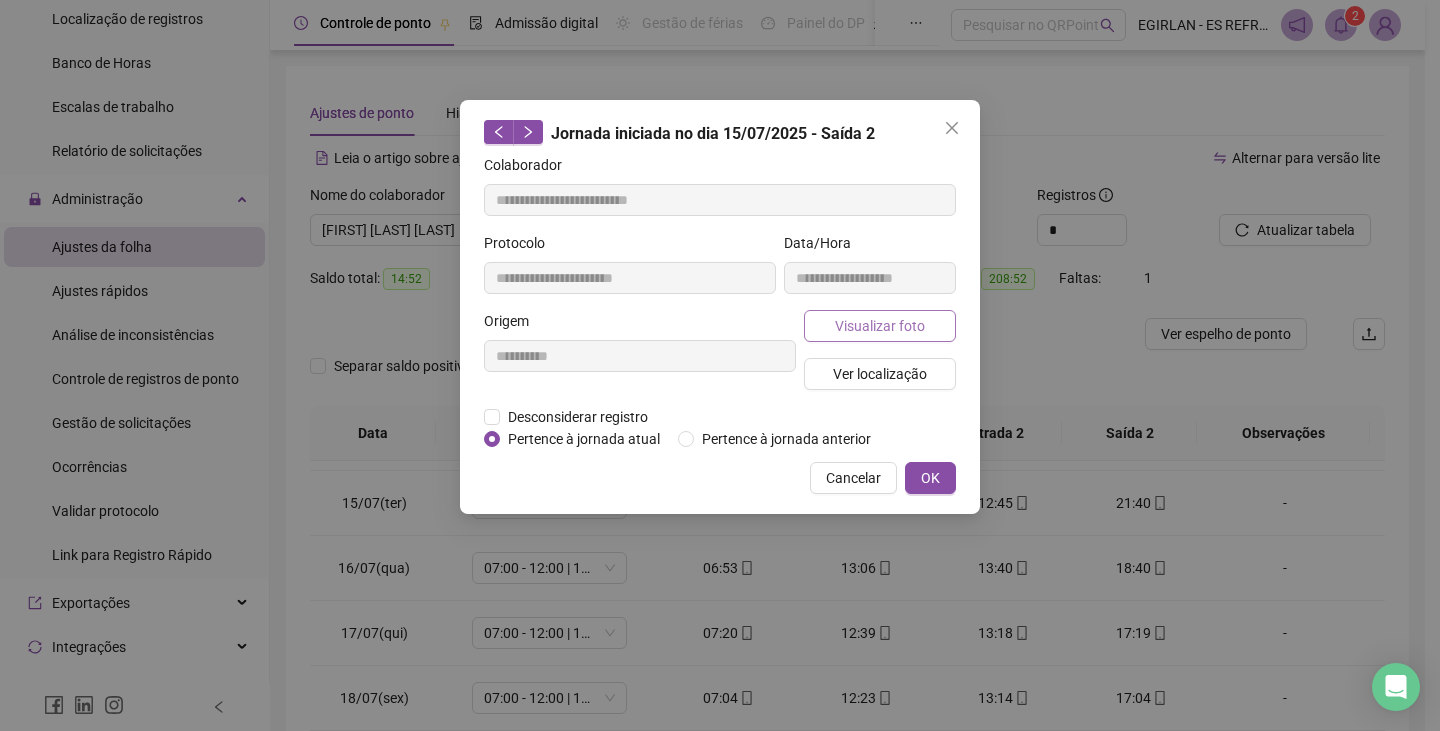click on "Visualizar foto" at bounding box center (880, 326) 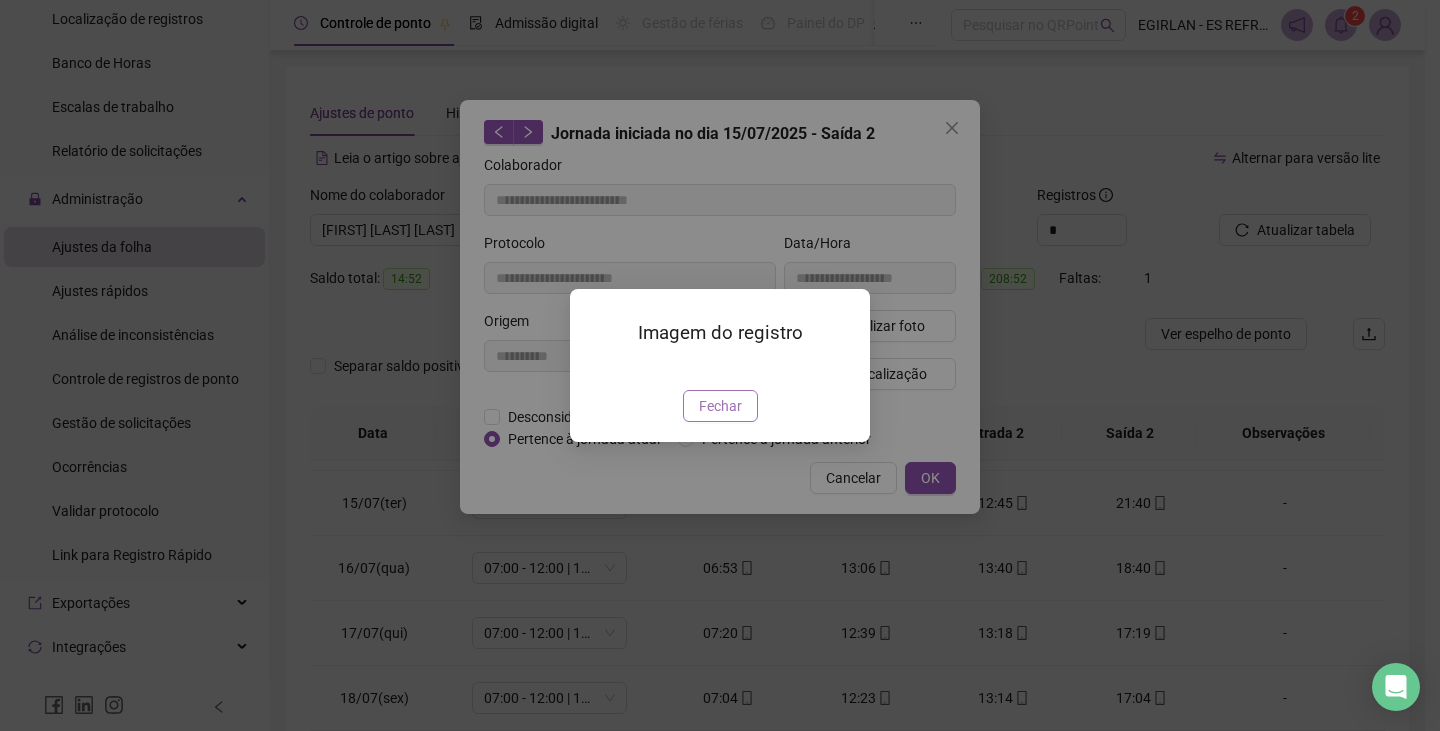 click on "Fechar" at bounding box center [720, 406] 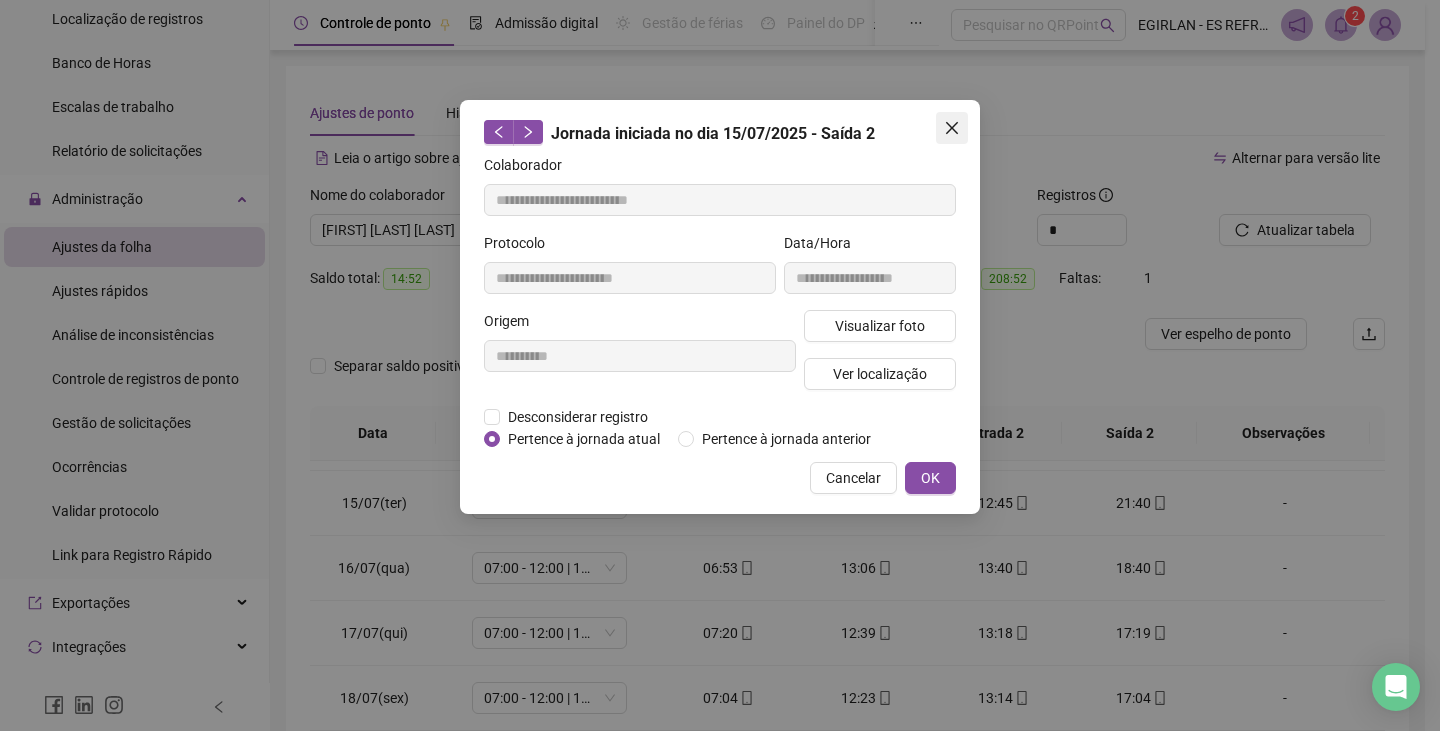 click 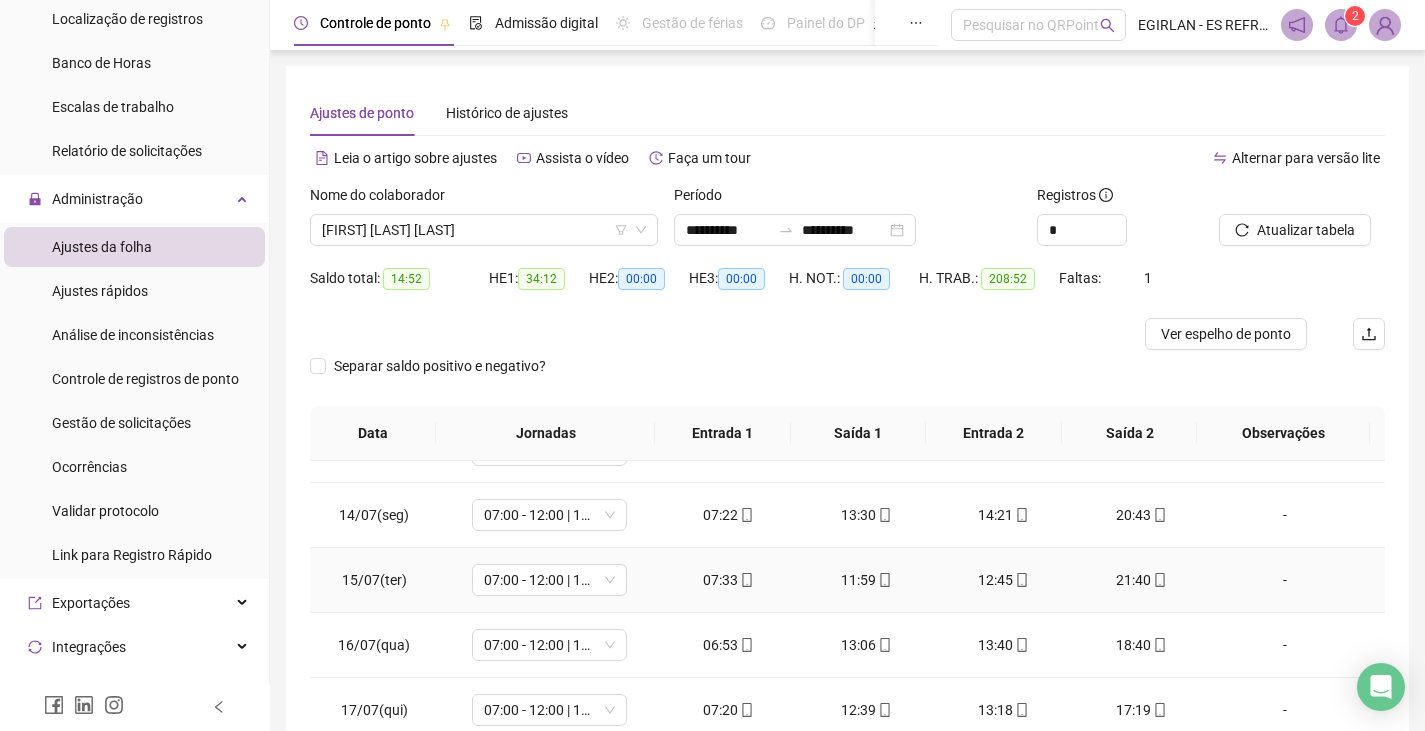 scroll, scrollTop: 800, scrollLeft: 0, axis: vertical 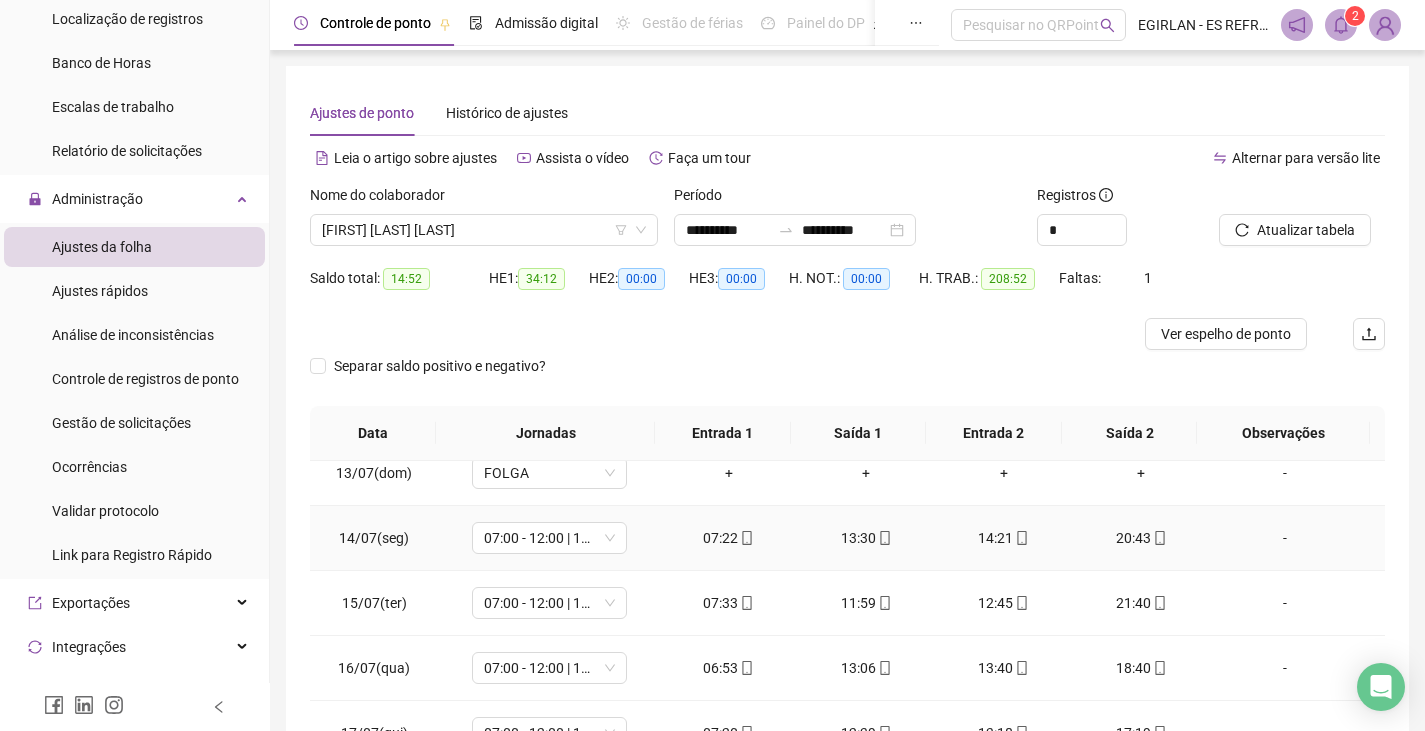 click on "20:43" at bounding box center (1142, 538) 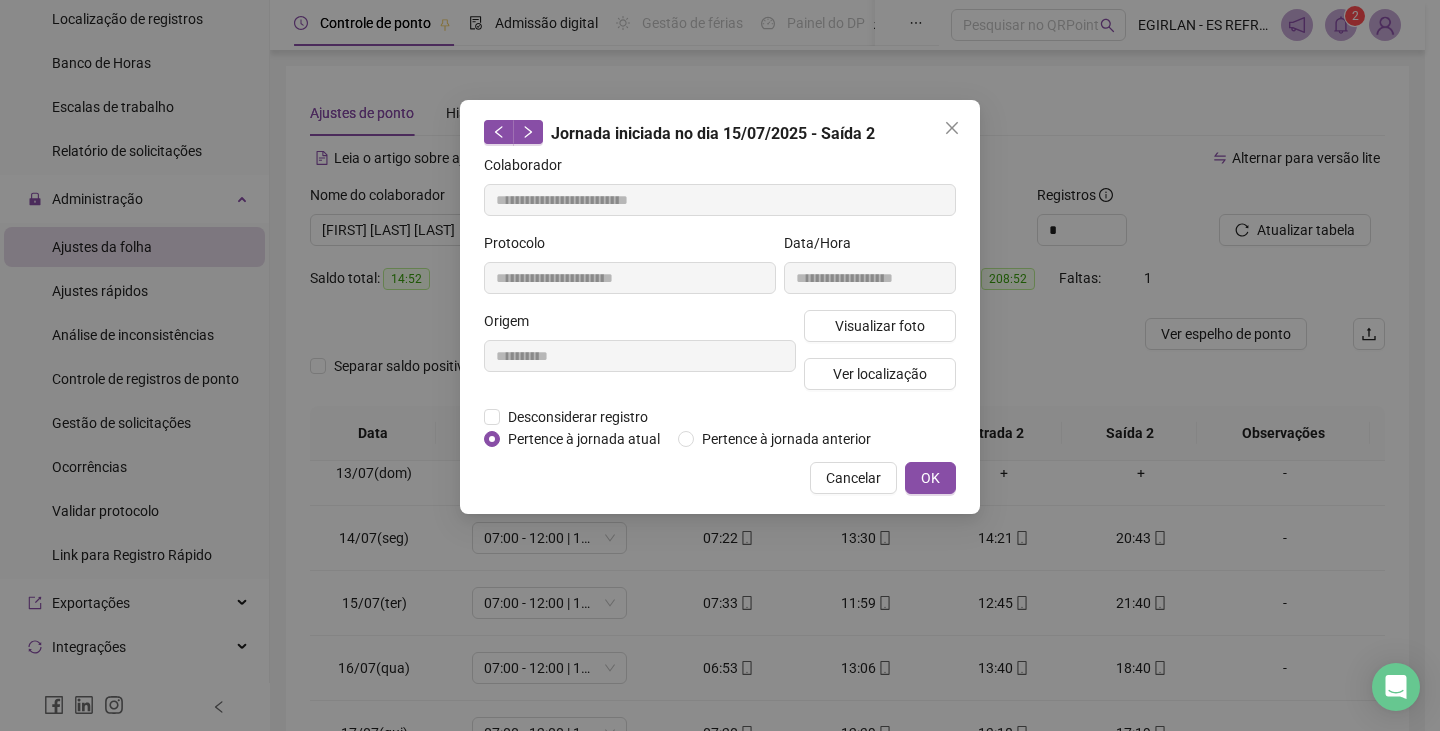type on "**********" 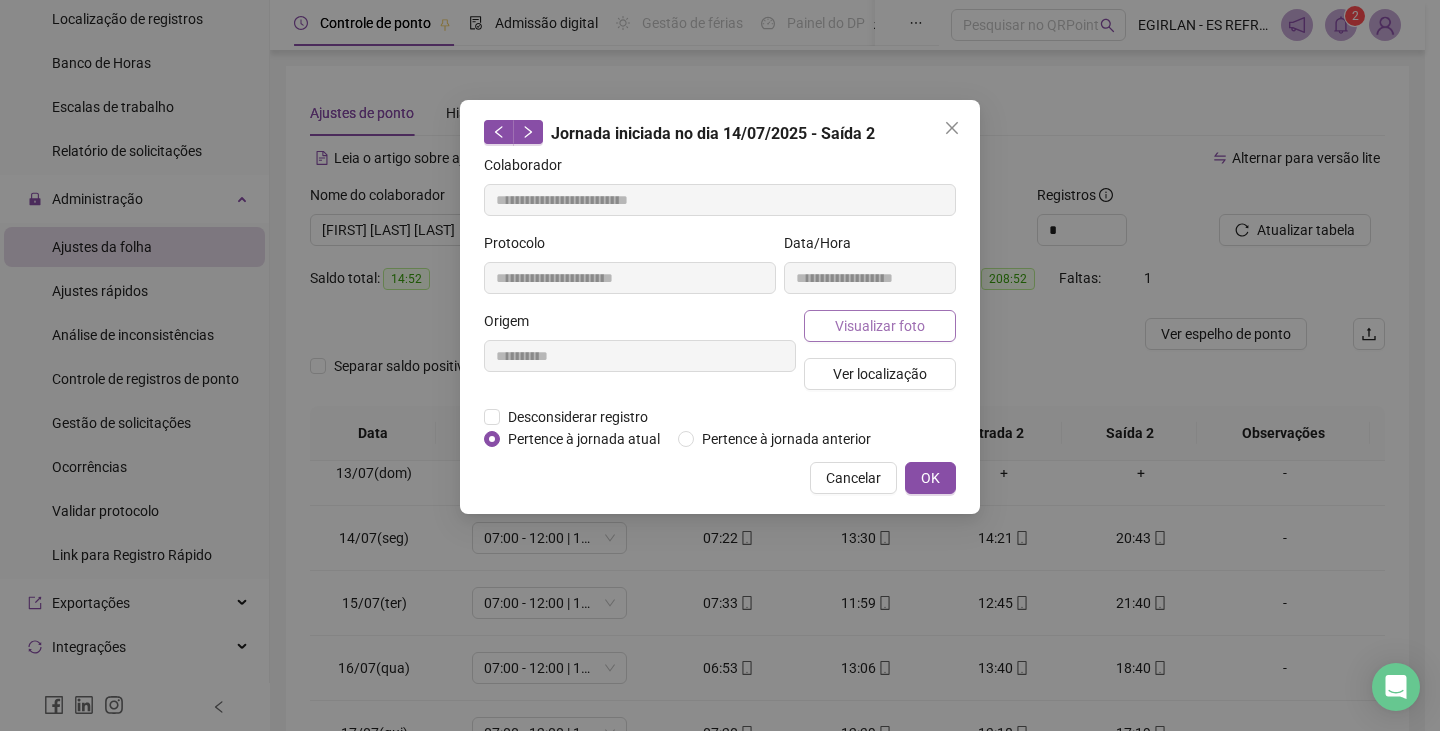 click on "Visualizar foto" at bounding box center [880, 326] 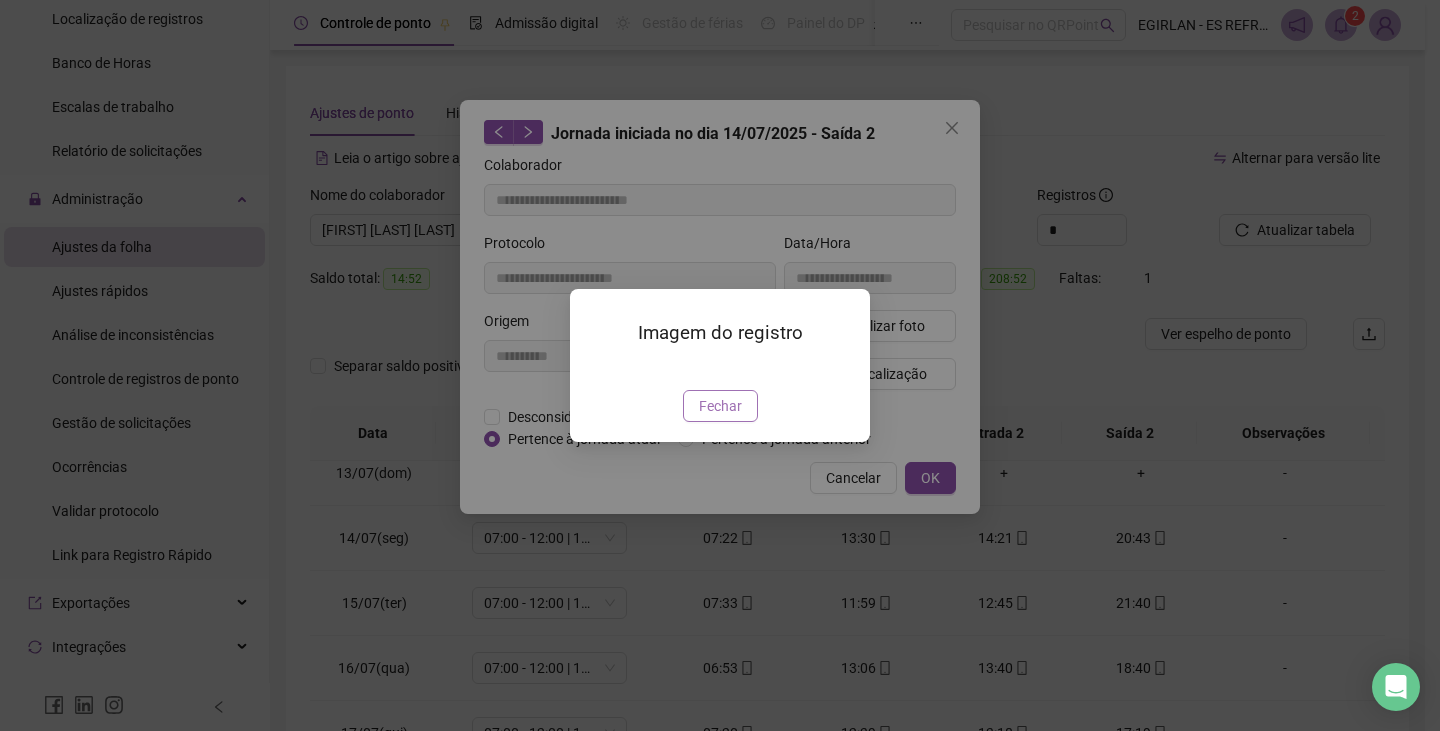drag, startPoint x: 730, startPoint y: 522, endPoint x: 922, endPoint y: 181, distance: 391.33746 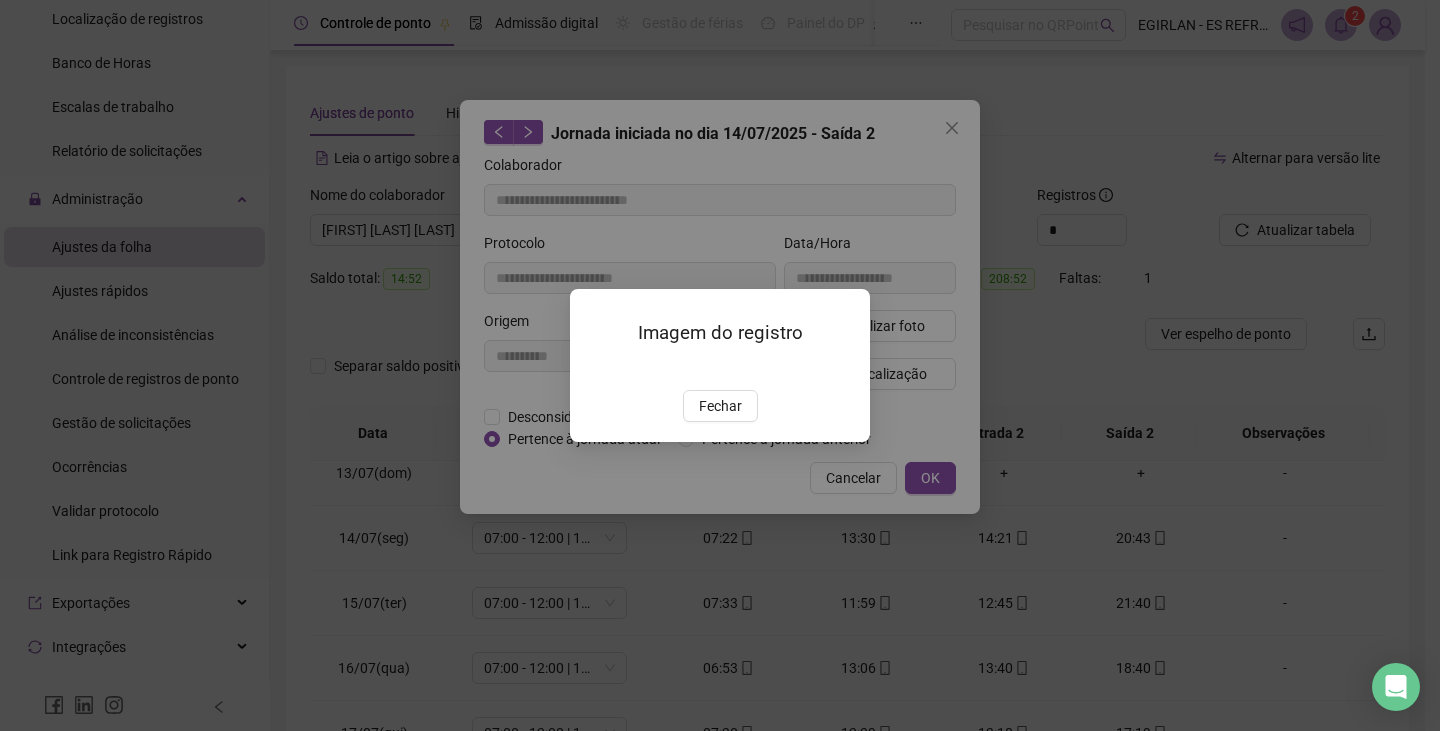 click on "Fechar" at bounding box center [720, 406] 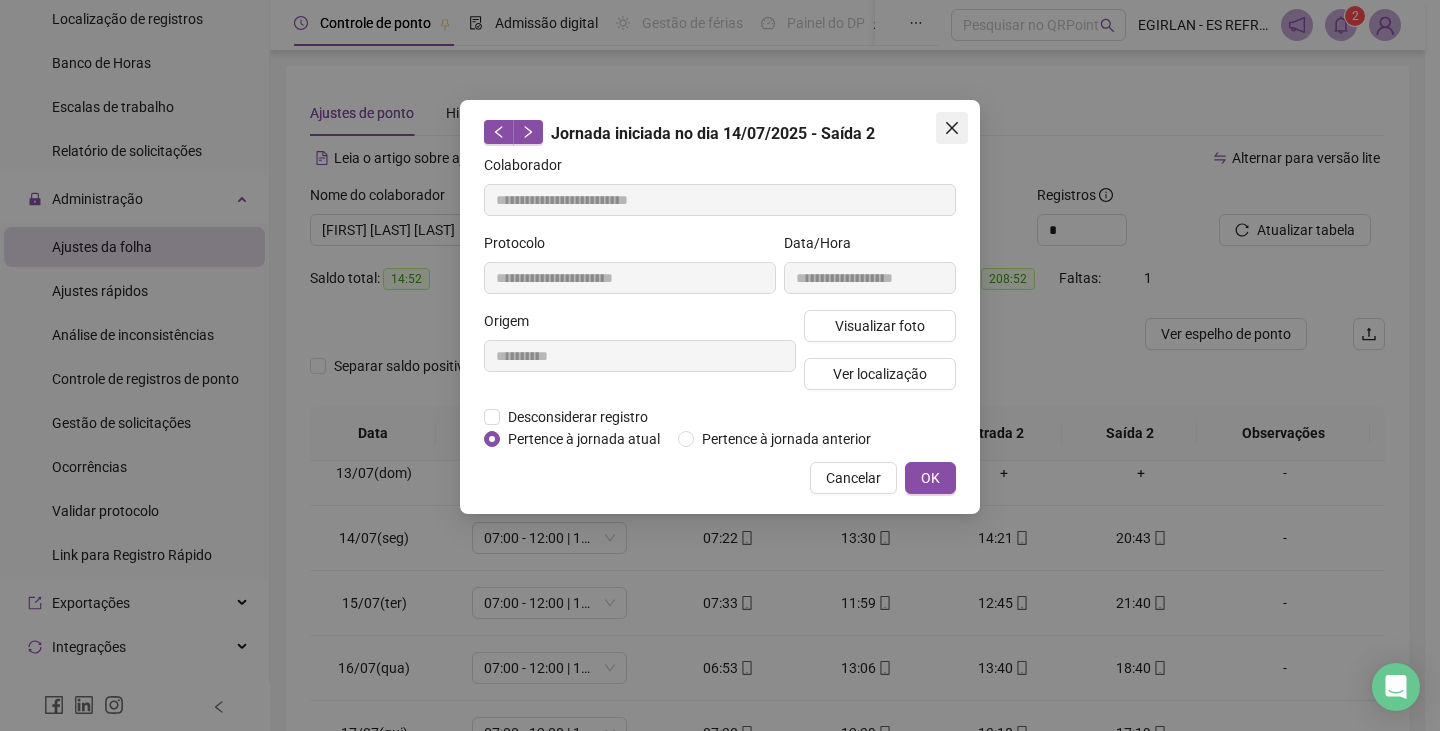 click 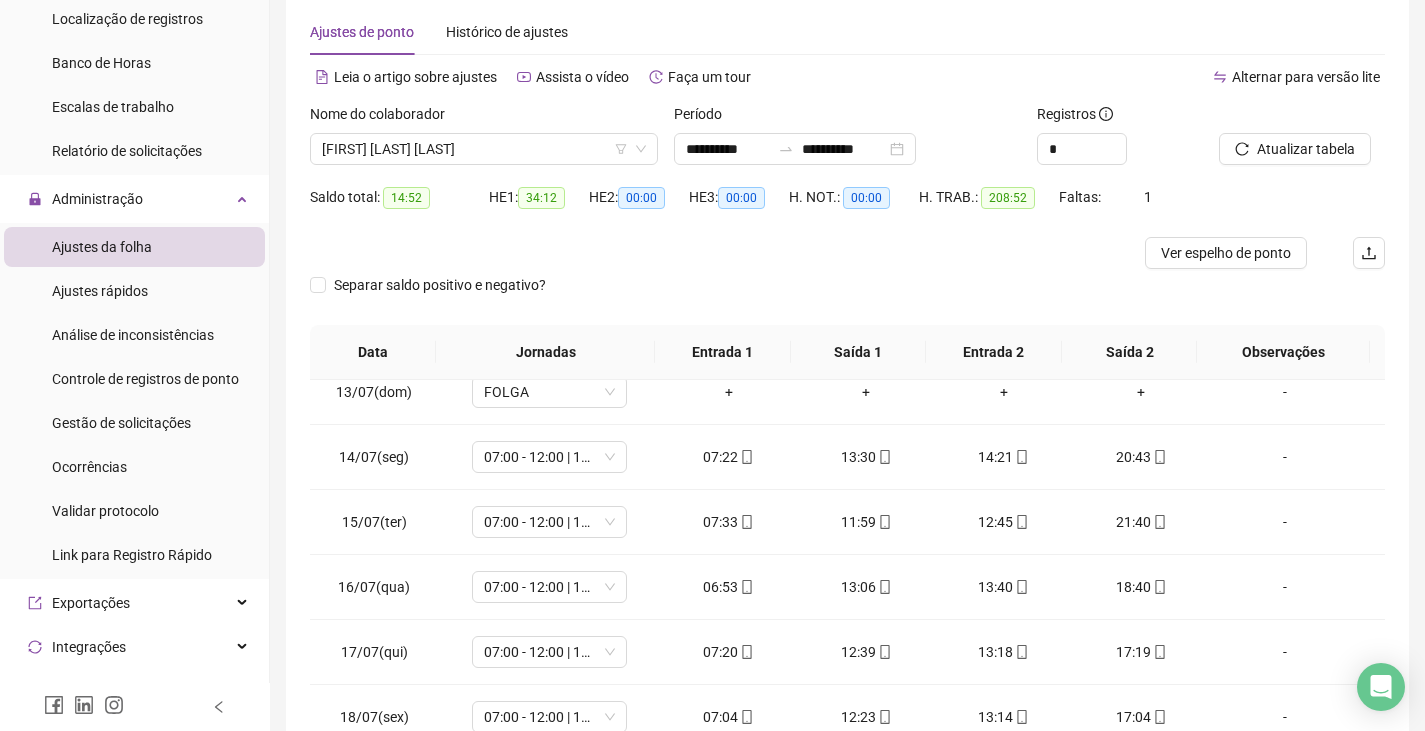 scroll, scrollTop: 200, scrollLeft: 0, axis: vertical 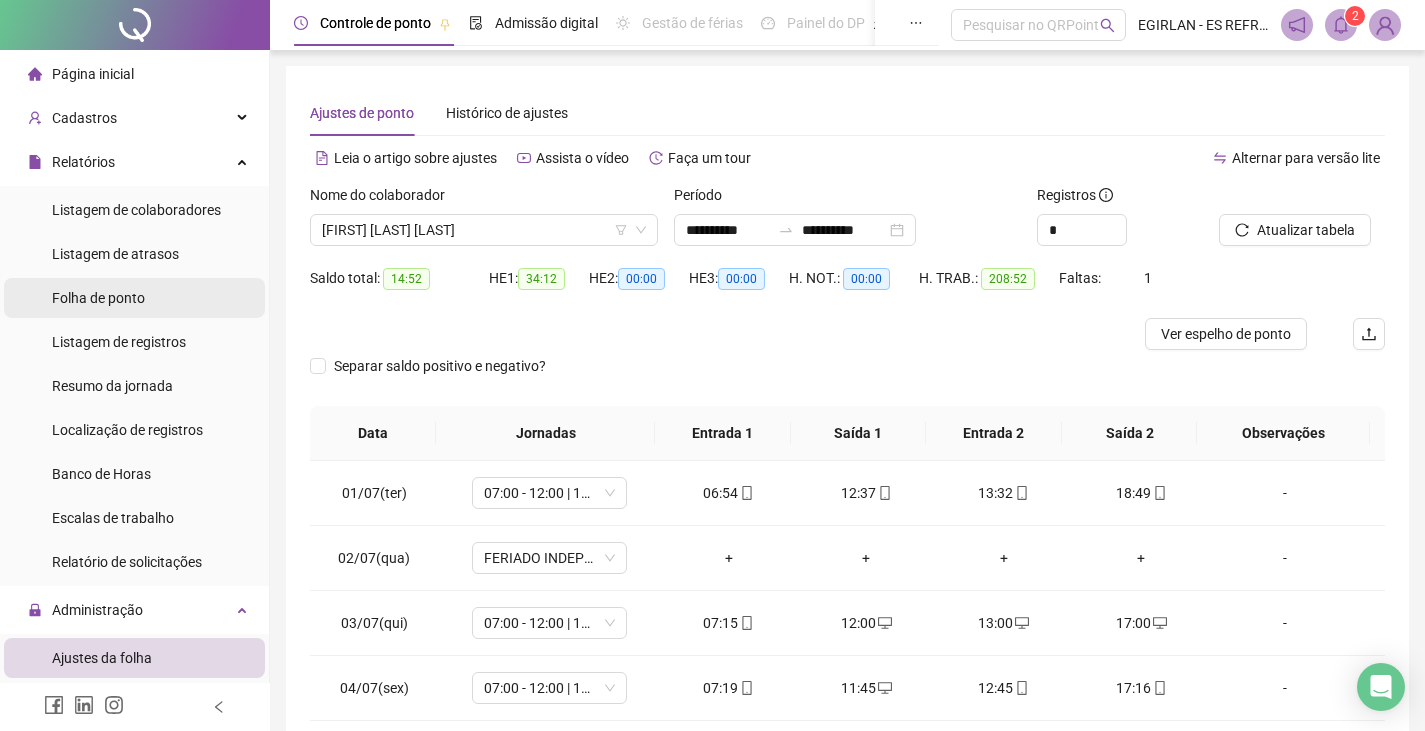 click on "Folha de ponto" at bounding box center (134, 298) 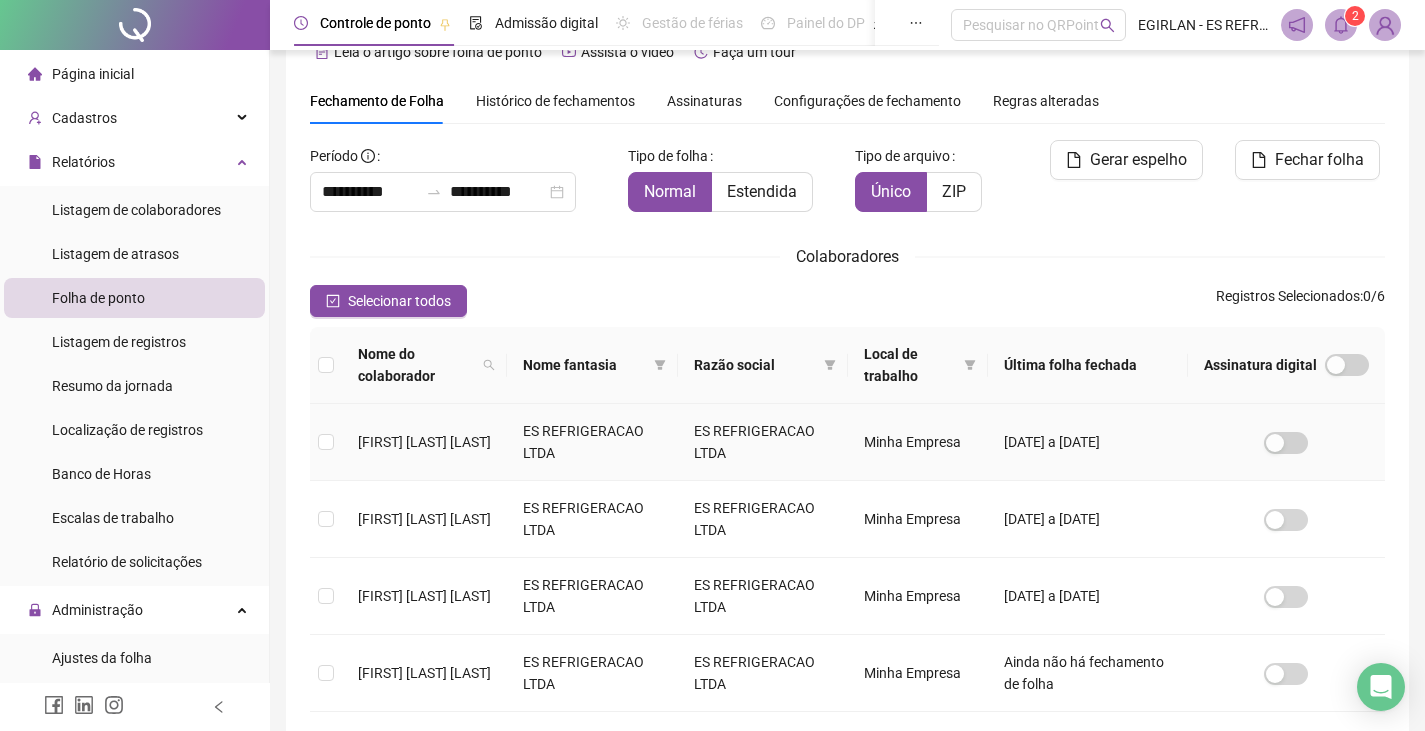 scroll, scrollTop: 0, scrollLeft: 0, axis: both 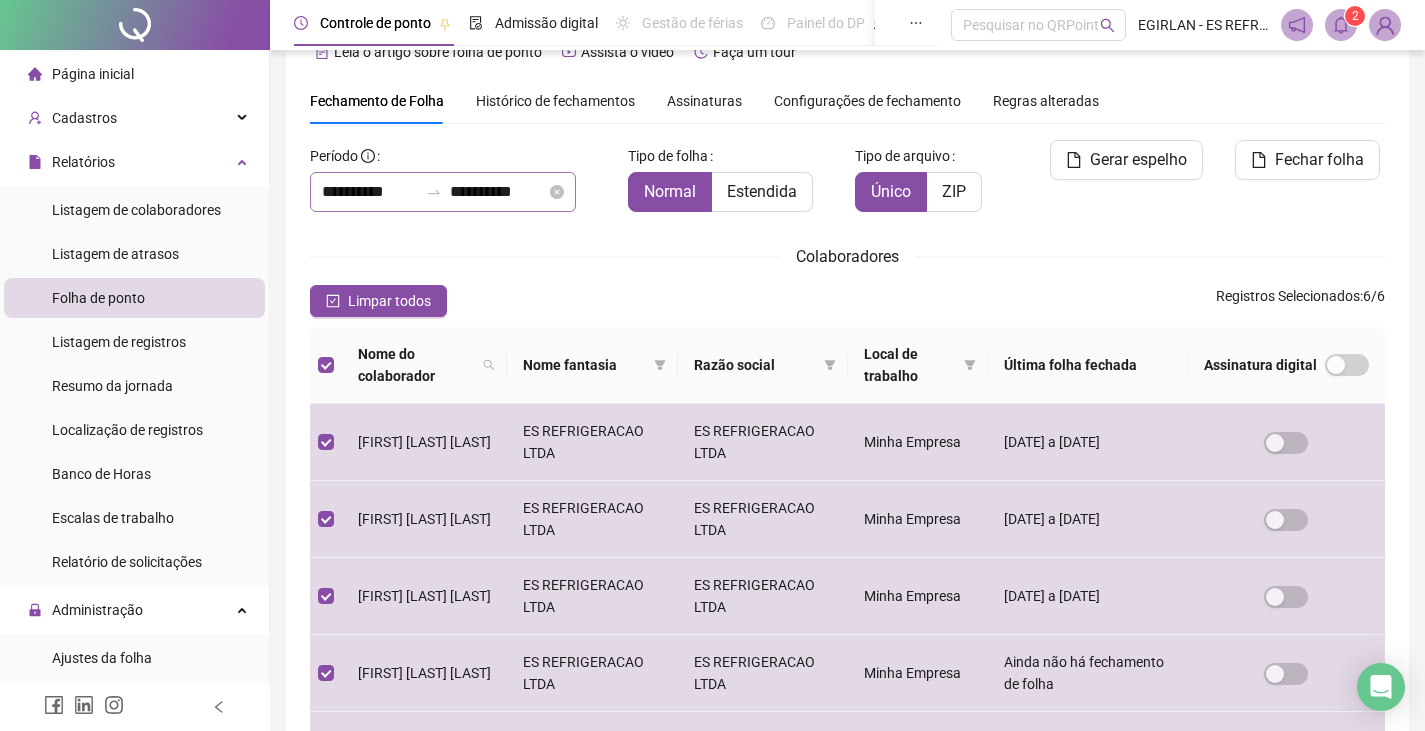 click on "**********" at bounding box center (443, 192) 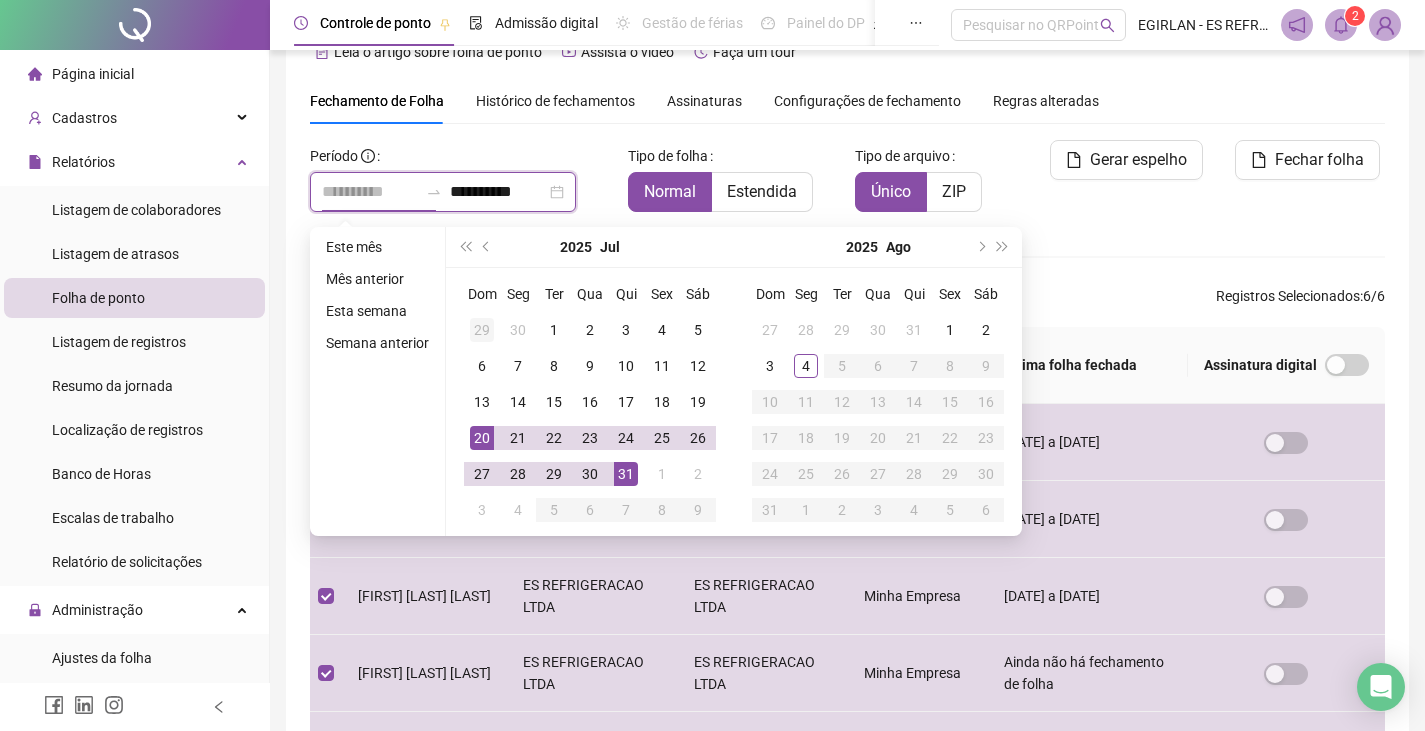 type on "**********" 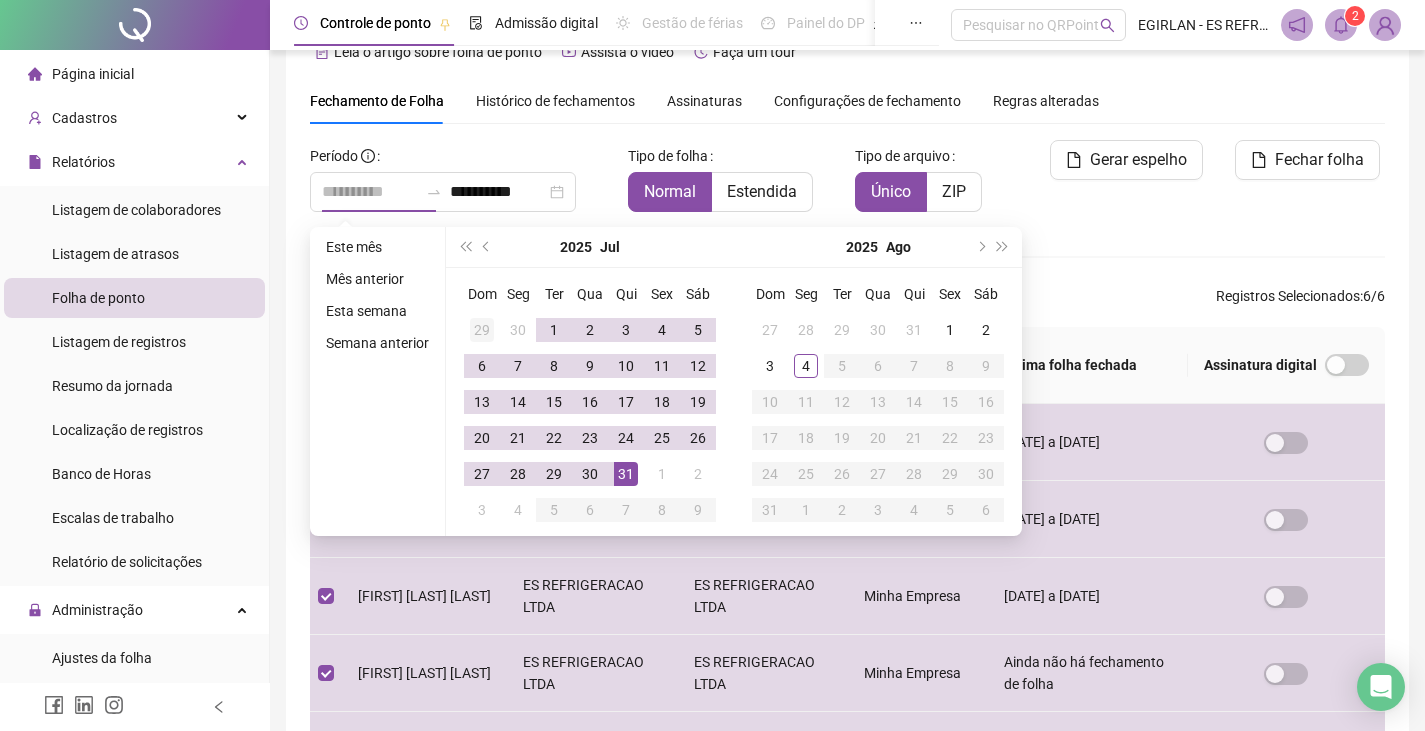 click on "29" at bounding box center [482, 330] 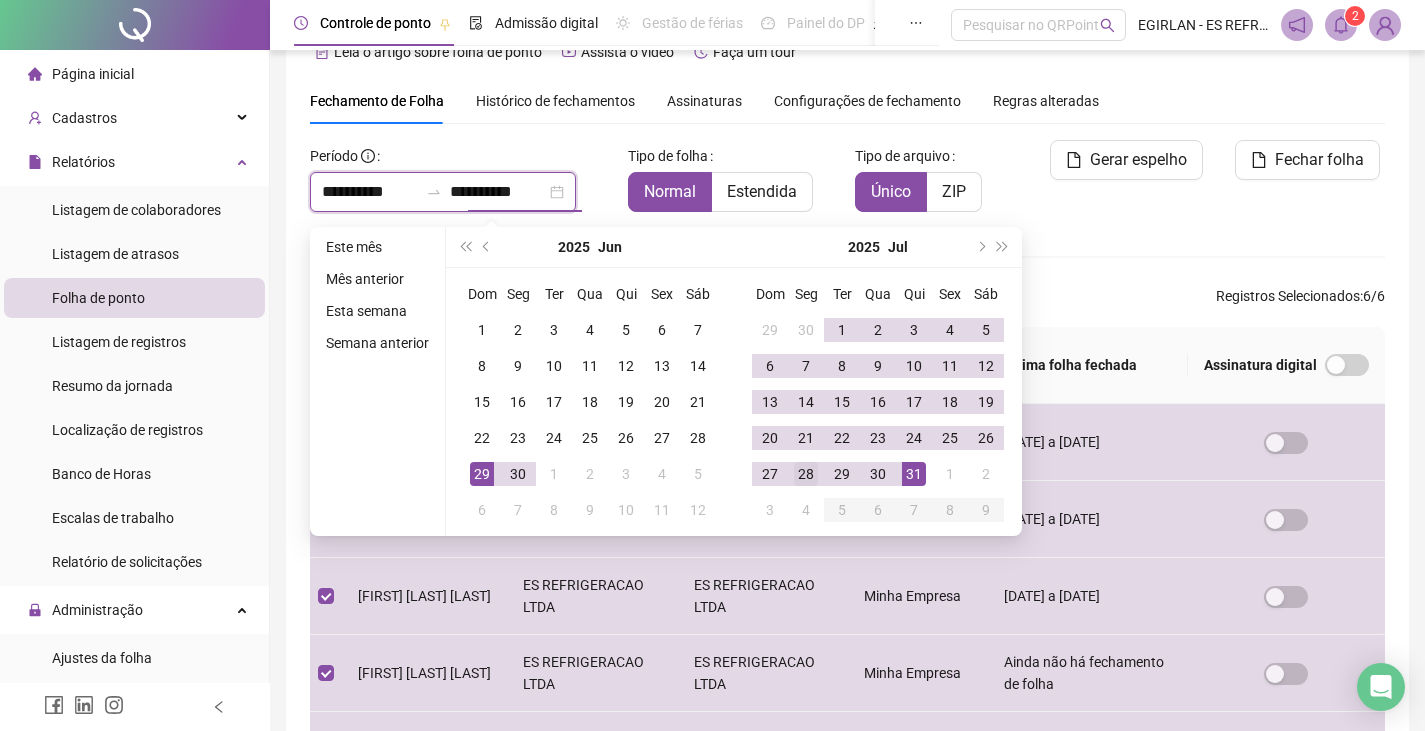 type on "**********" 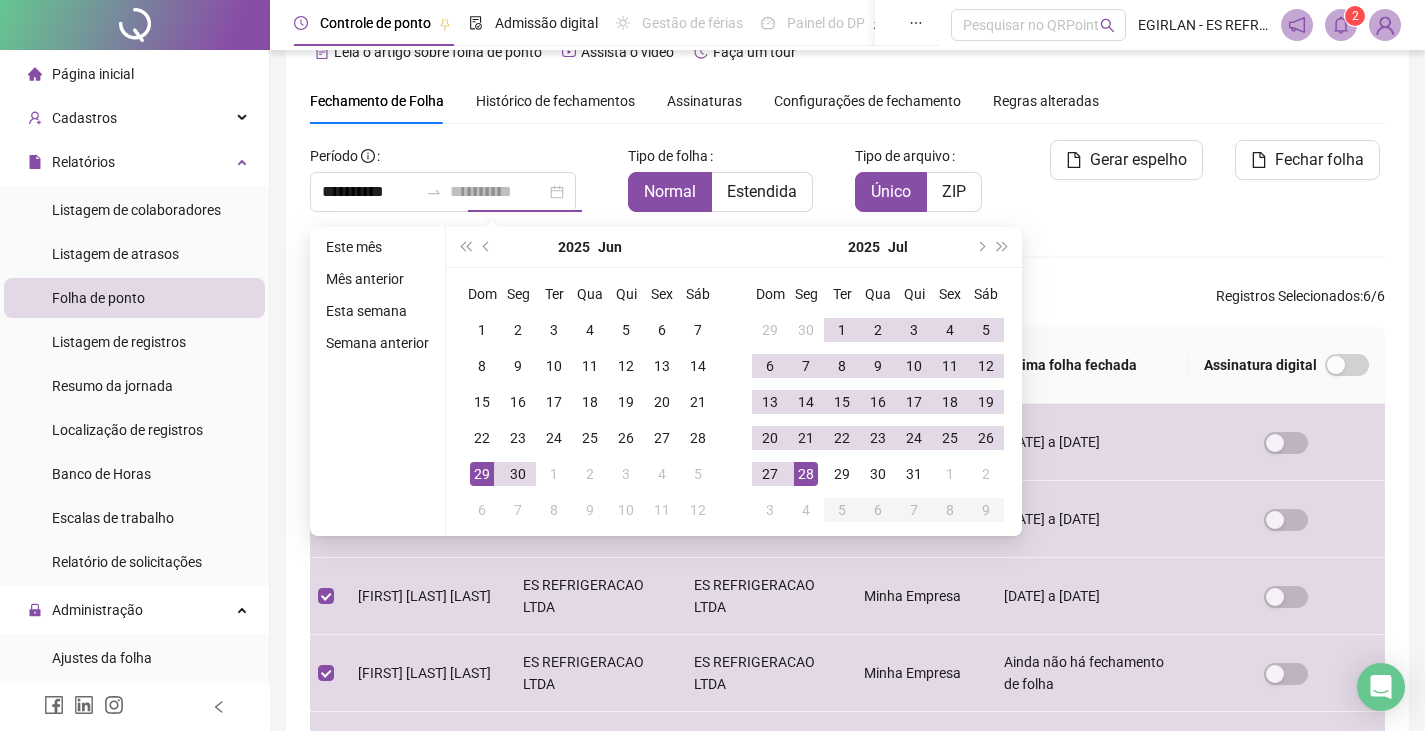 click on "28" at bounding box center [806, 474] 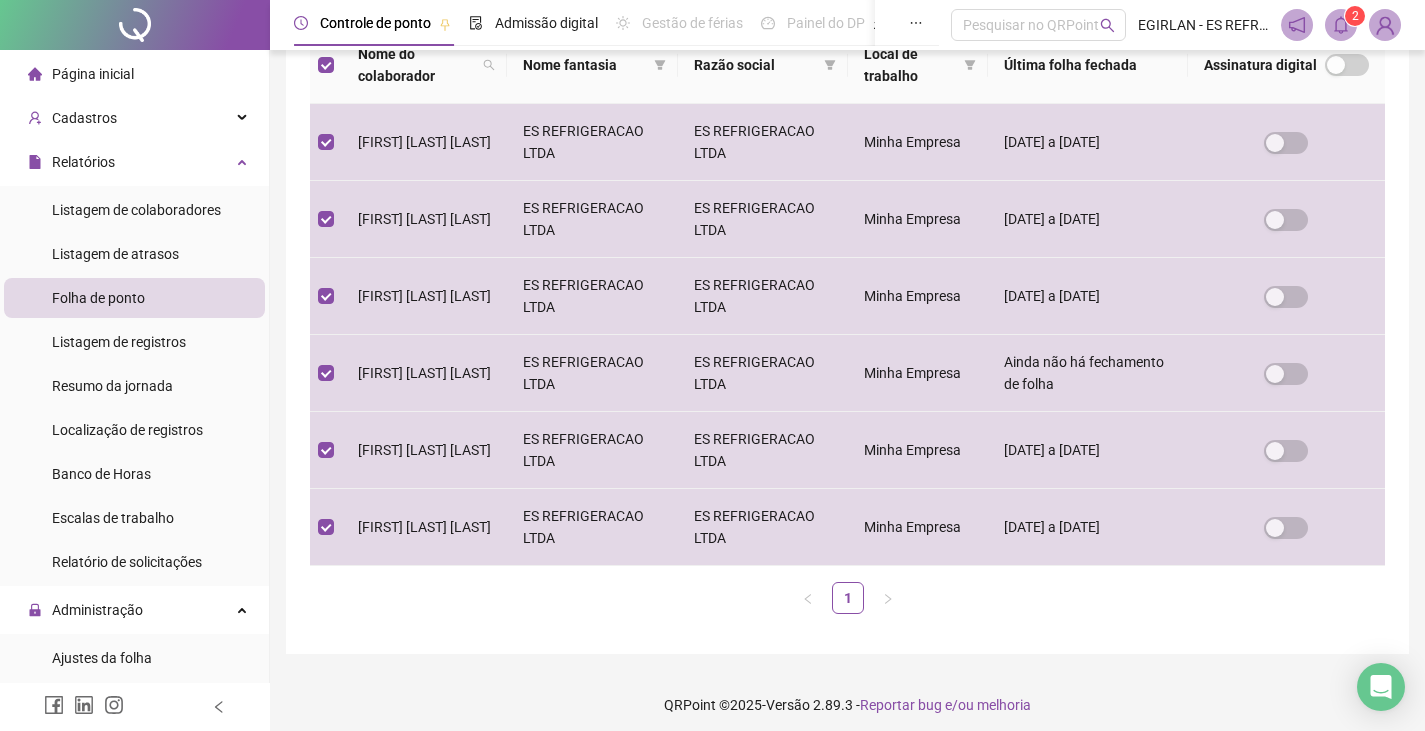scroll, scrollTop: 0, scrollLeft: 0, axis: both 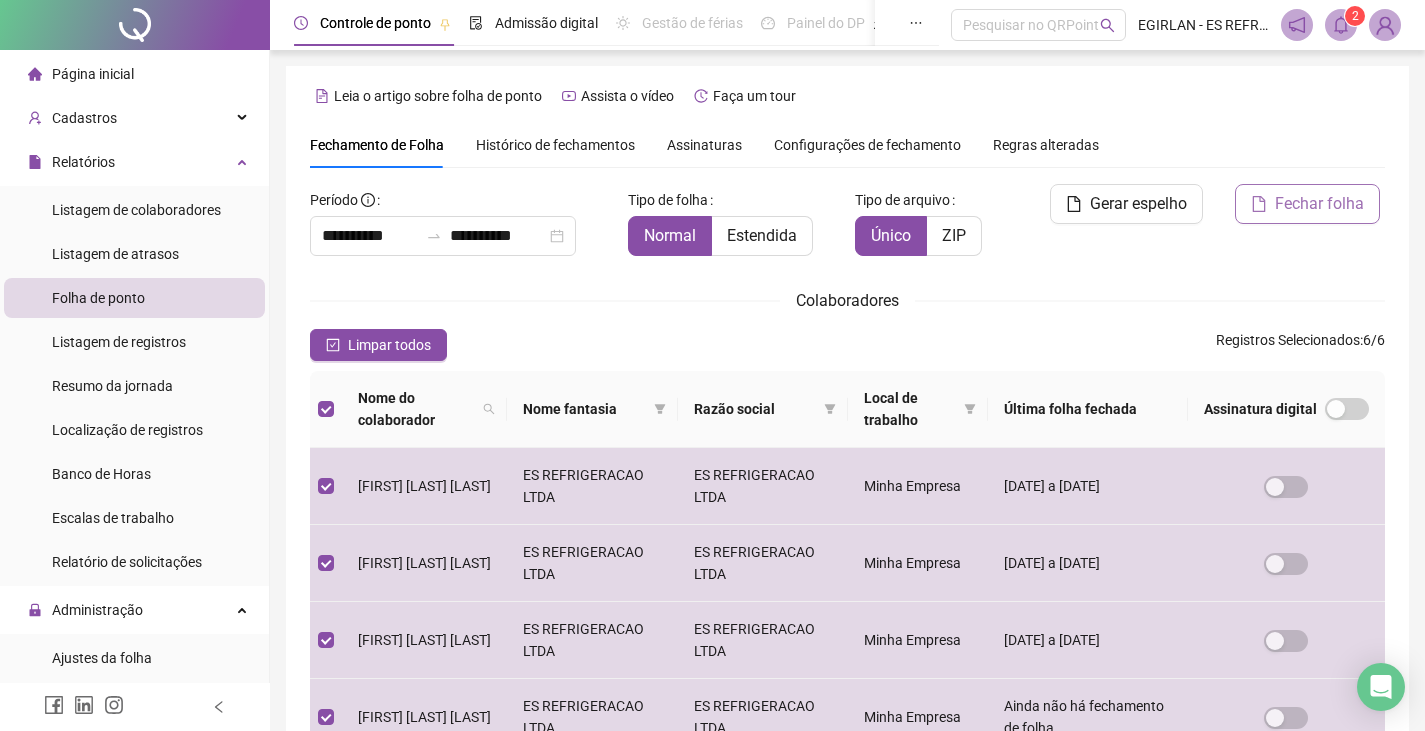 click on "Fechar folha" at bounding box center [1319, 204] 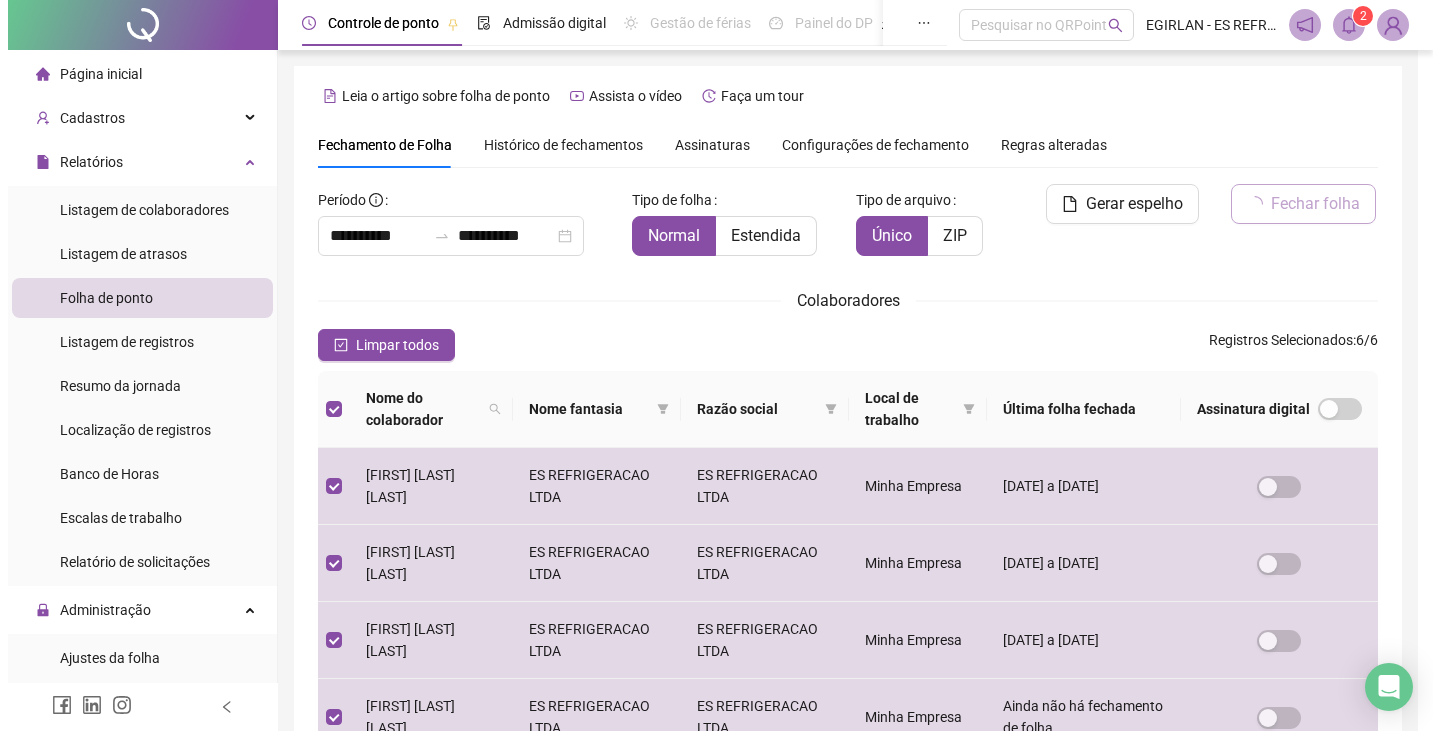 scroll, scrollTop: 44, scrollLeft: 0, axis: vertical 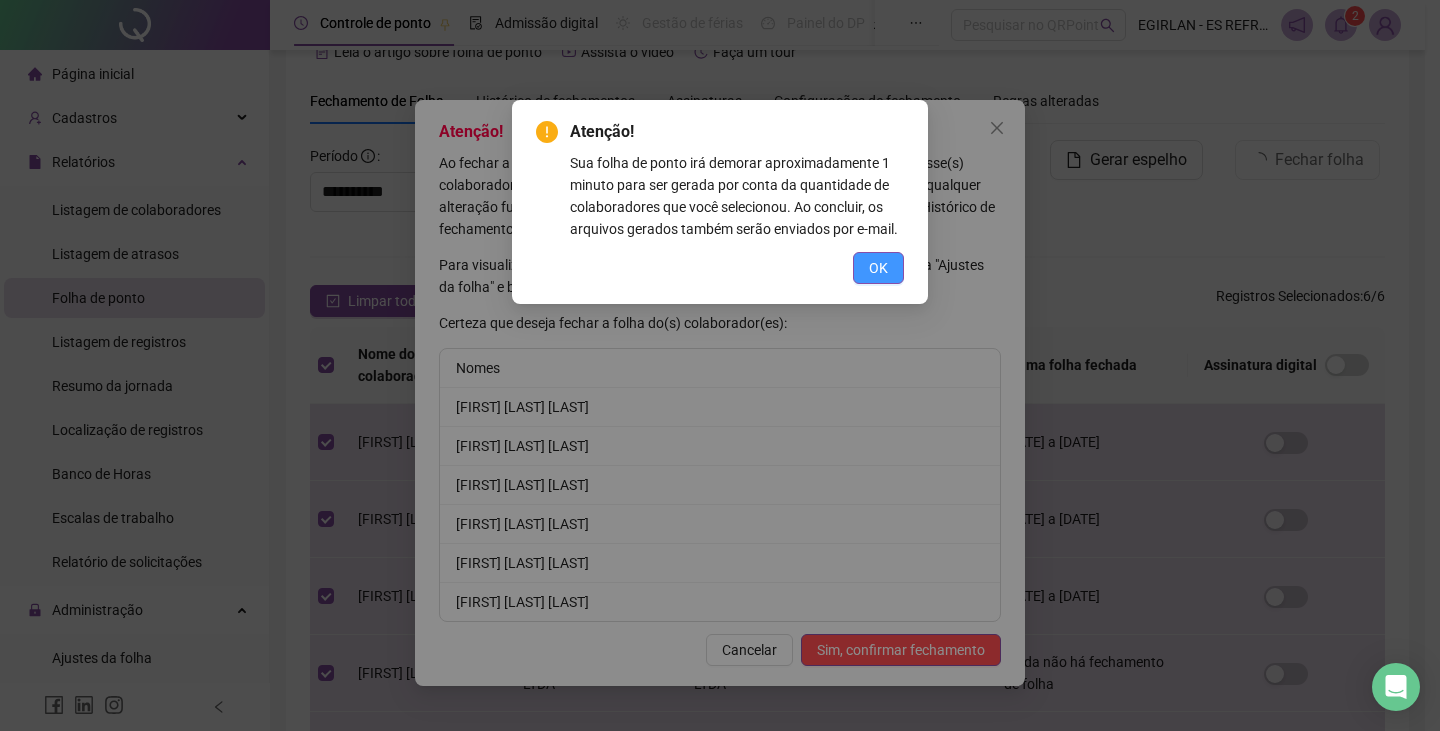 click on "OK" at bounding box center (878, 268) 